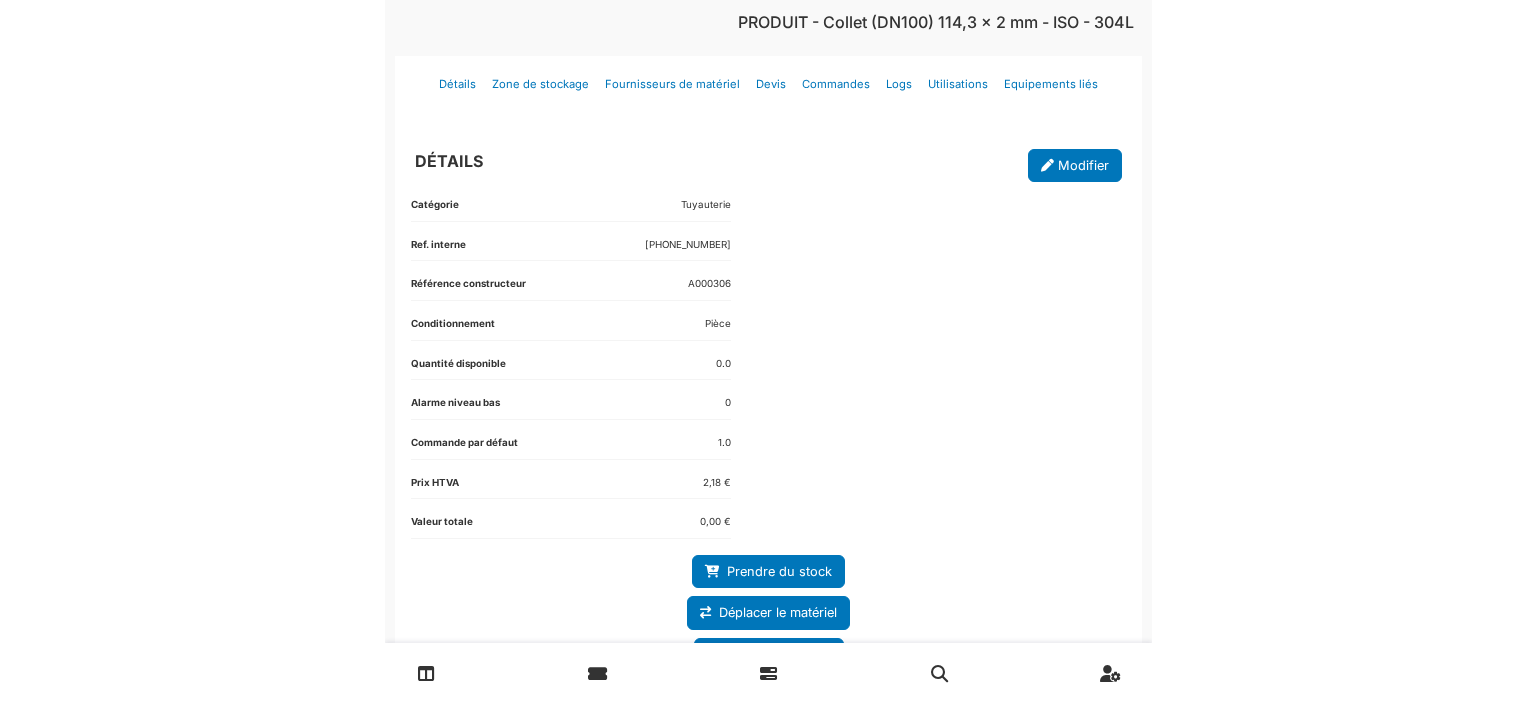 scroll, scrollTop: 0, scrollLeft: 0, axis: both 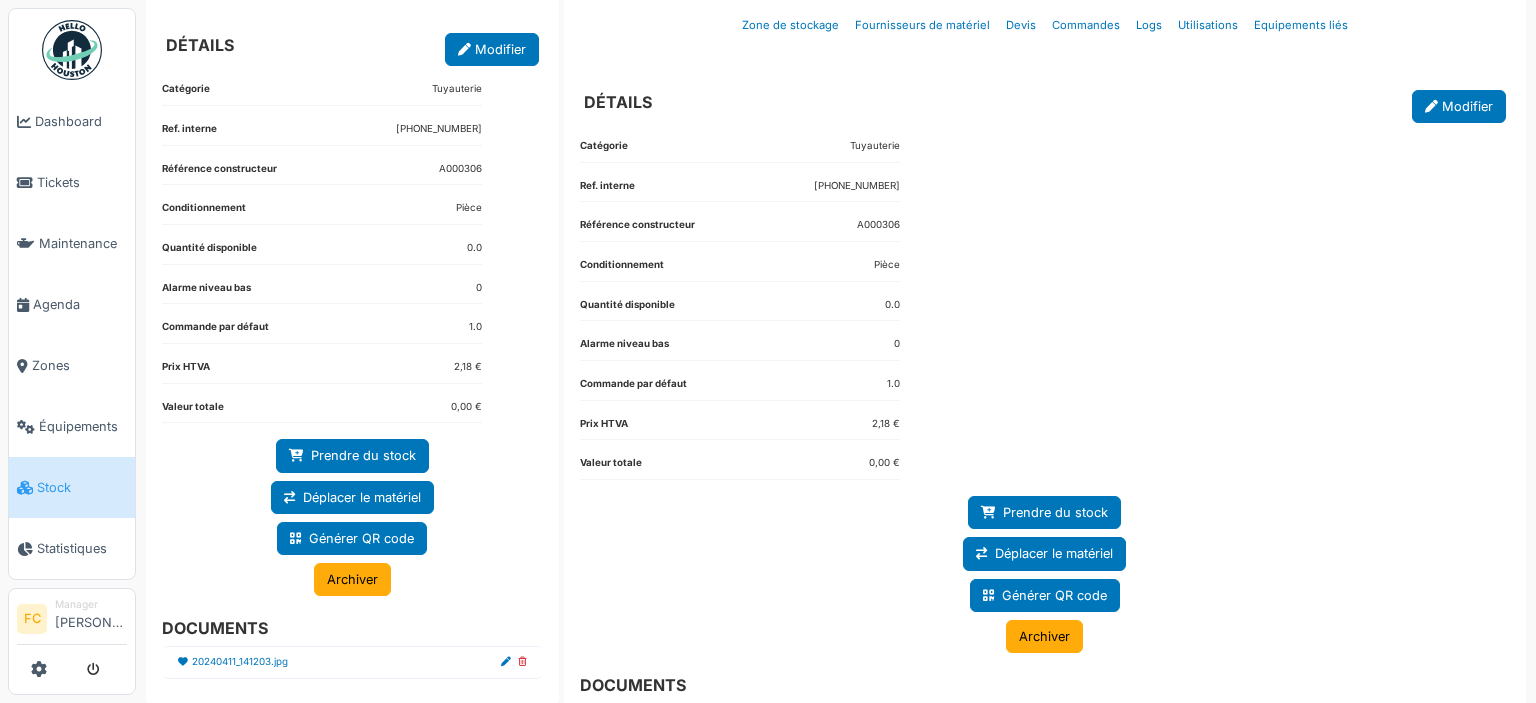 click on "Stock" at bounding box center (72, 487) 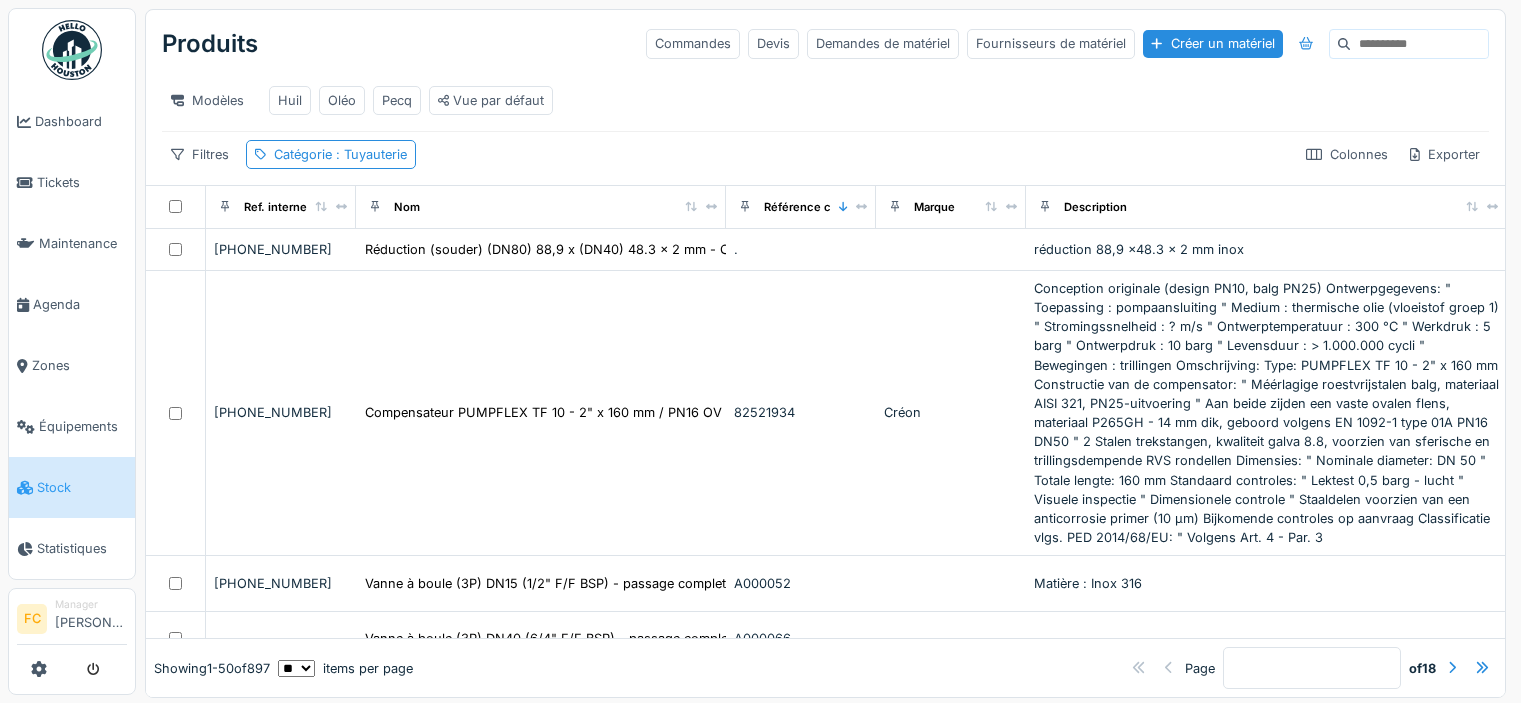 scroll, scrollTop: 0, scrollLeft: 0, axis: both 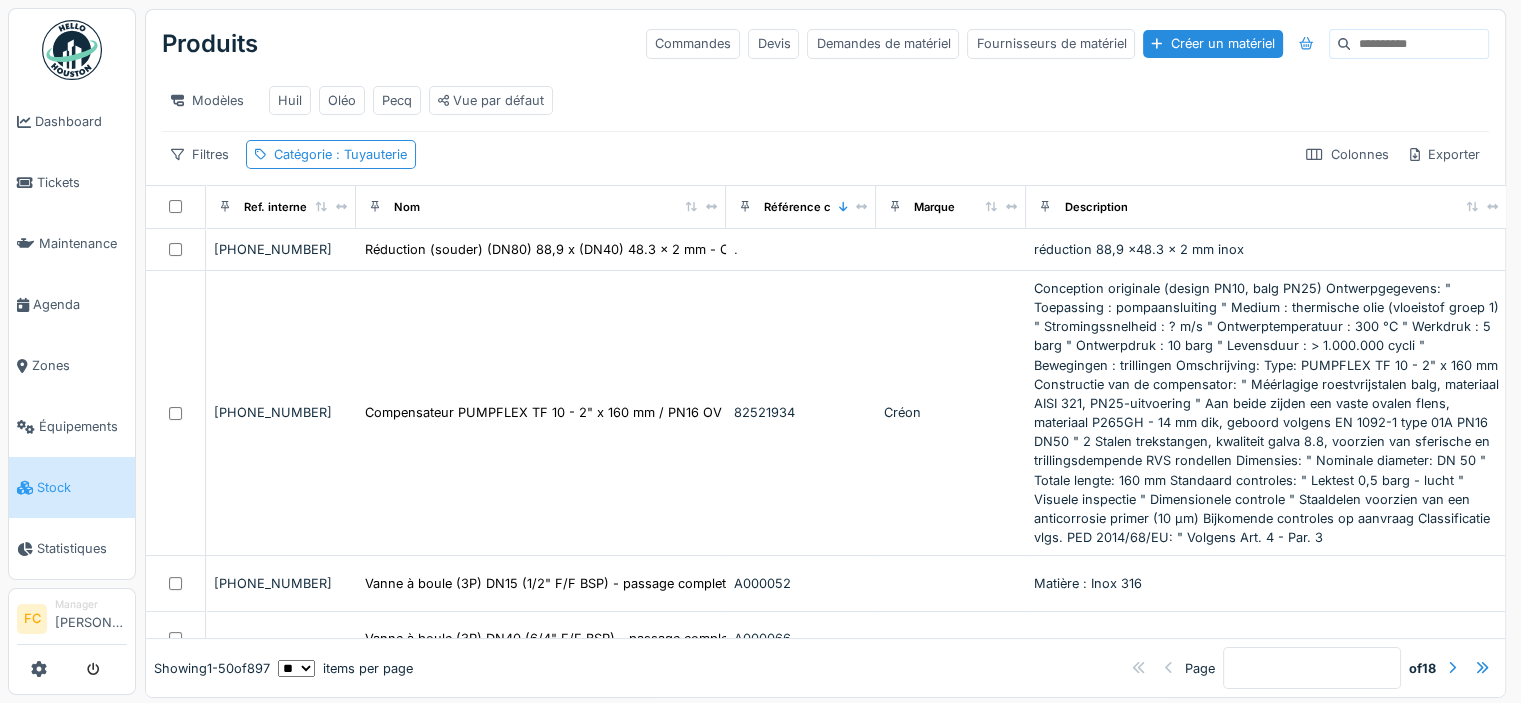 click at bounding box center (1419, 44) 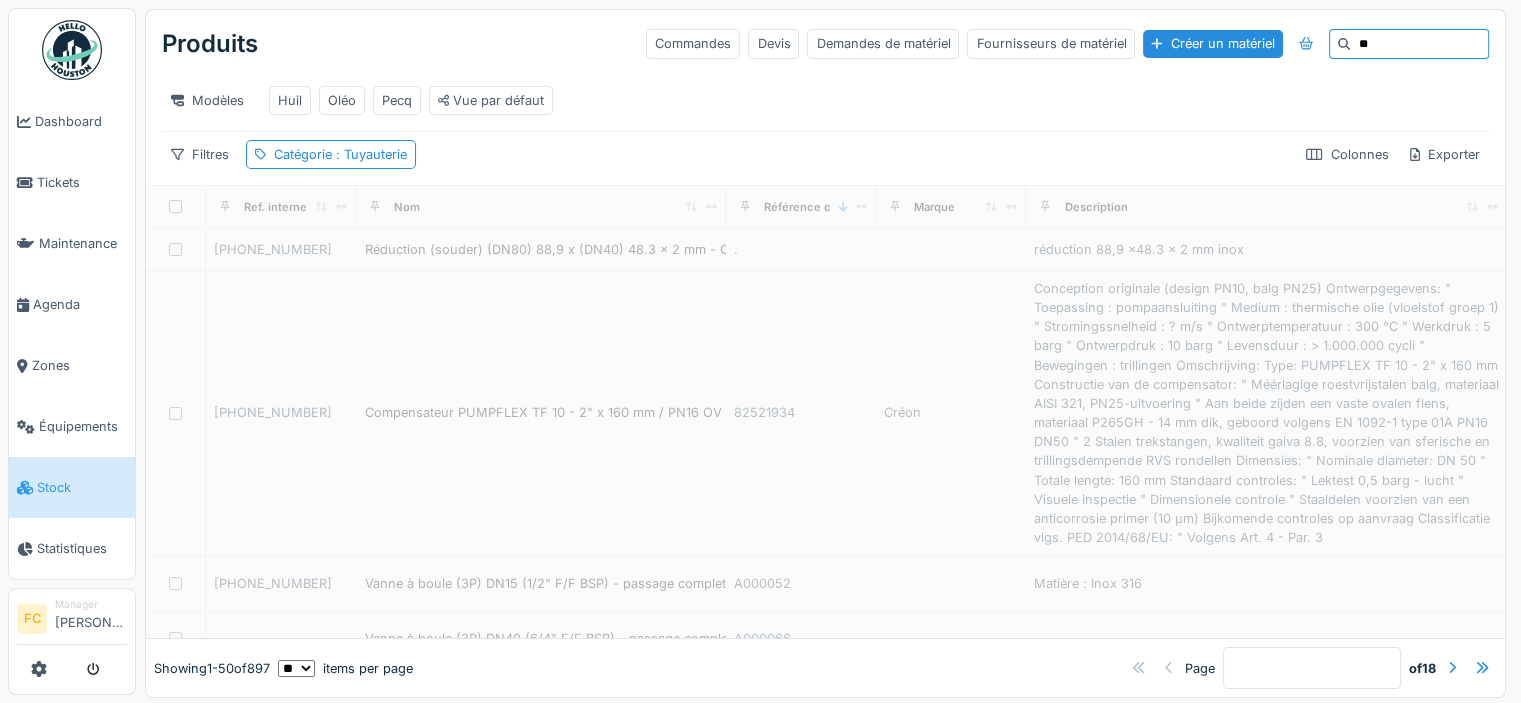 type on "**" 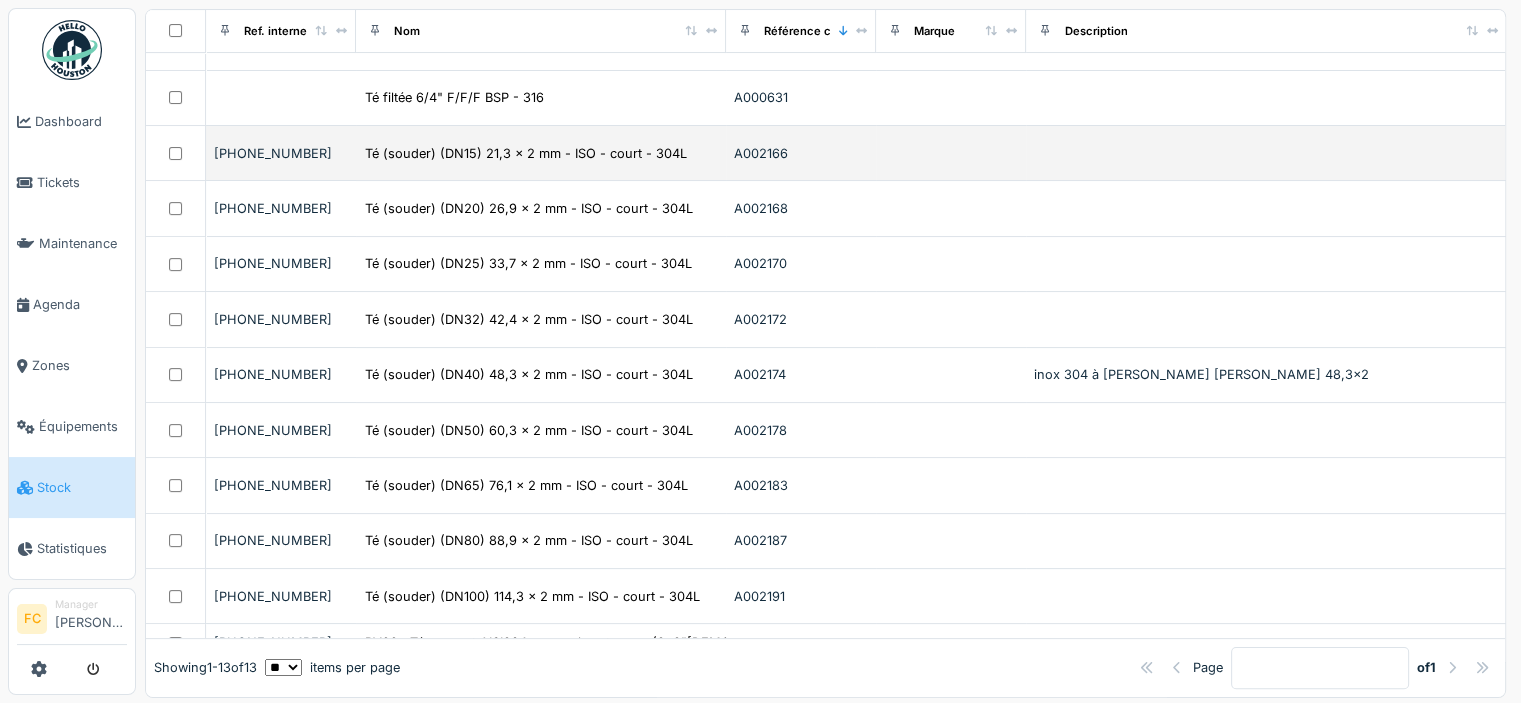scroll, scrollTop: 351, scrollLeft: 0, axis: vertical 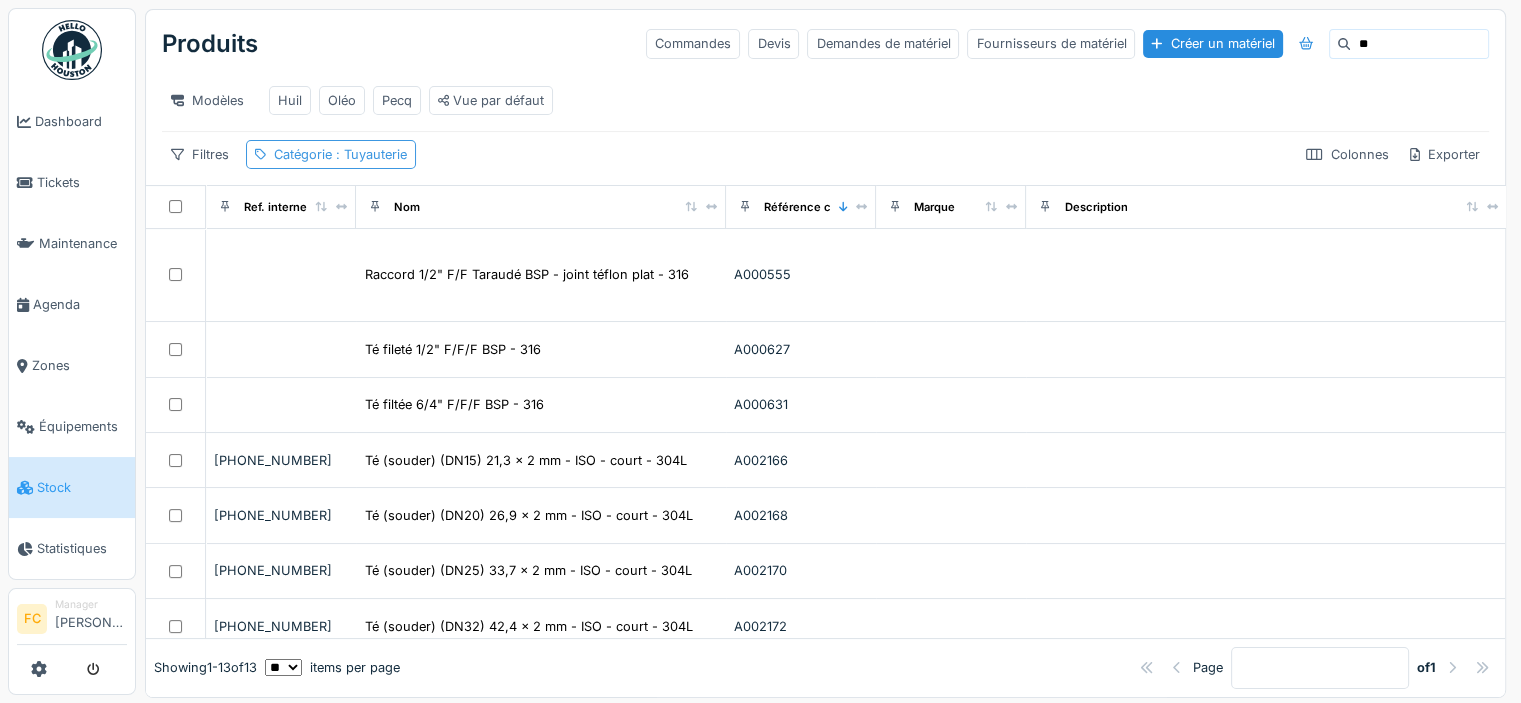 click on "Catégorie   :   Tuyauterie" at bounding box center (340, 154) 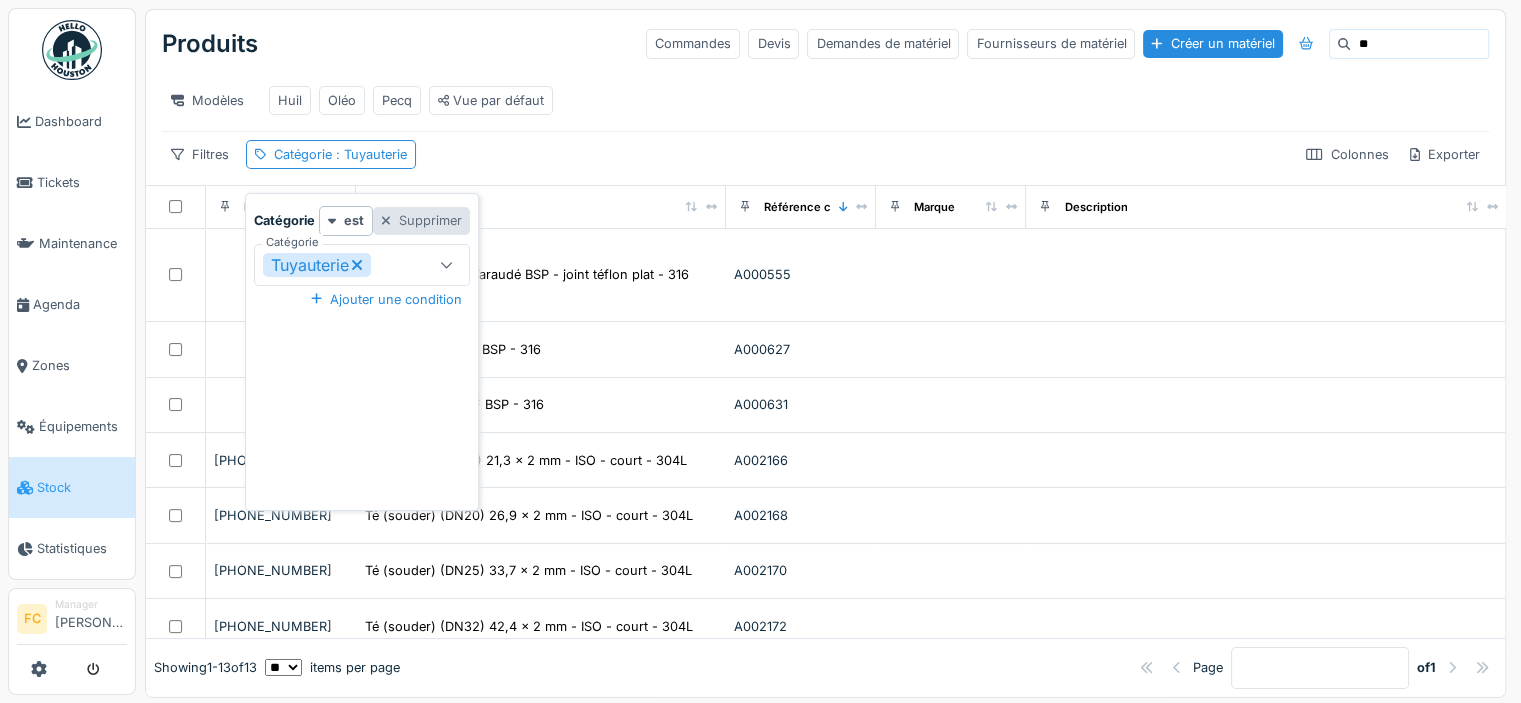 click at bounding box center (386, 220) 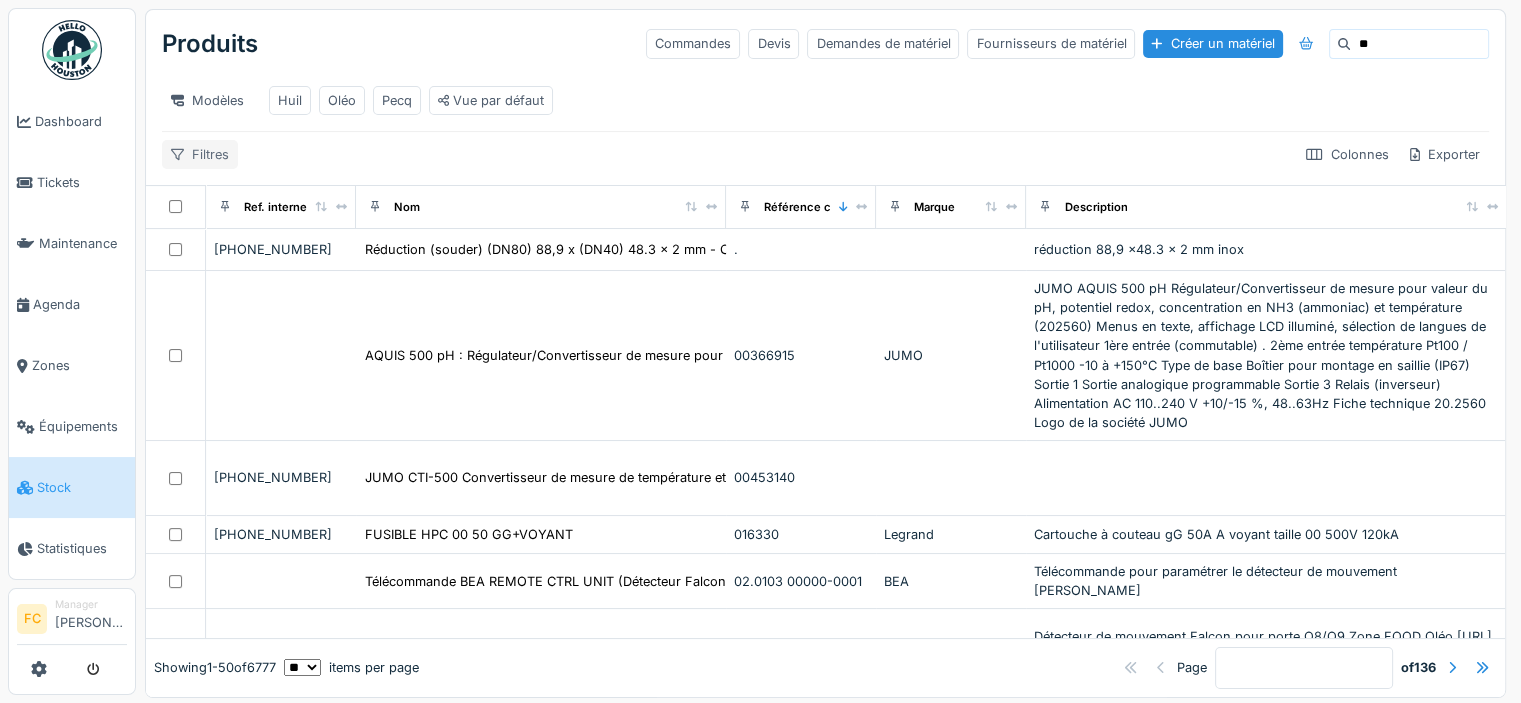 click on "Filtres" at bounding box center (200, 154) 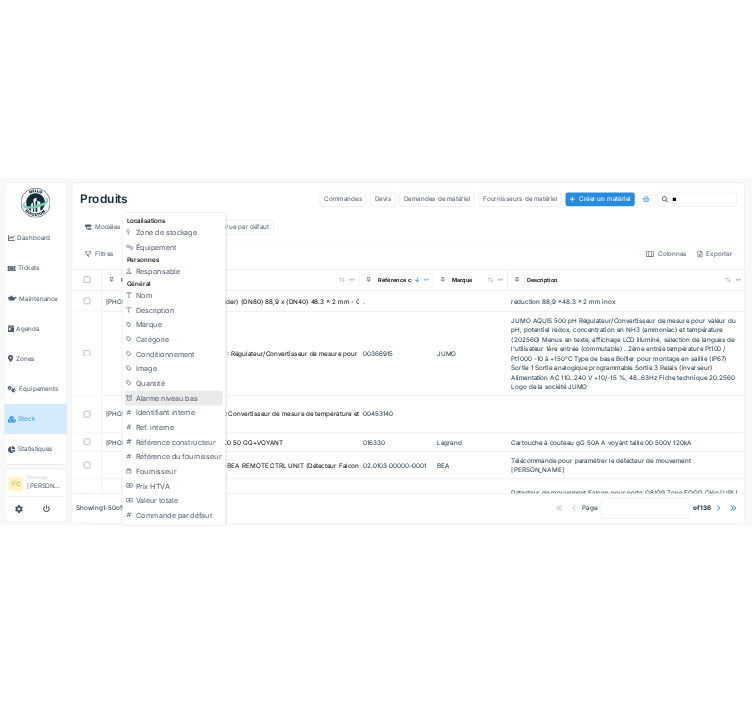 scroll, scrollTop: 184, scrollLeft: 0, axis: vertical 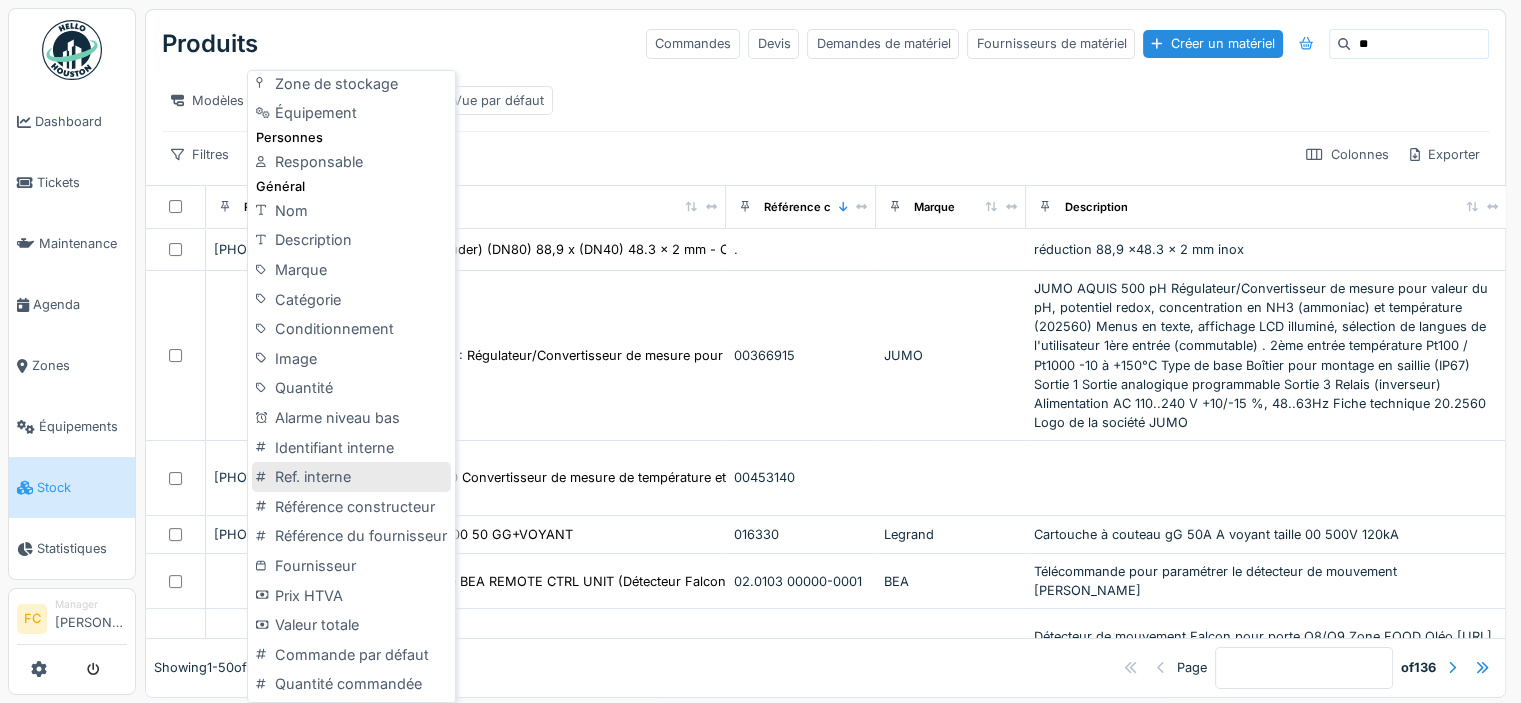 click on "Ref. interne" at bounding box center [351, 477] 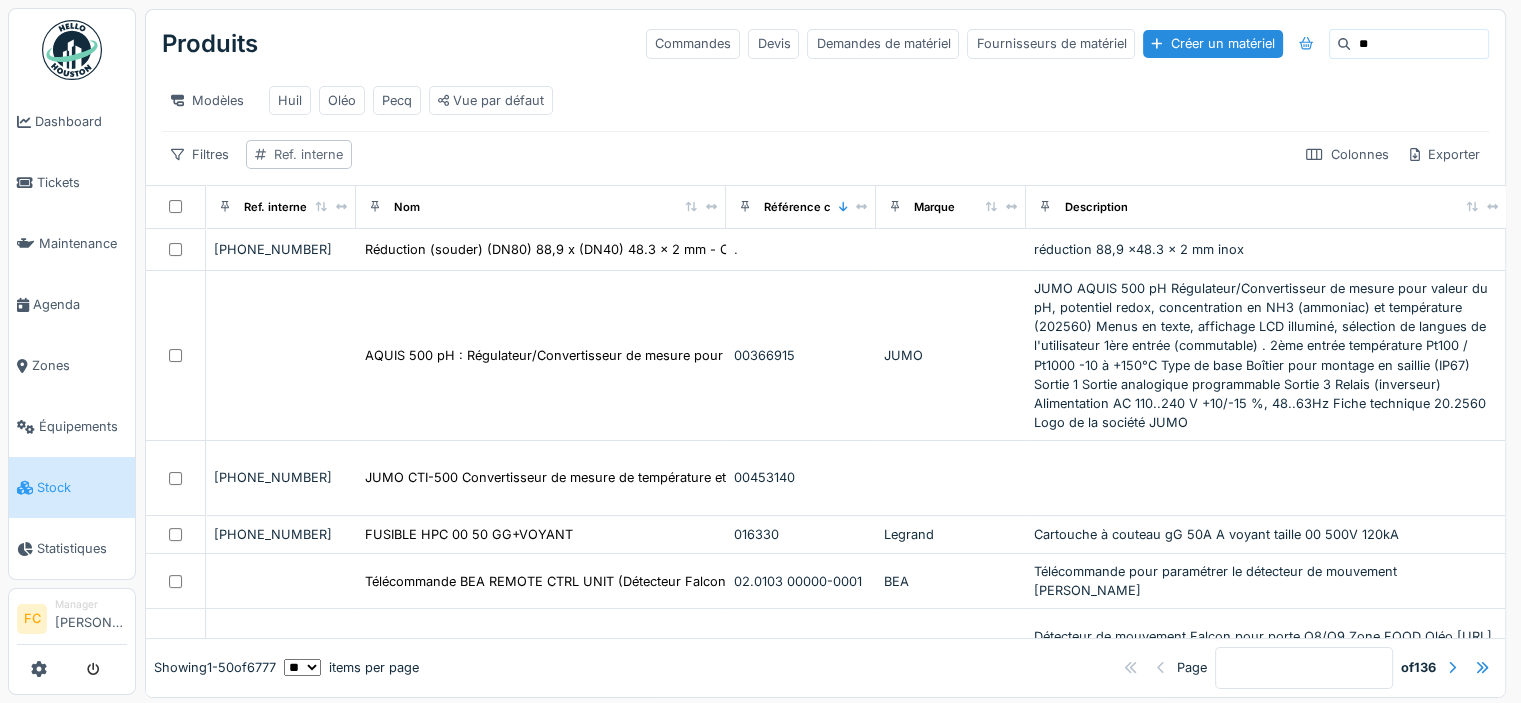 click on "Ref. interne" at bounding box center [308, 154] 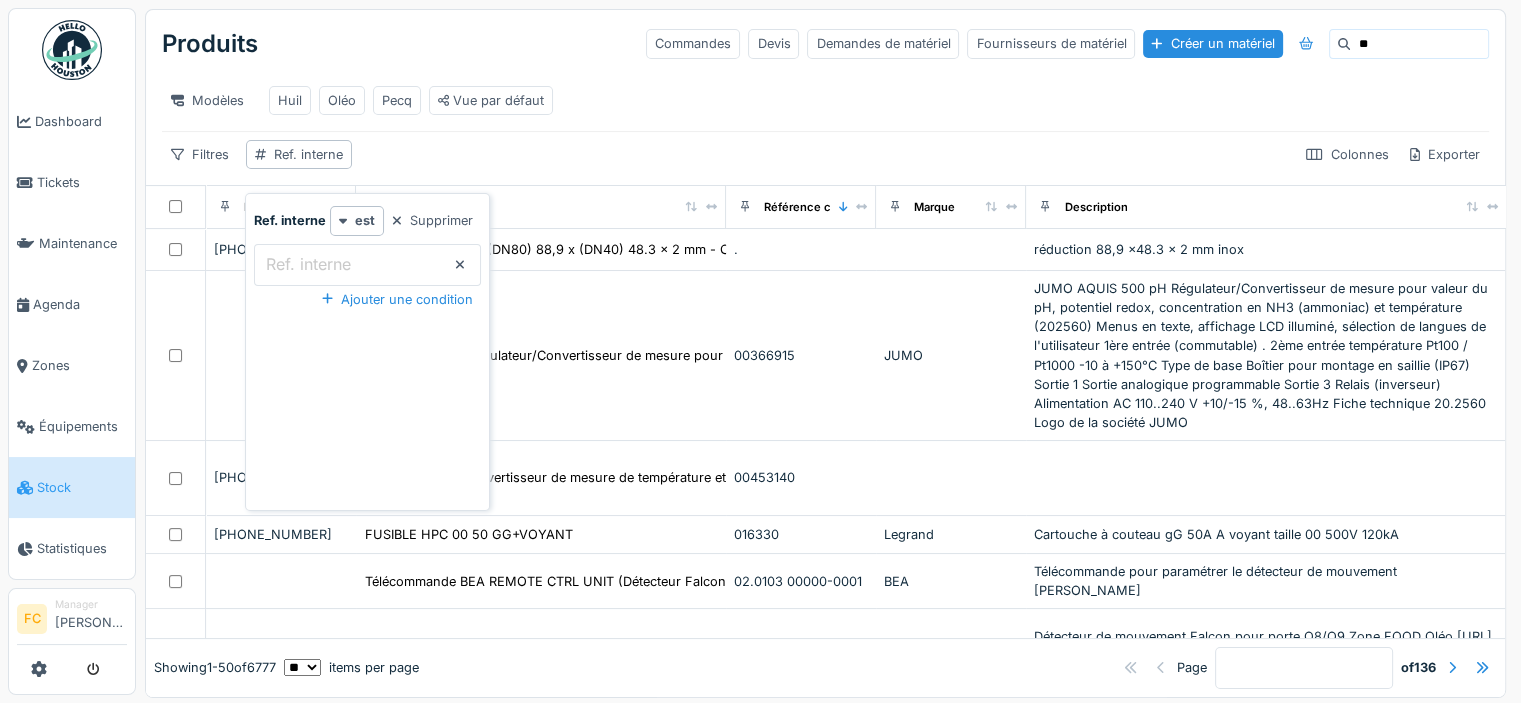 click on "Ref. interne" at bounding box center (308, 264) 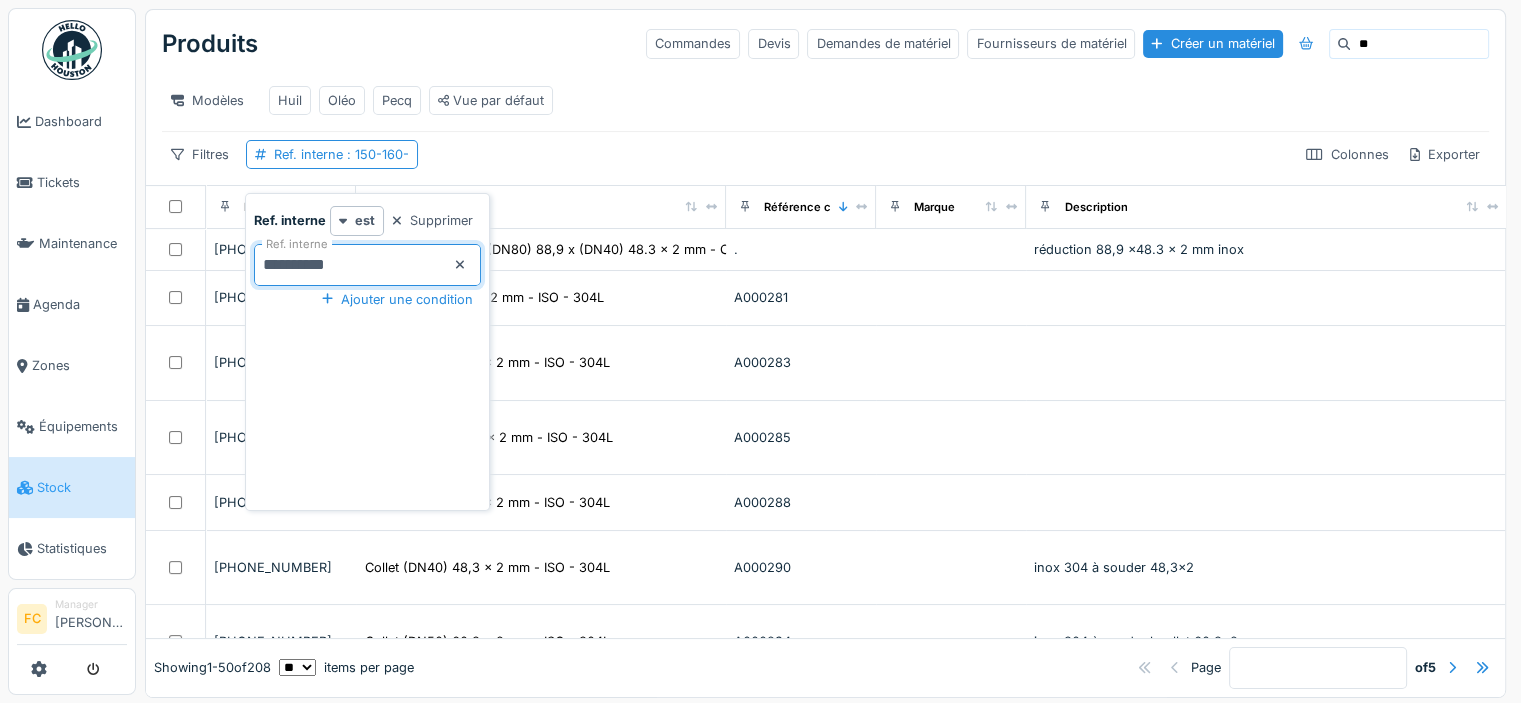 type on "**********" 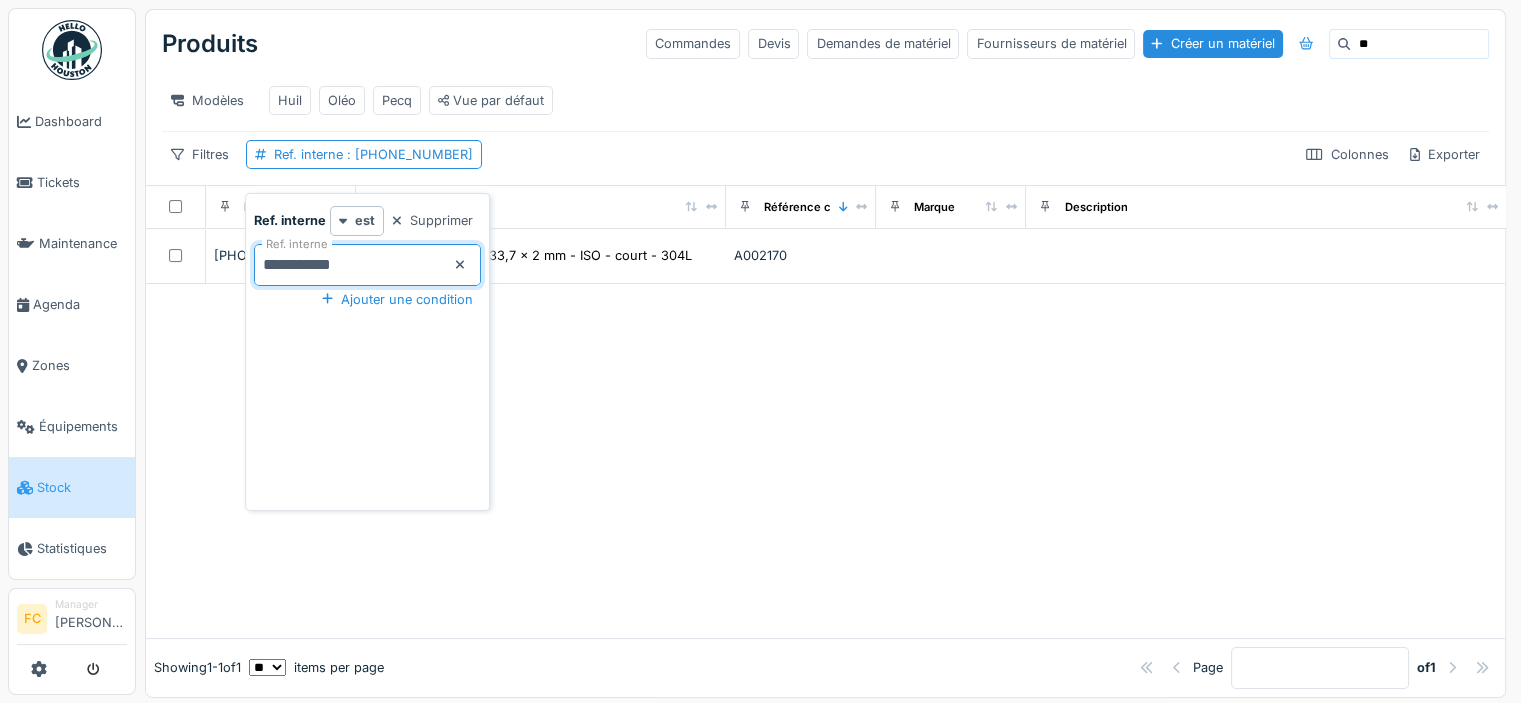 click at bounding box center [825, 461] 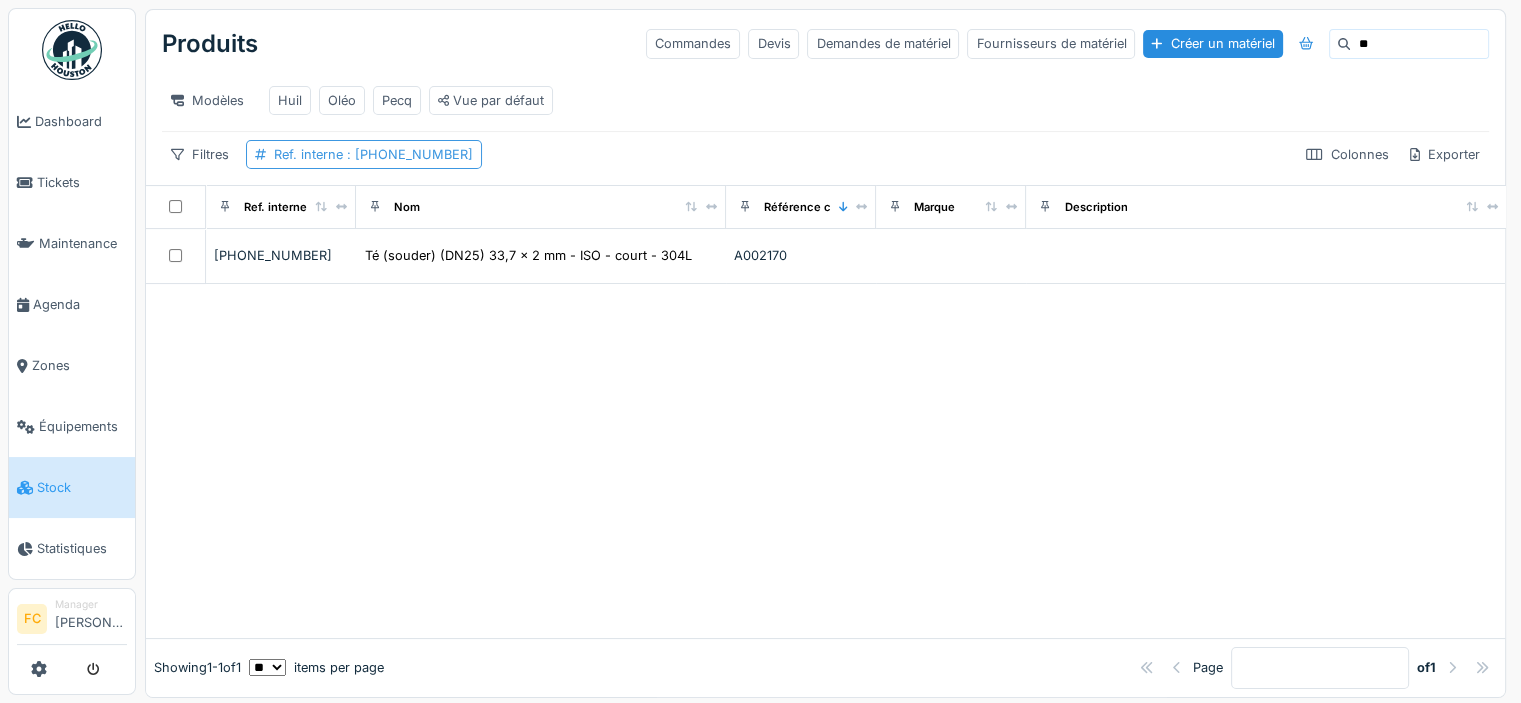 click on "Ref. interne   :   150-160-083" at bounding box center [373, 154] 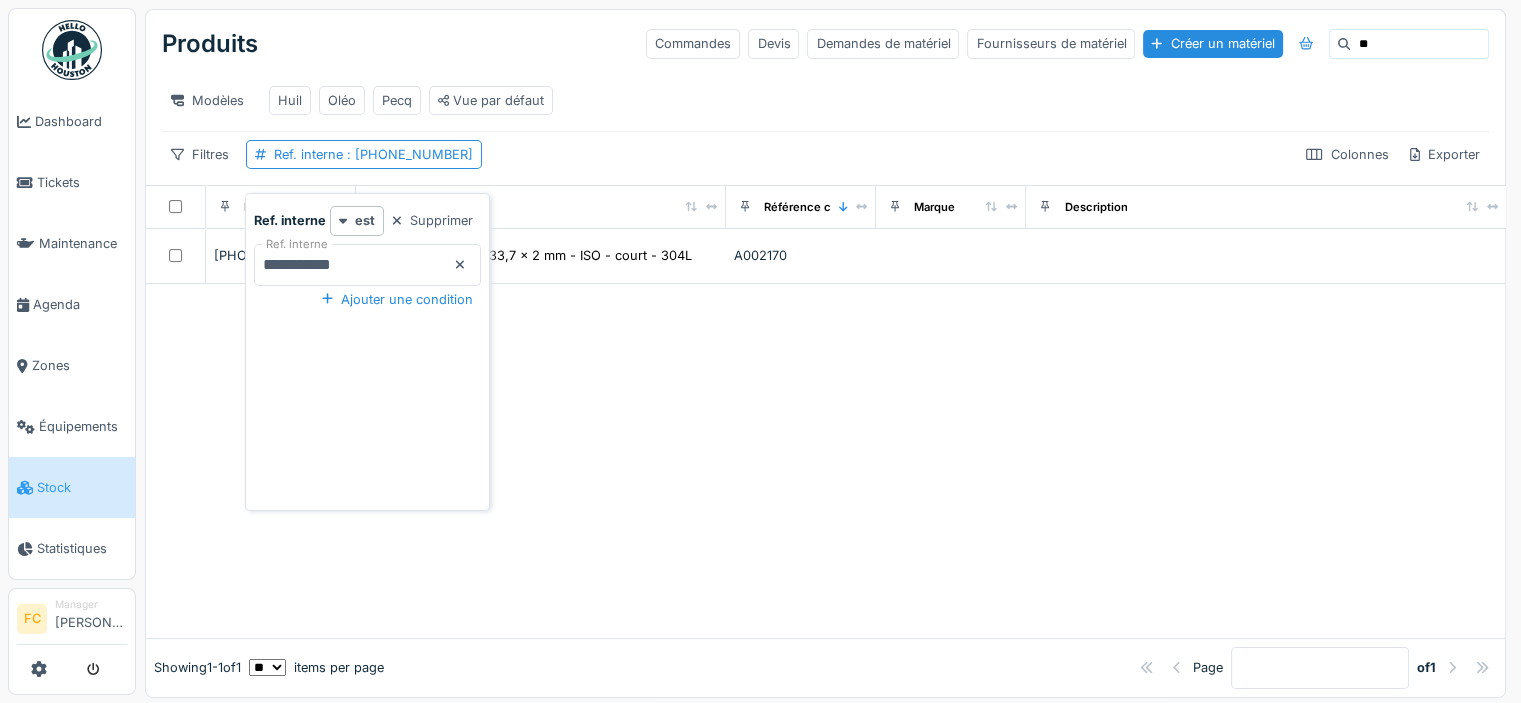 click on "**********" at bounding box center (367, 265) 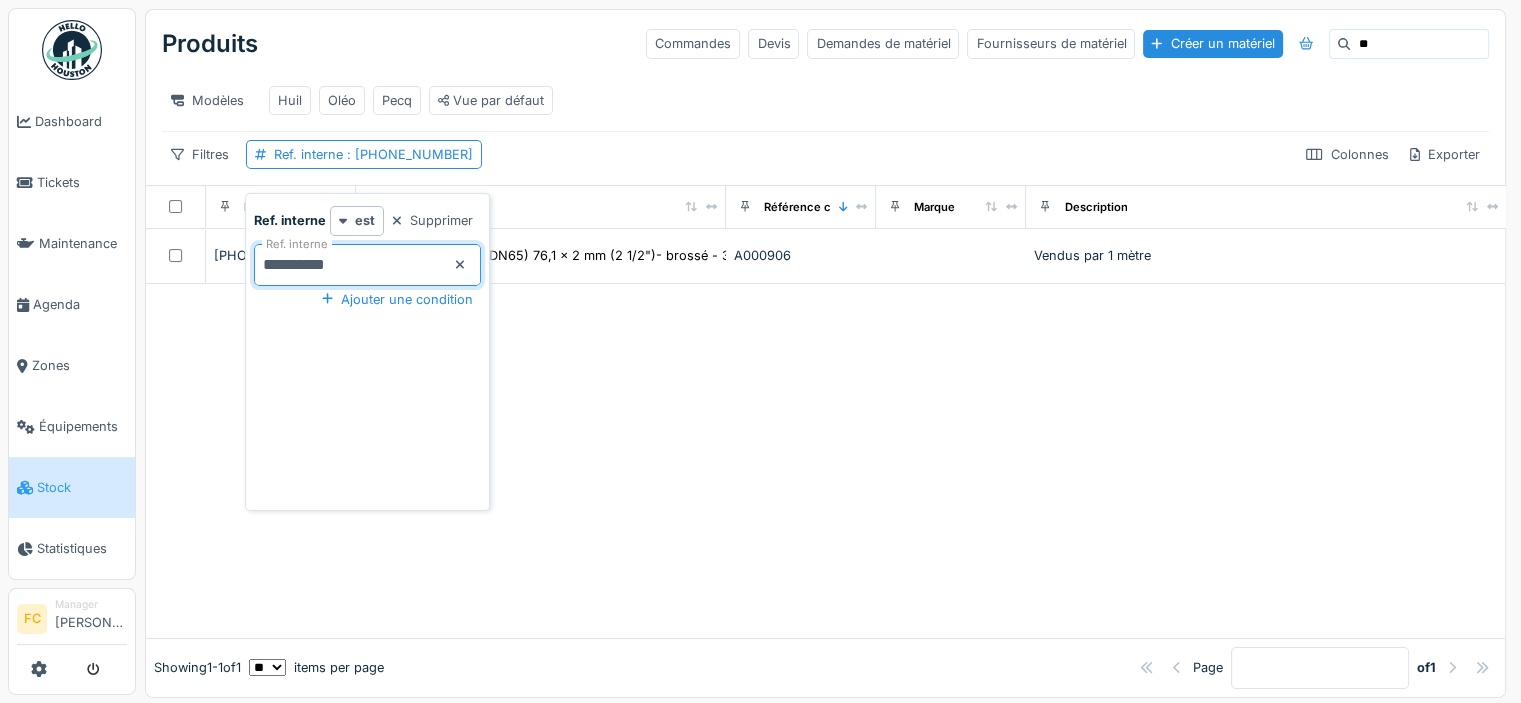 type on "**********" 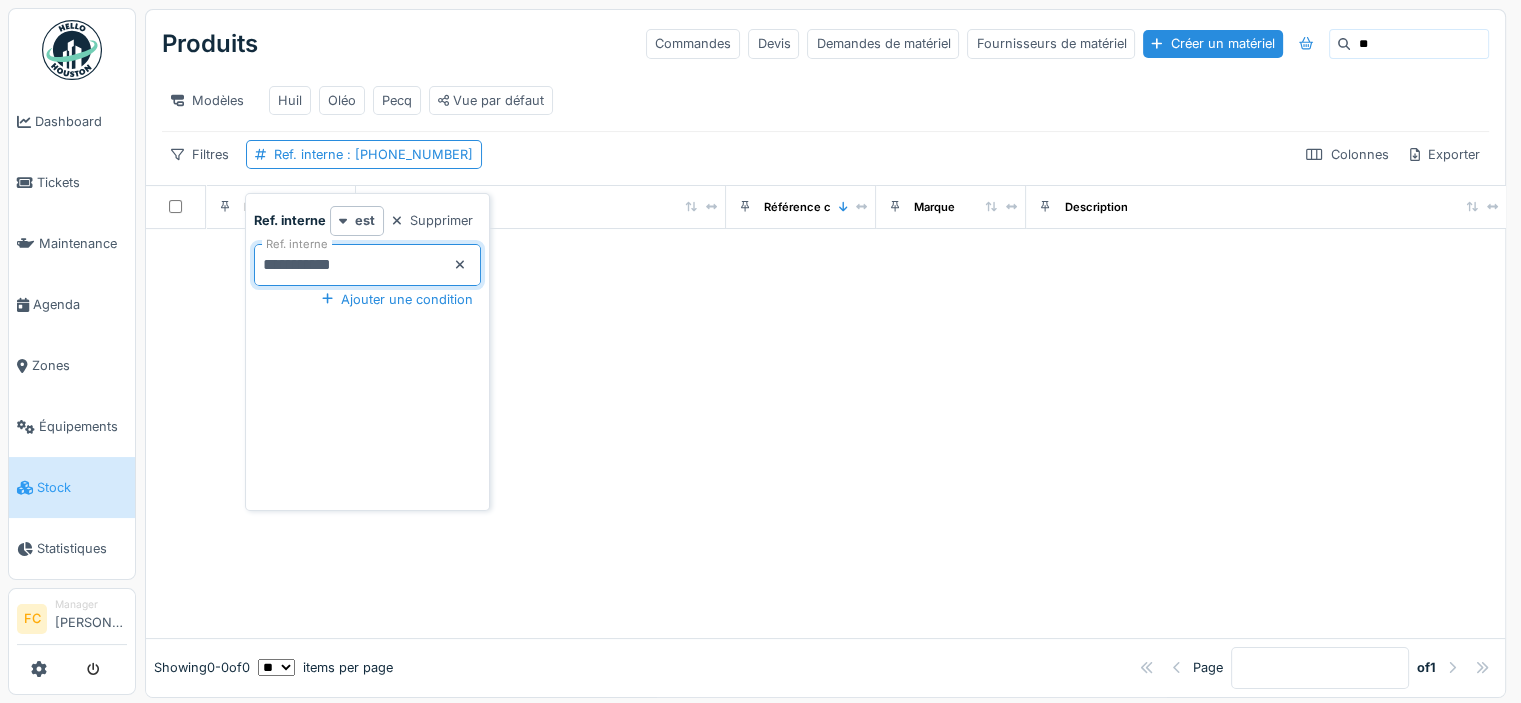 drag, startPoint x: 369, startPoint y: 257, endPoint x: 189, endPoint y: 267, distance: 180.27756 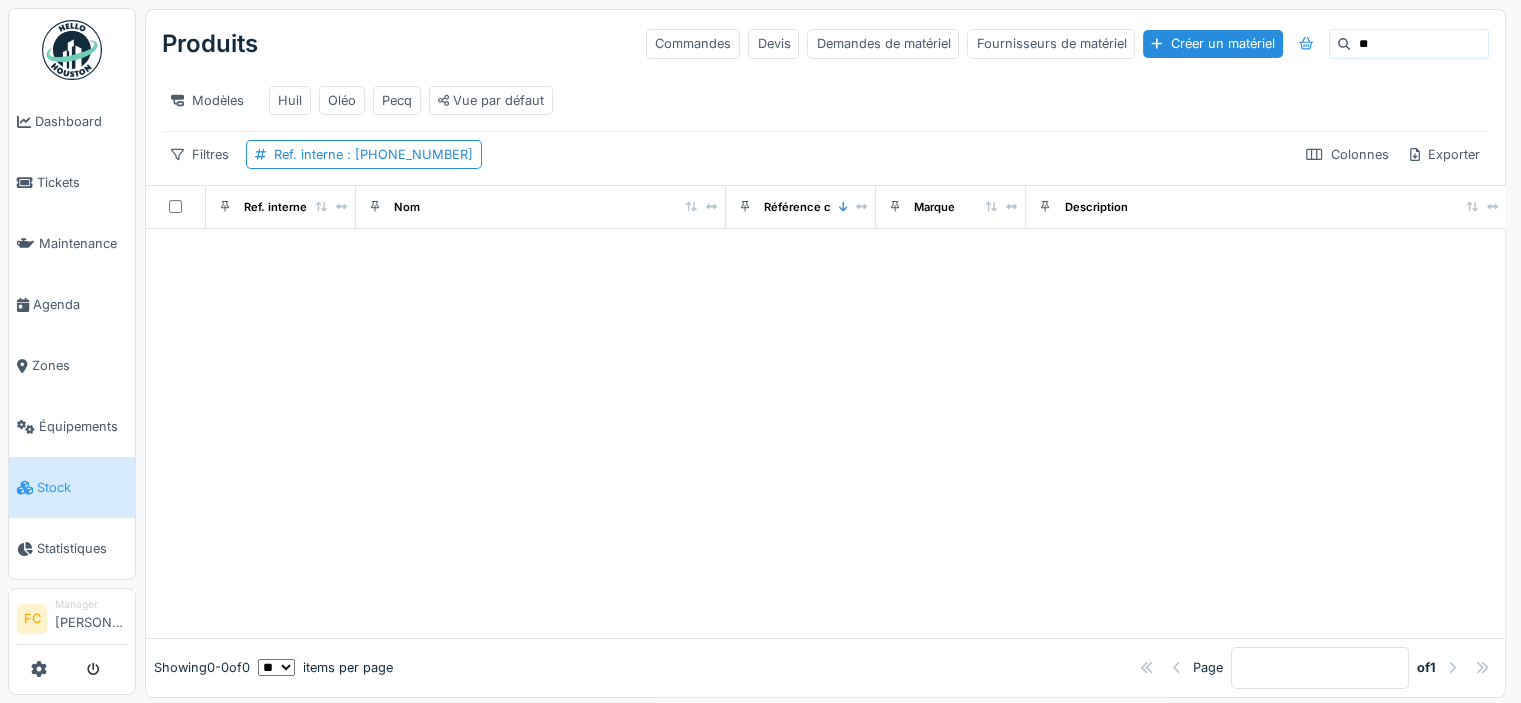click at bounding box center (825, 433) 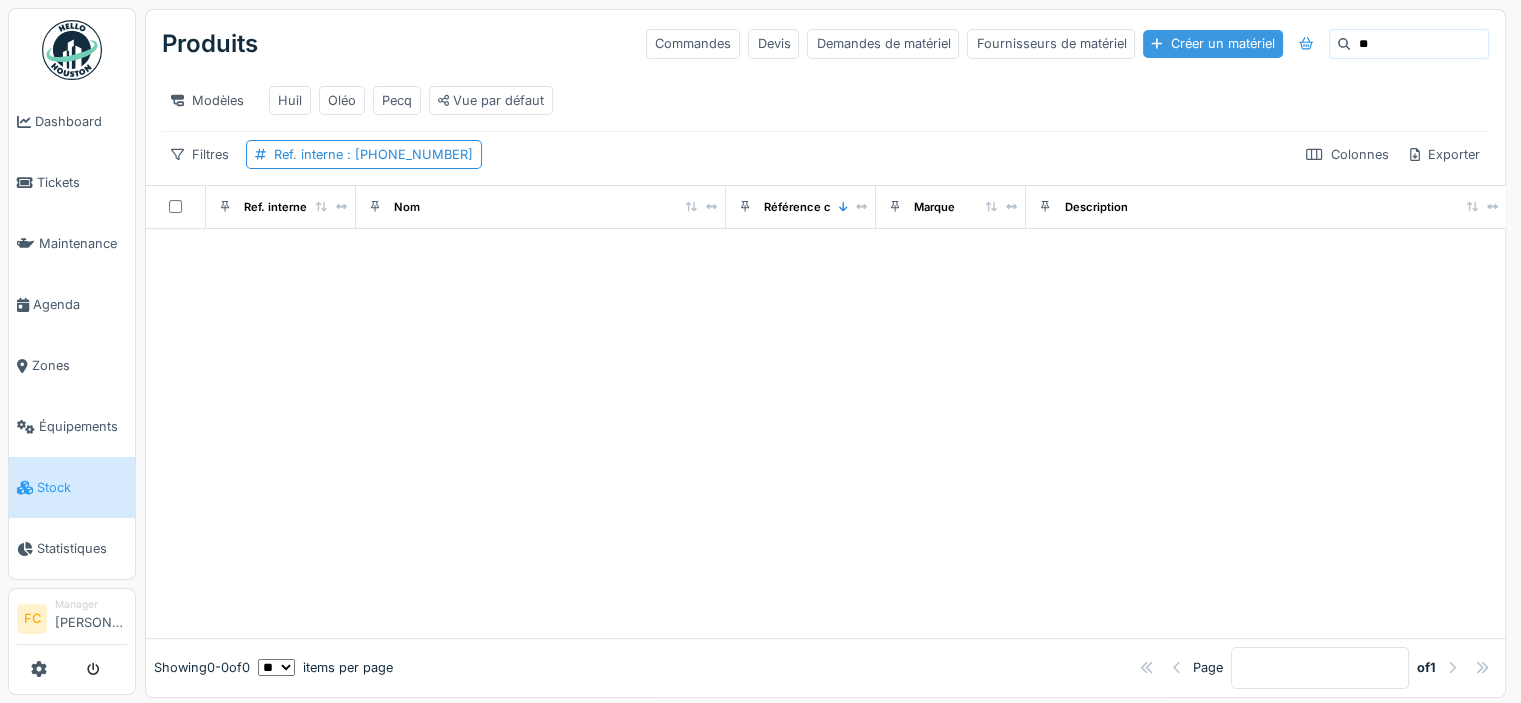 click on "Créer un matériel" at bounding box center (1212, 43) 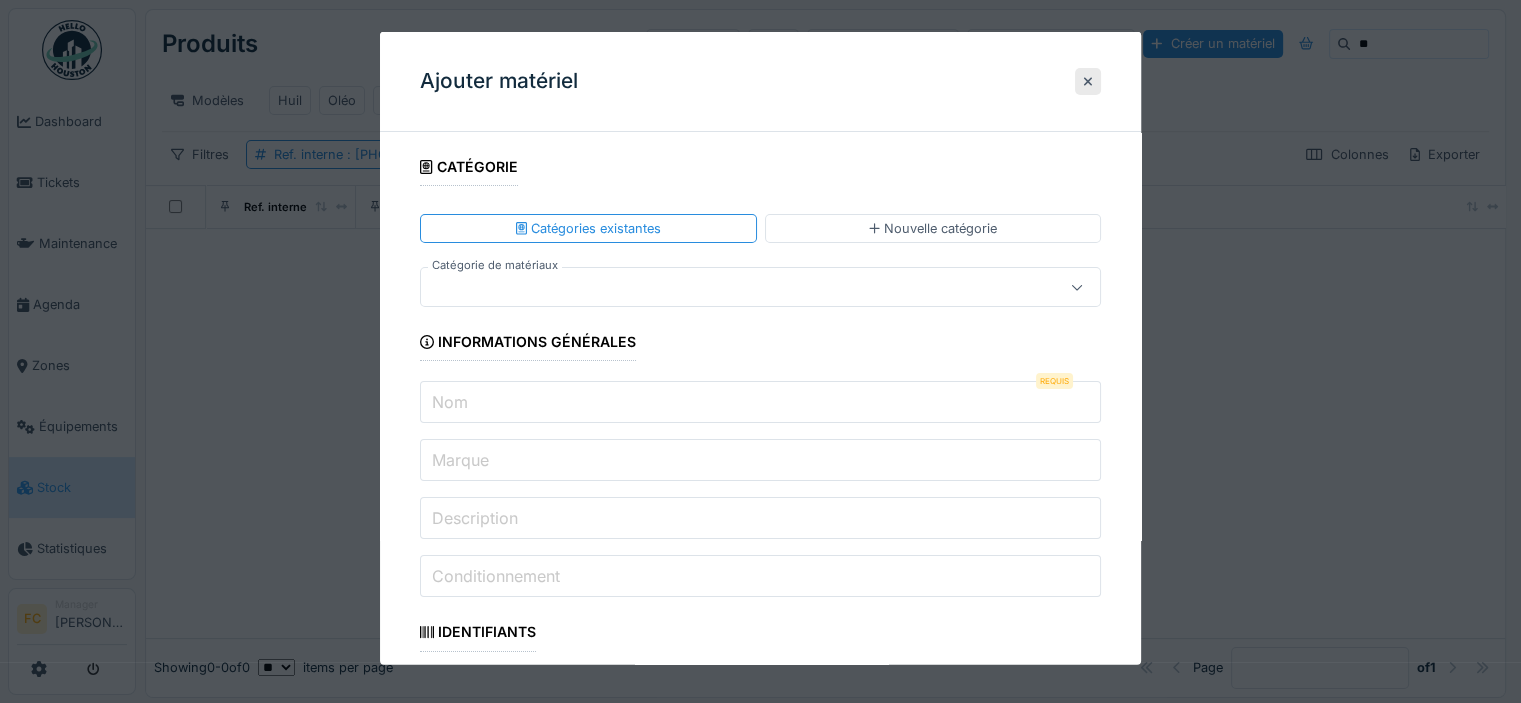 click at bounding box center (760, 287) 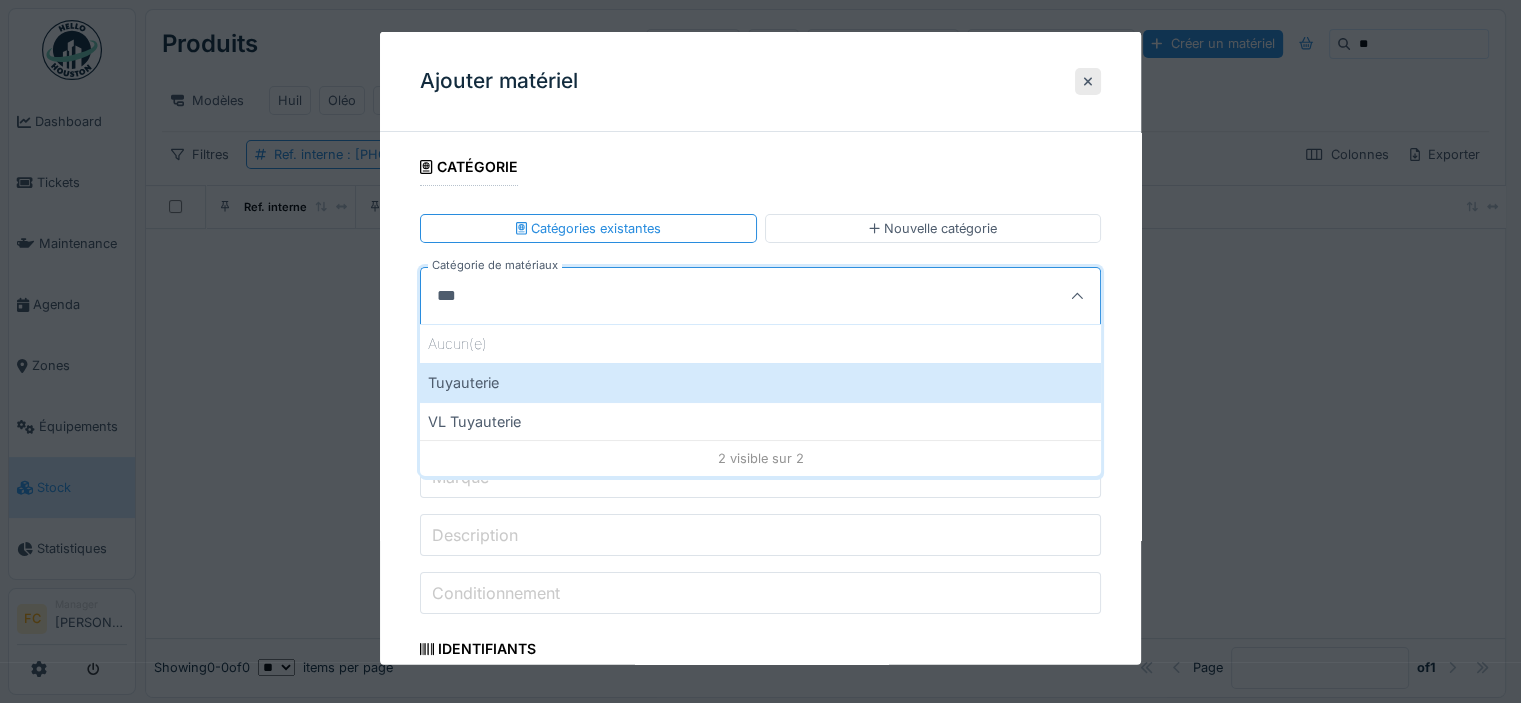 type on "***" 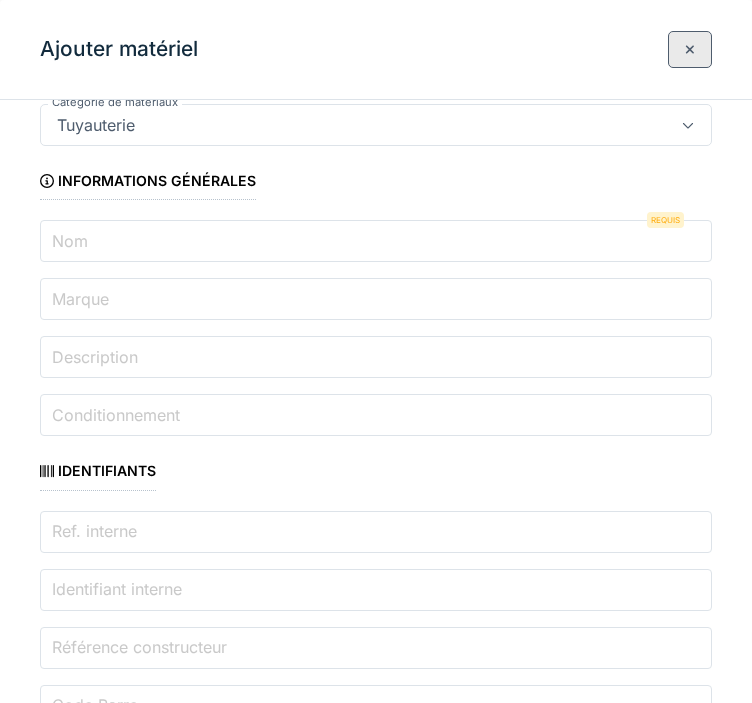 scroll, scrollTop: 132, scrollLeft: 0, axis: vertical 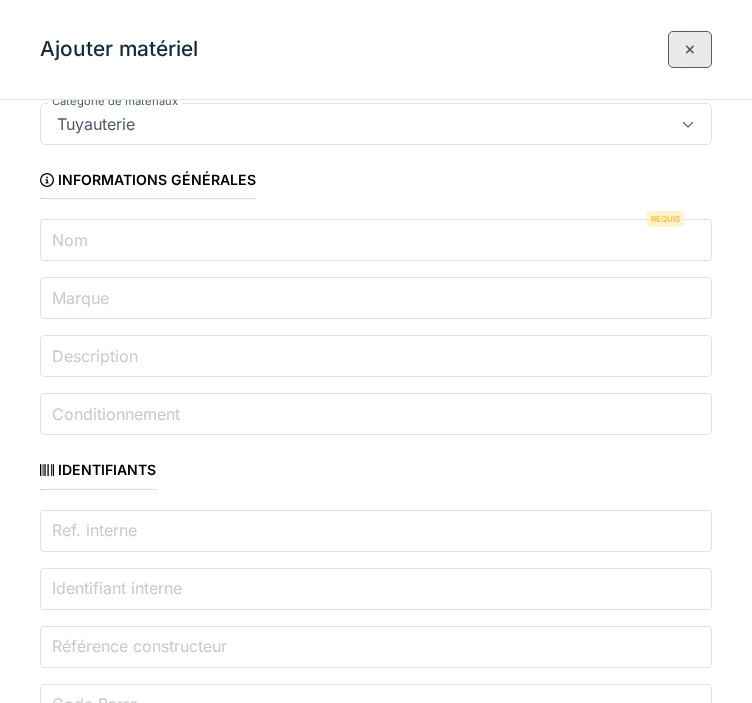 click on "Nom" at bounding box center [376, 240] 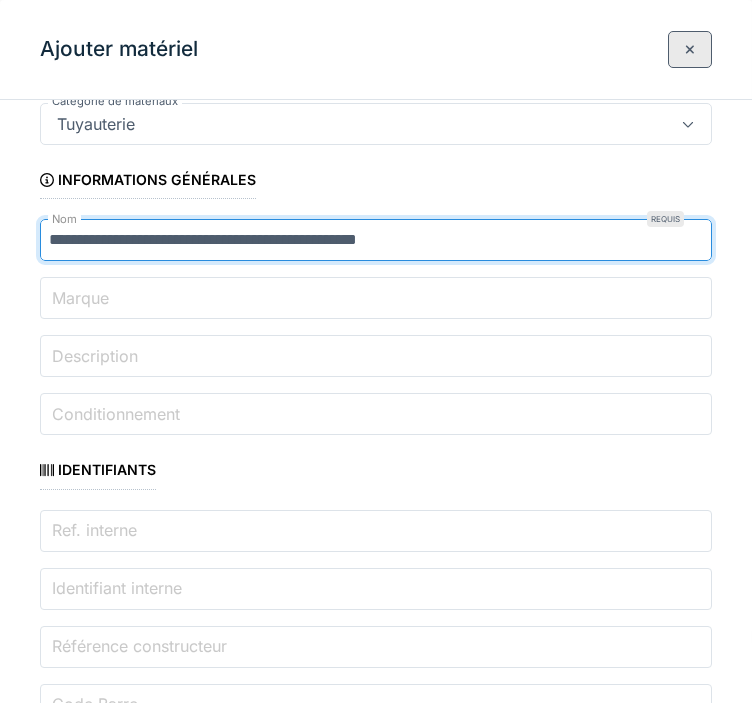 click on "**********" at bounding box center [376, 240] 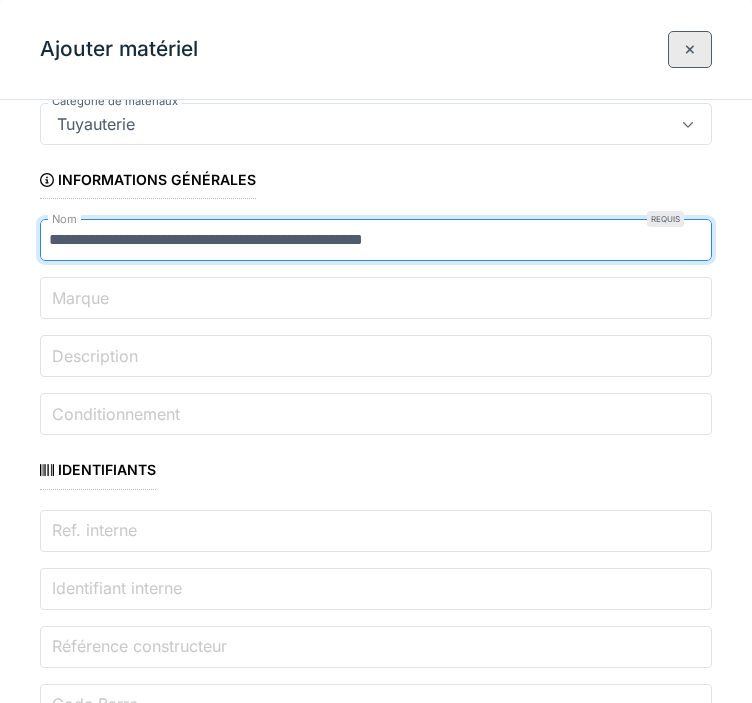 type on "**********" 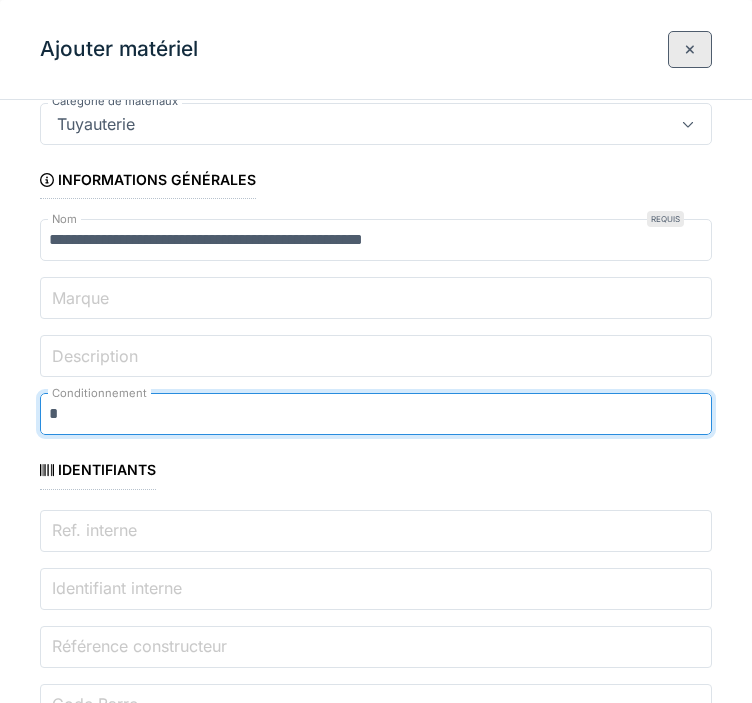 type on "******" 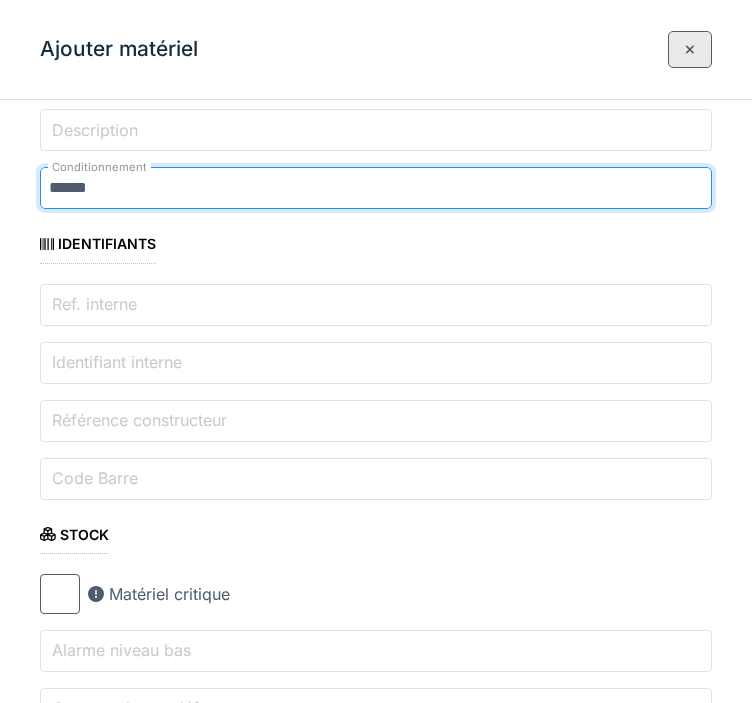 scroll, scrollTop: 359, scrollLeft: 0, axis: vertical 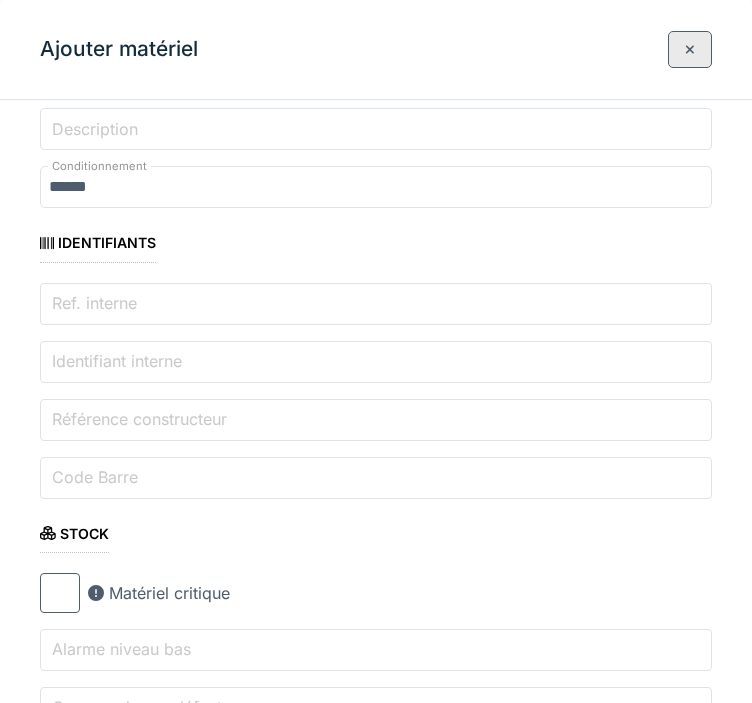 click on "Ref. interne" at bounding box center [94, 303] 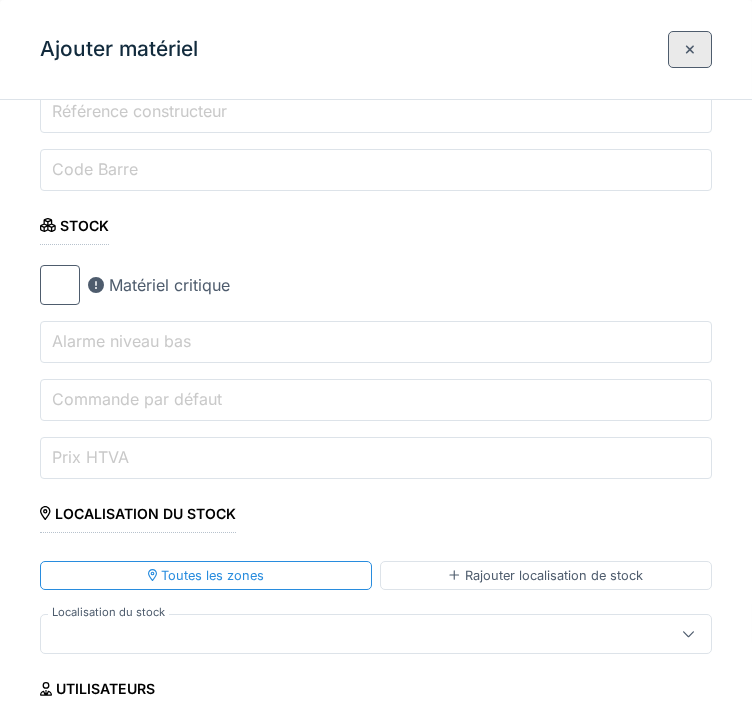 scroll, scrollTop: 668, scrollLeft: 0, axis: vertical 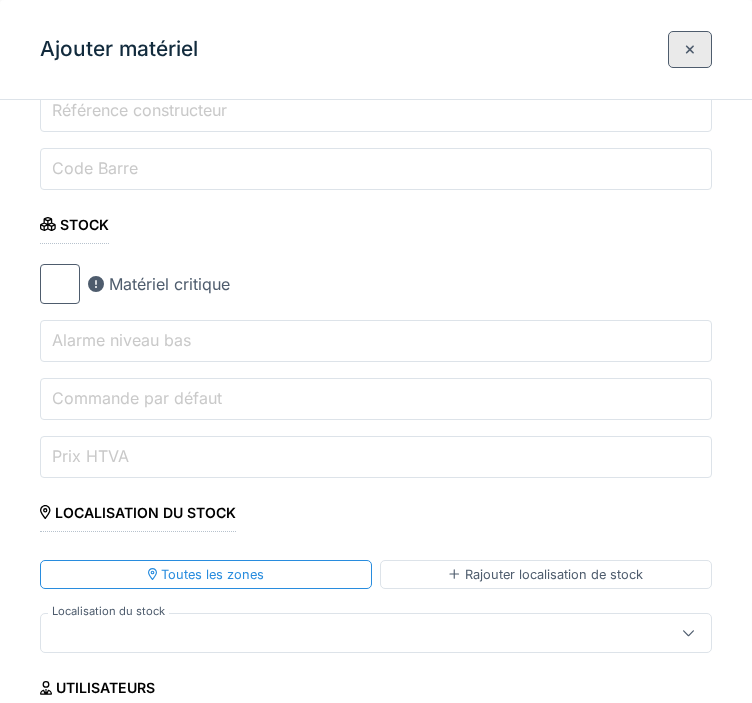 type on "**********" 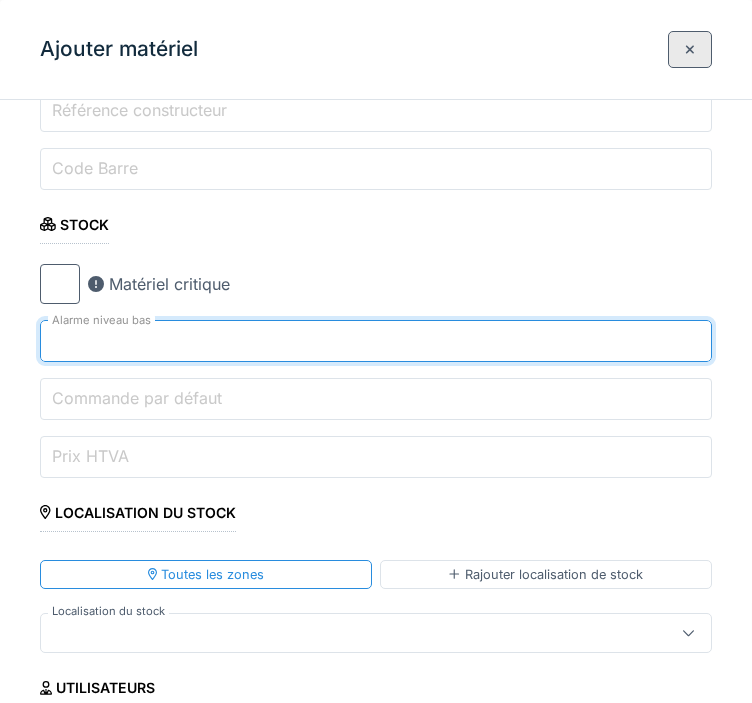 type on "*" 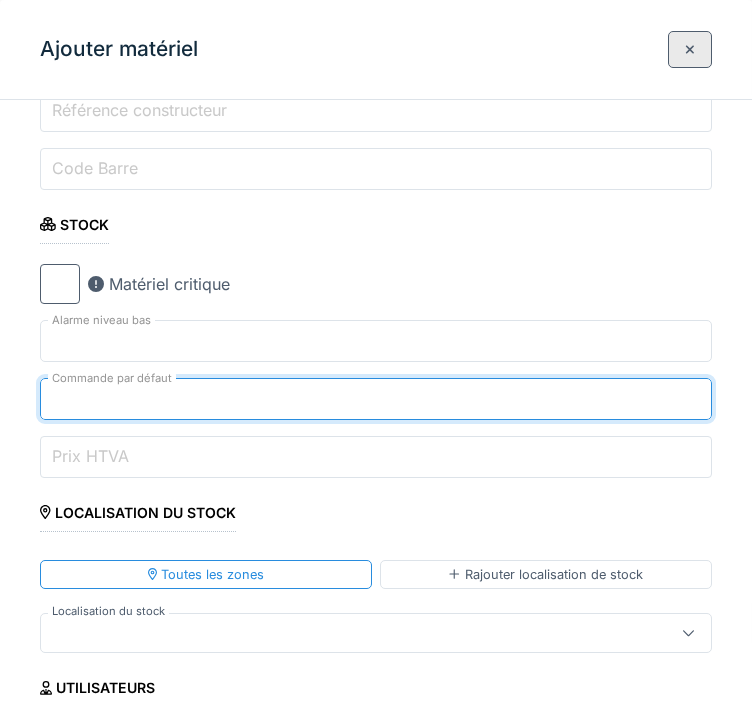type on "*" 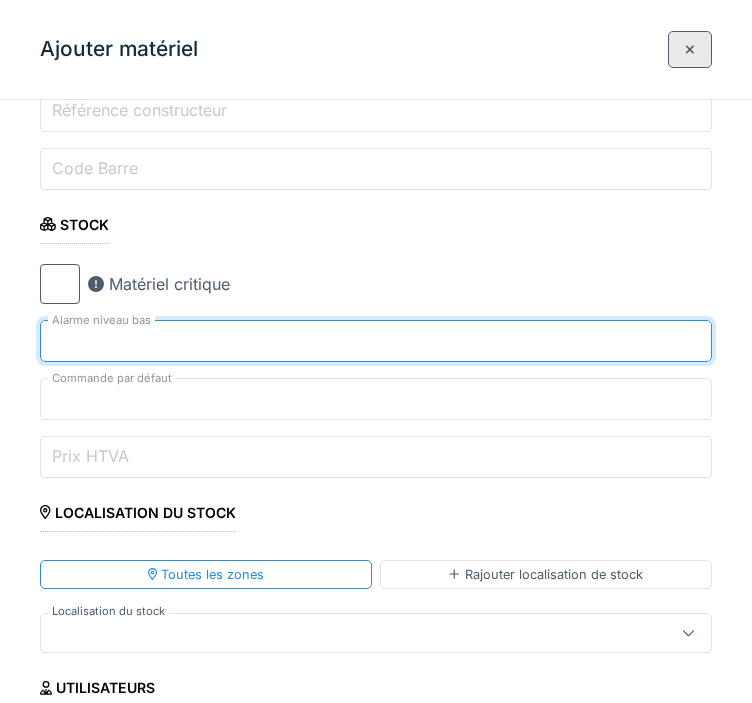 drag, startPoint x: 85, startPoint y: 336, endPoint x: 29, endPoint y: 334, distance: 56.0357 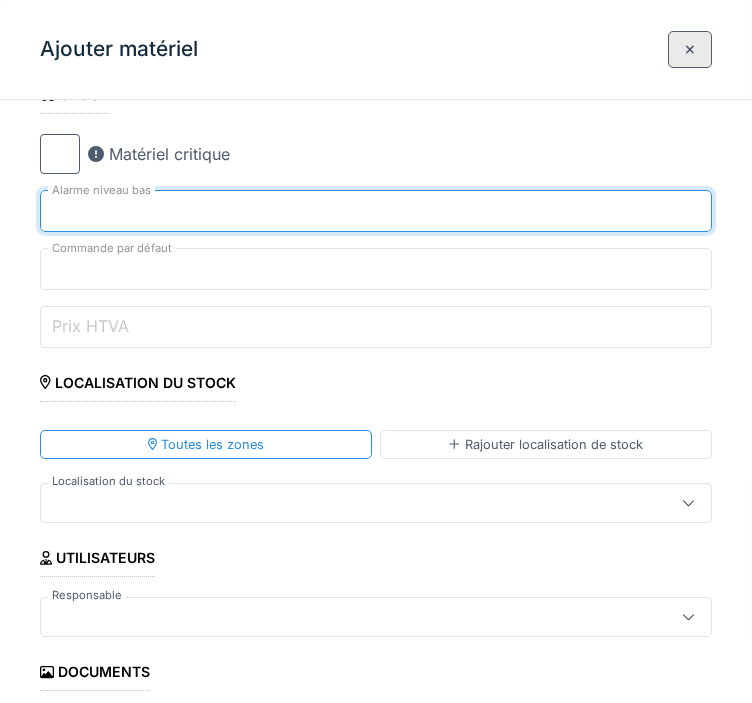 scroll, scrollTop: 799, scrollLeft: 0, axis: vertical 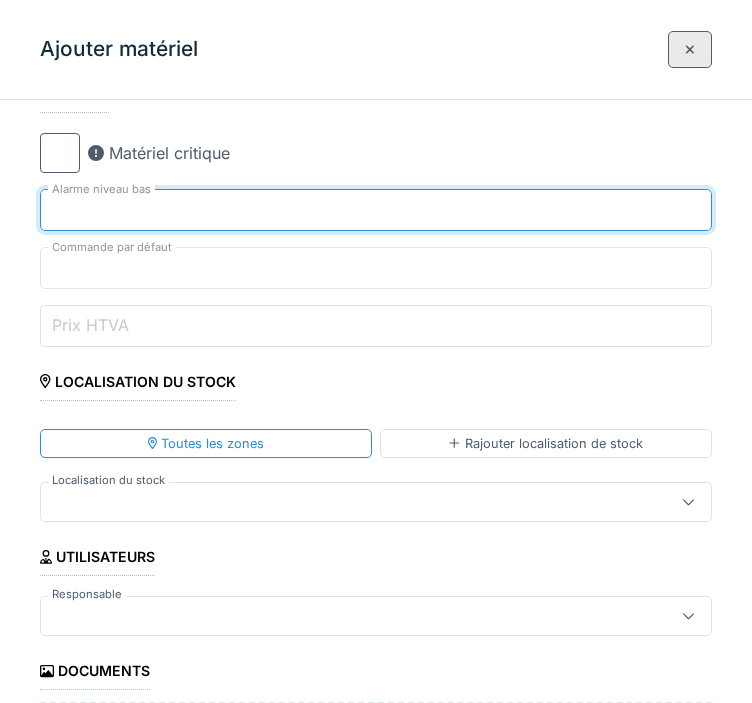 type on "*" 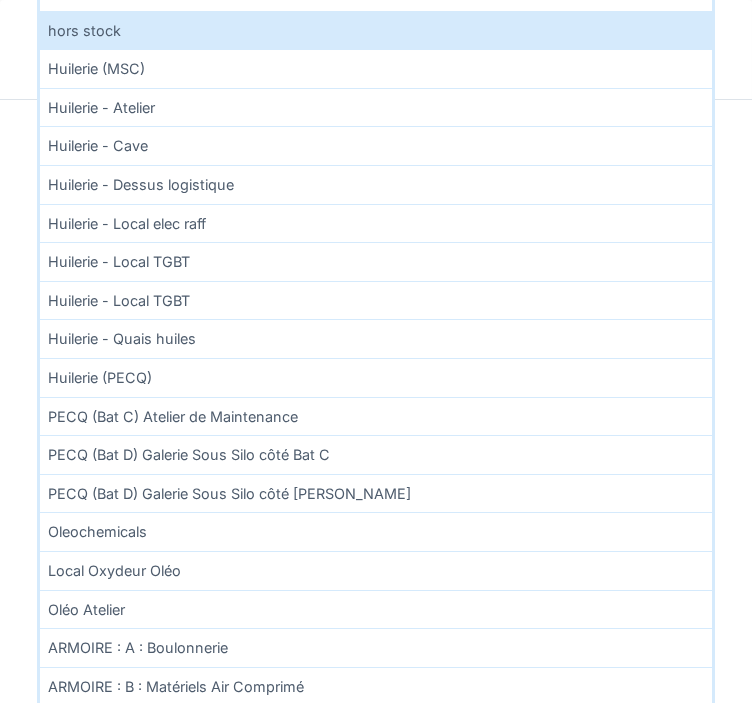 scroll, scrollTop: 1506, scrollLeft: 0, axis: vertical 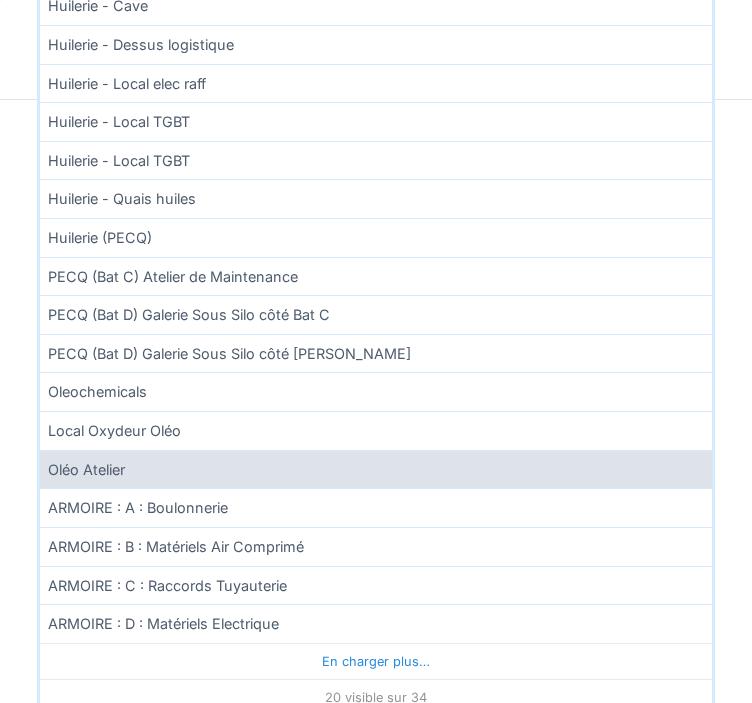 click on "Oléo Atelier" at bounding box center (376, 469) 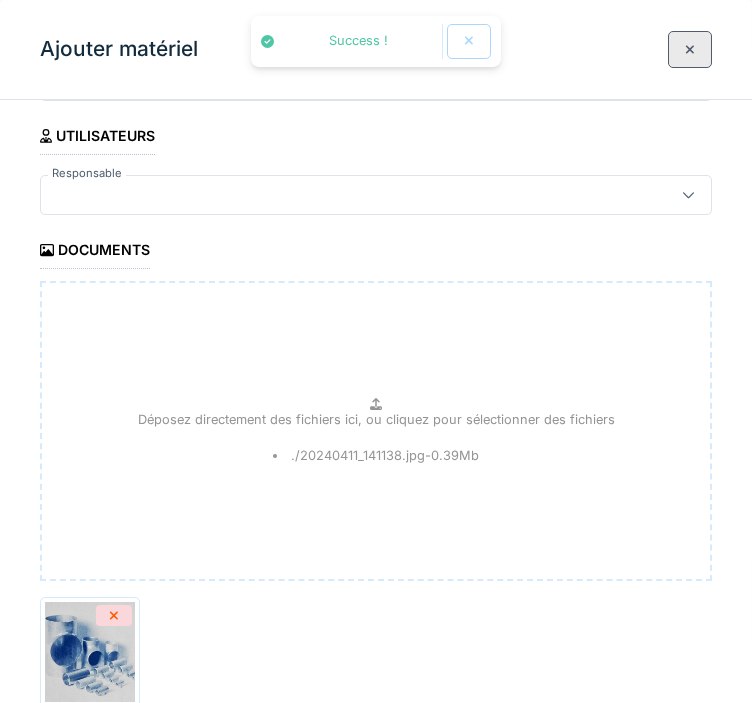 scroll, scrollTop: 1367, scrollLeft: 0, axis: vertical 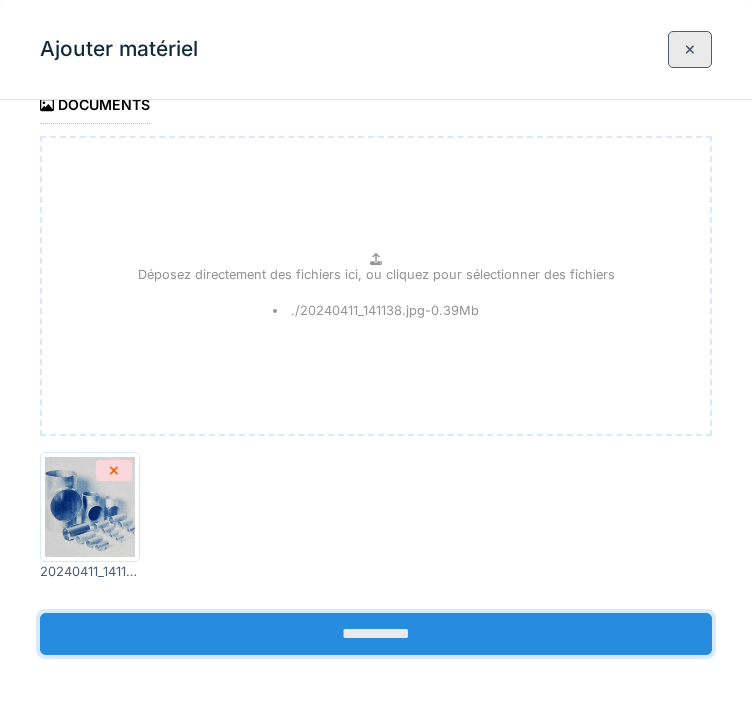 click on "**********" at bounding box center (376, 634) 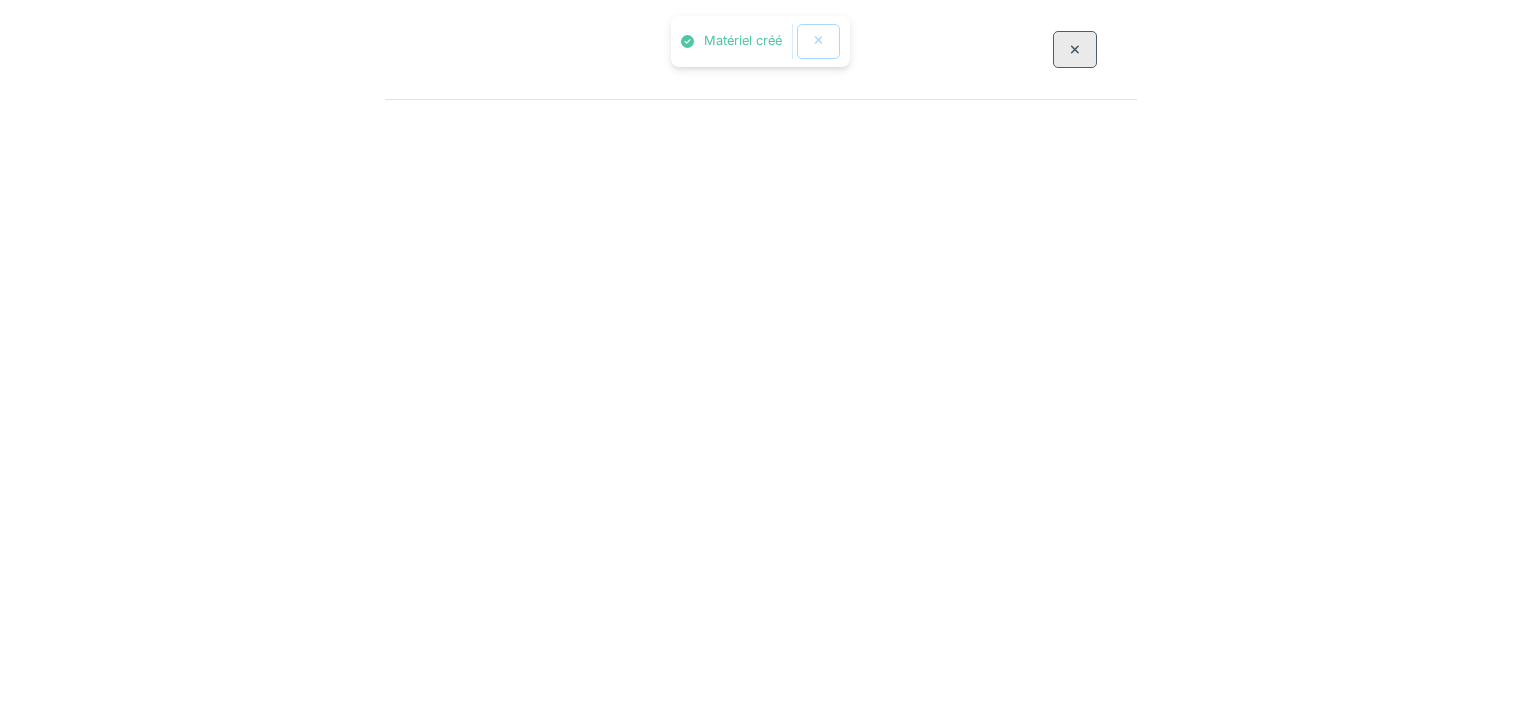 scroll, scrollTop: 0, scrollLeft: 0, axis: both 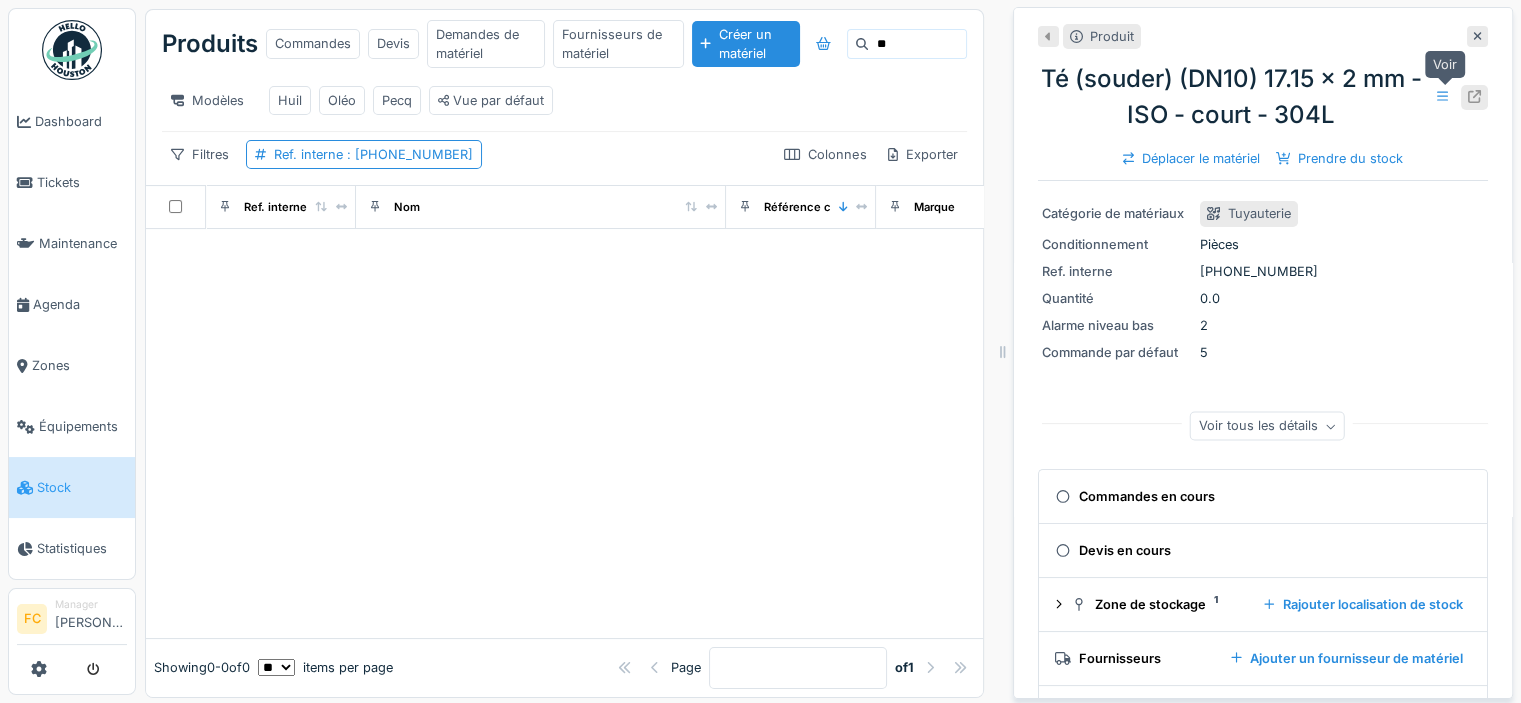 click 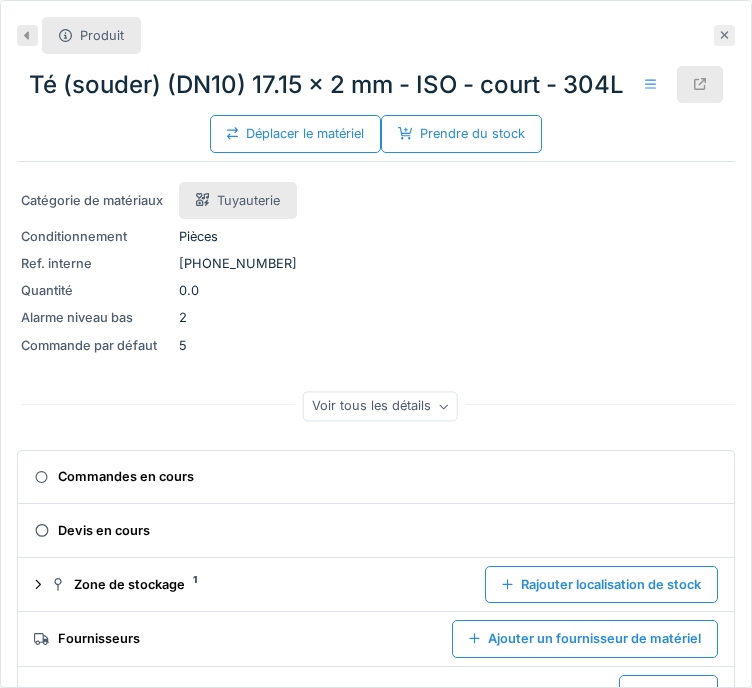 click at bounding box center [724, 35] 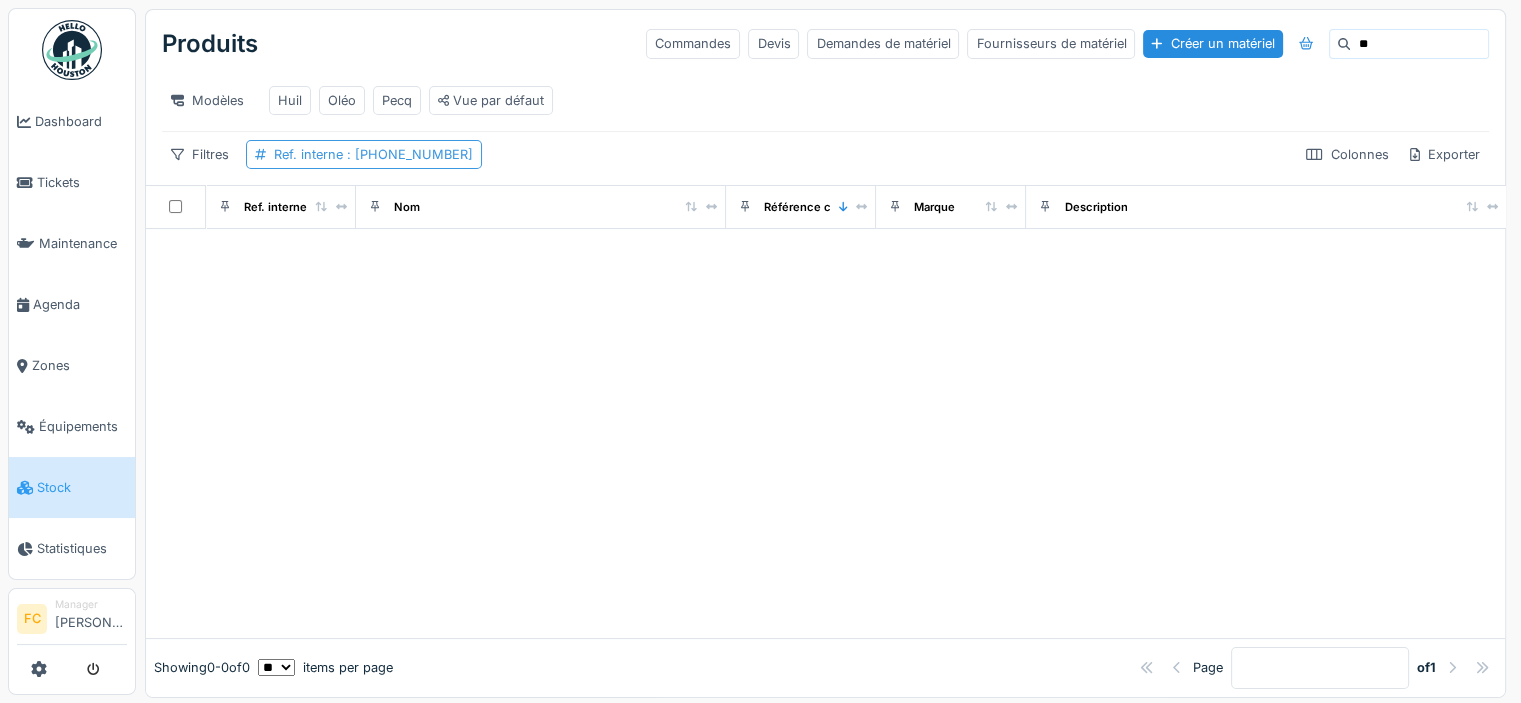 click on ":   150-160-301" at bounding box center [408, 154] 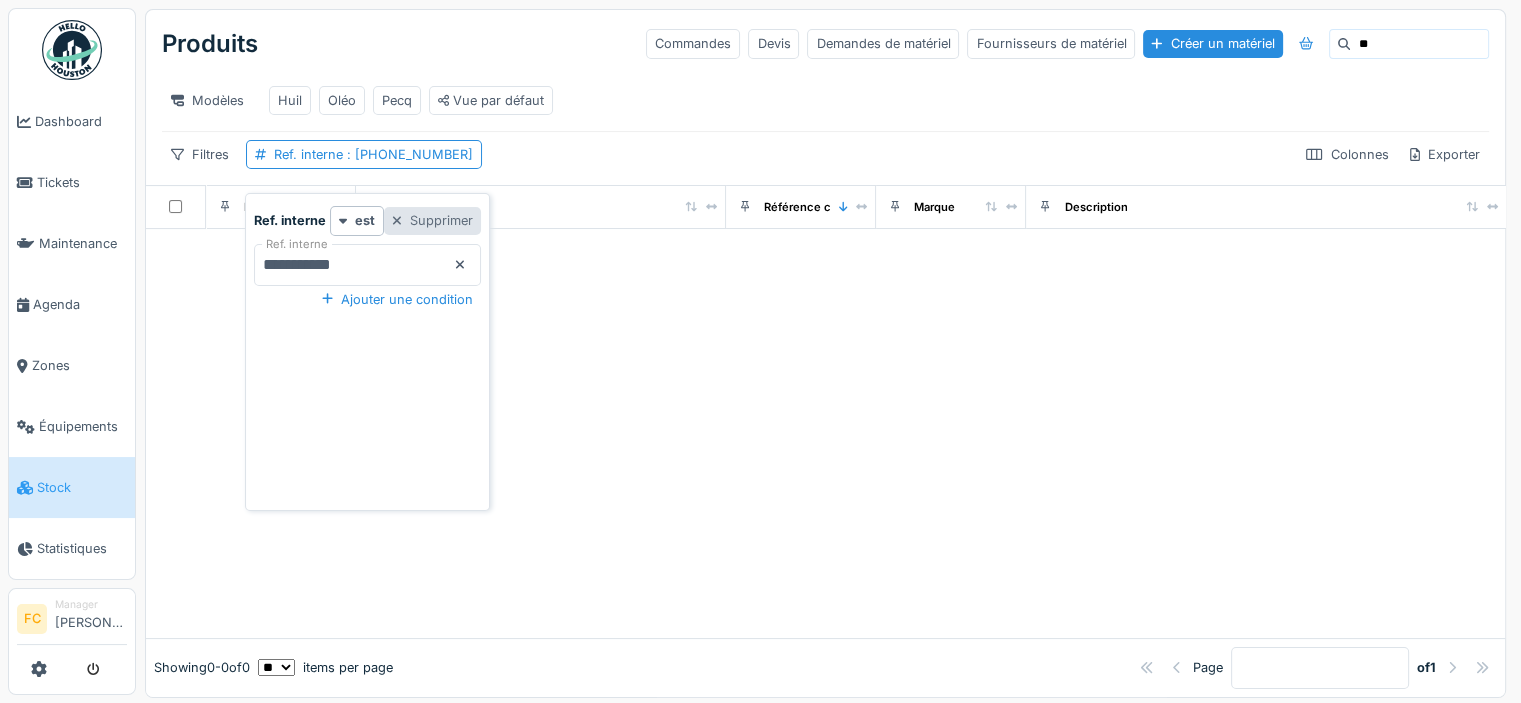 click on "Supprimer" at bounding box center (432, 220) 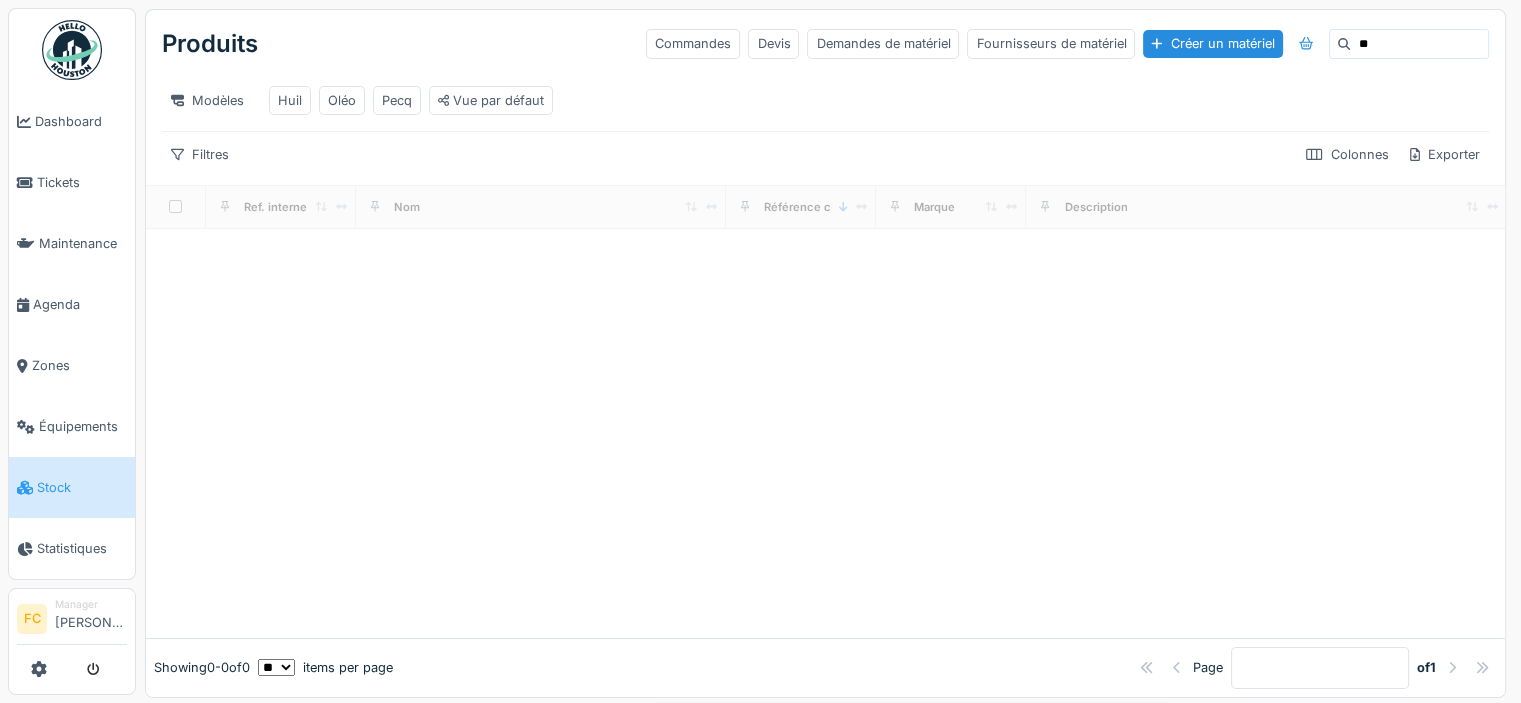 click on "**" at bounding box center [1419, 44] 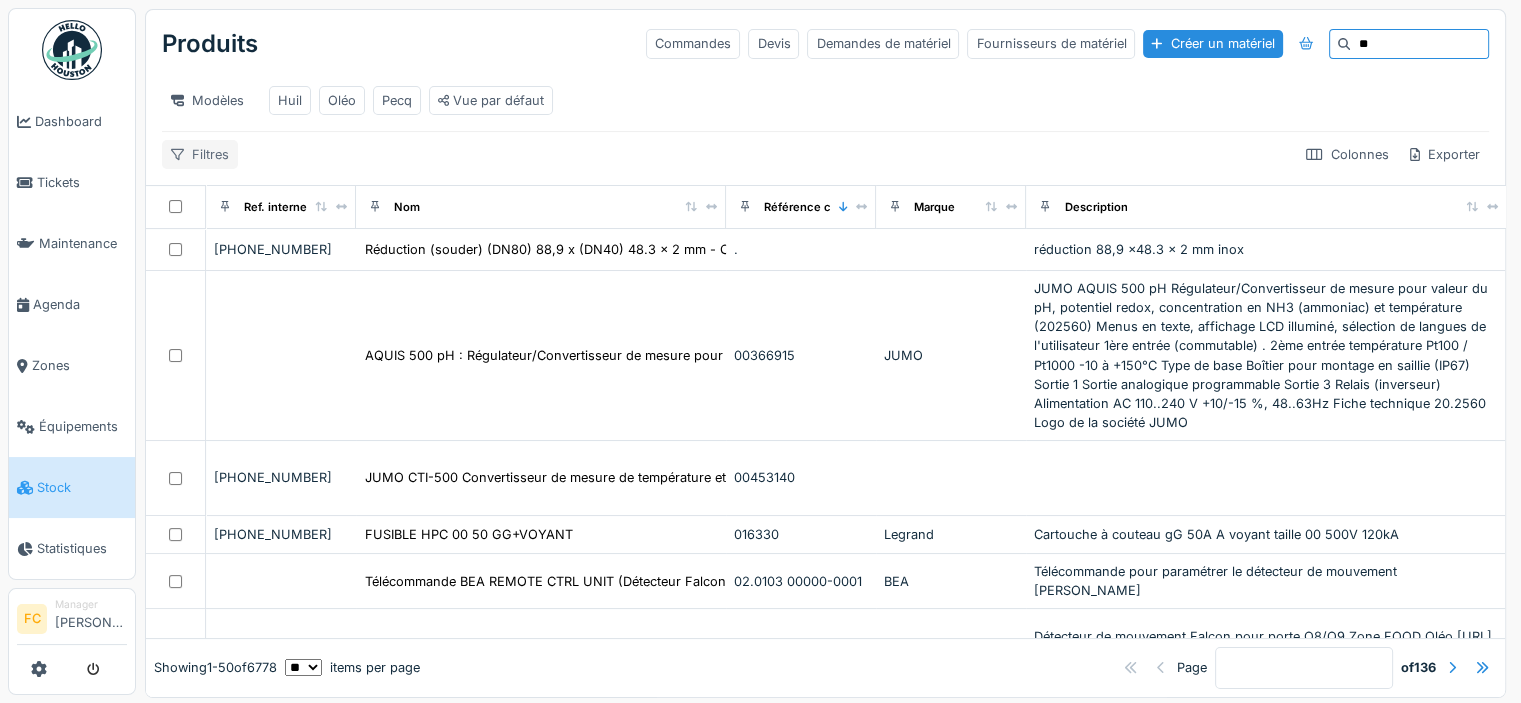 click on "Filtres" at bounding box center [200, 154] 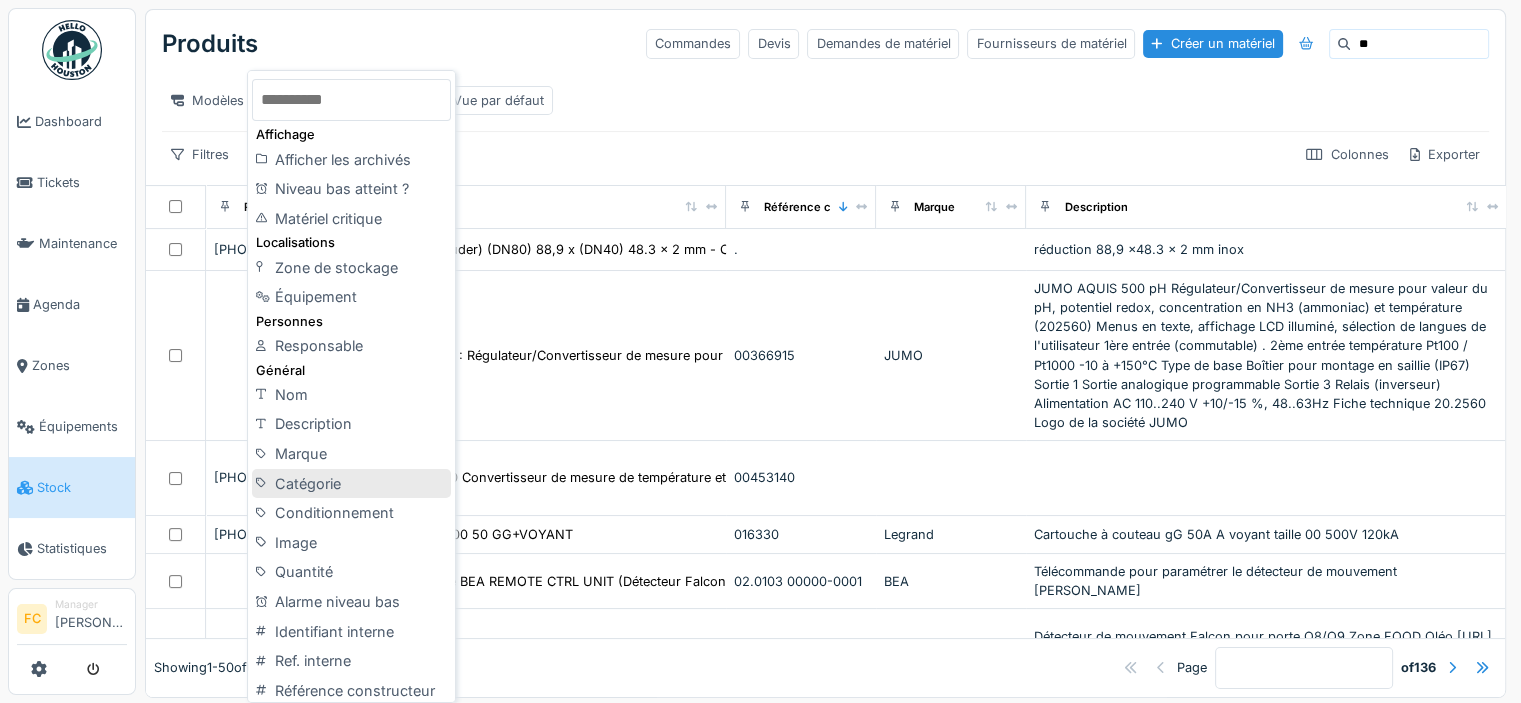 click on "Catégorie" at bounding box center [351, 484] 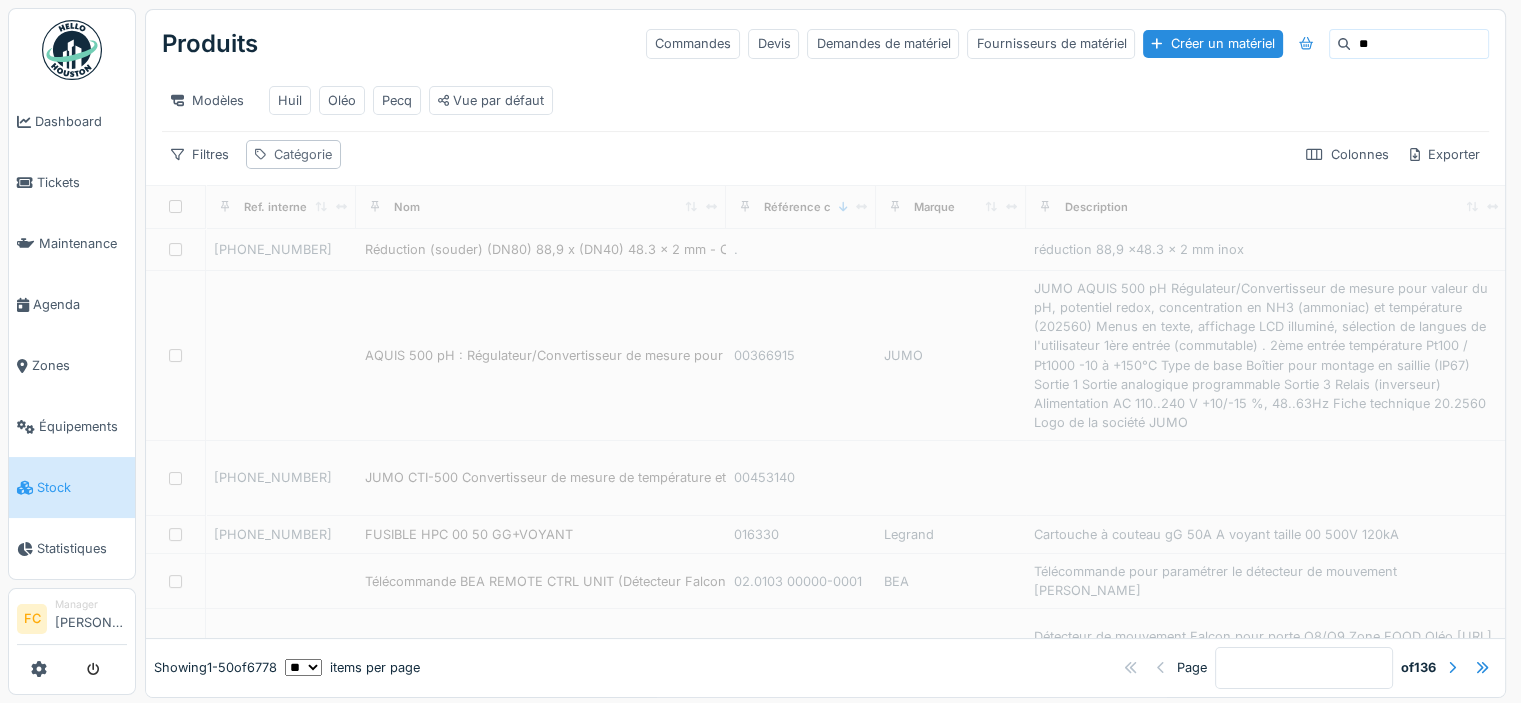 click on "Catégorie" at bounding box center (303, 154) 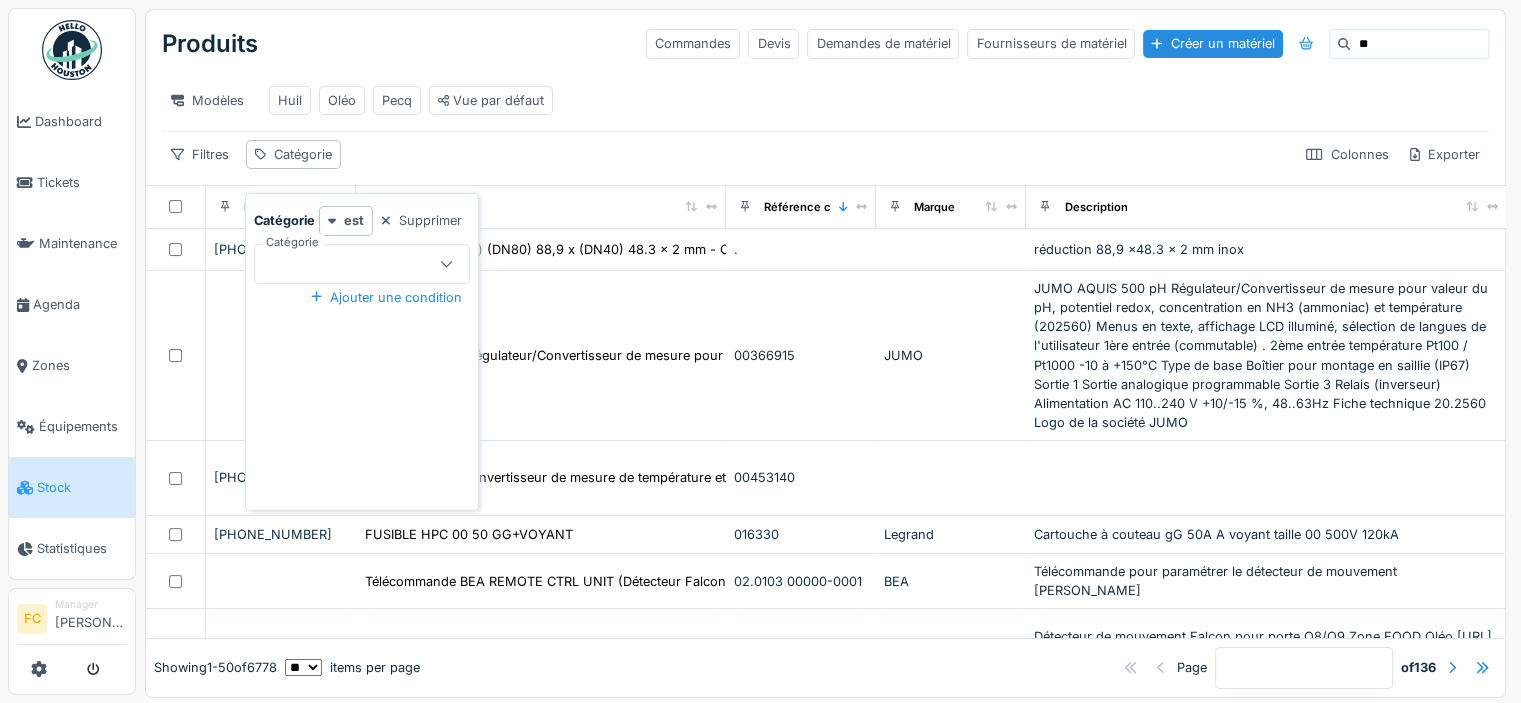 click at bounding box center (351, 264) 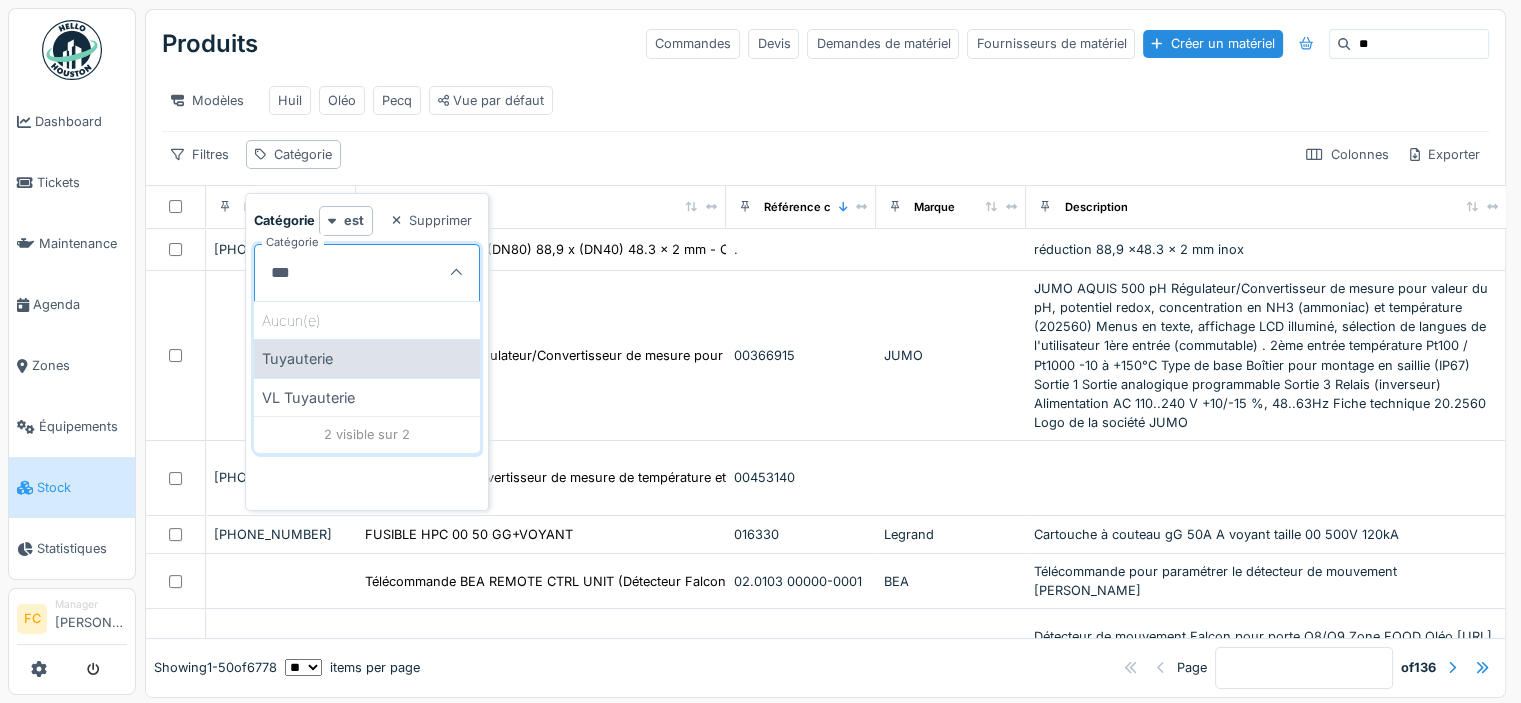 type on "***" 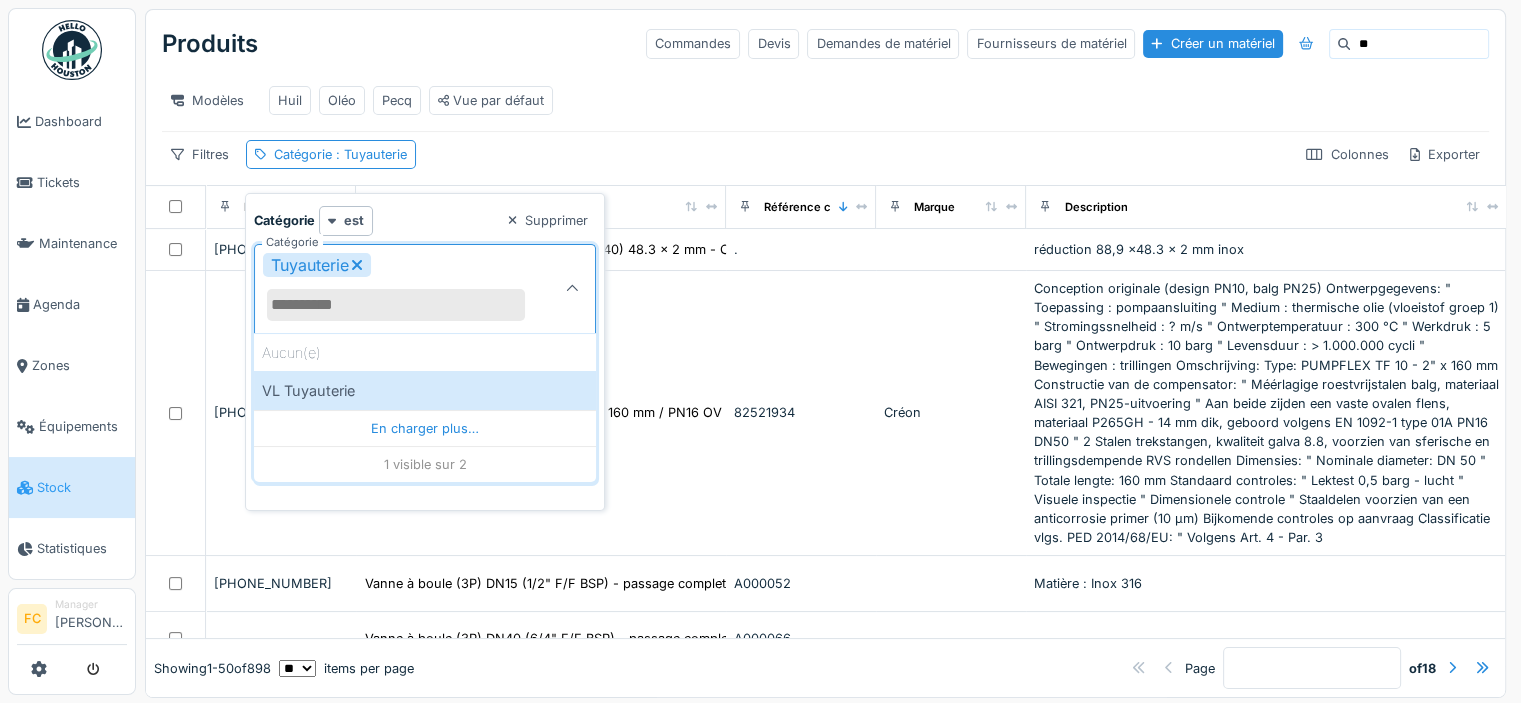 click on "Modèles   Huil   Oléo   Pecq   Vue par défaut" at bounding box center (825, 100) 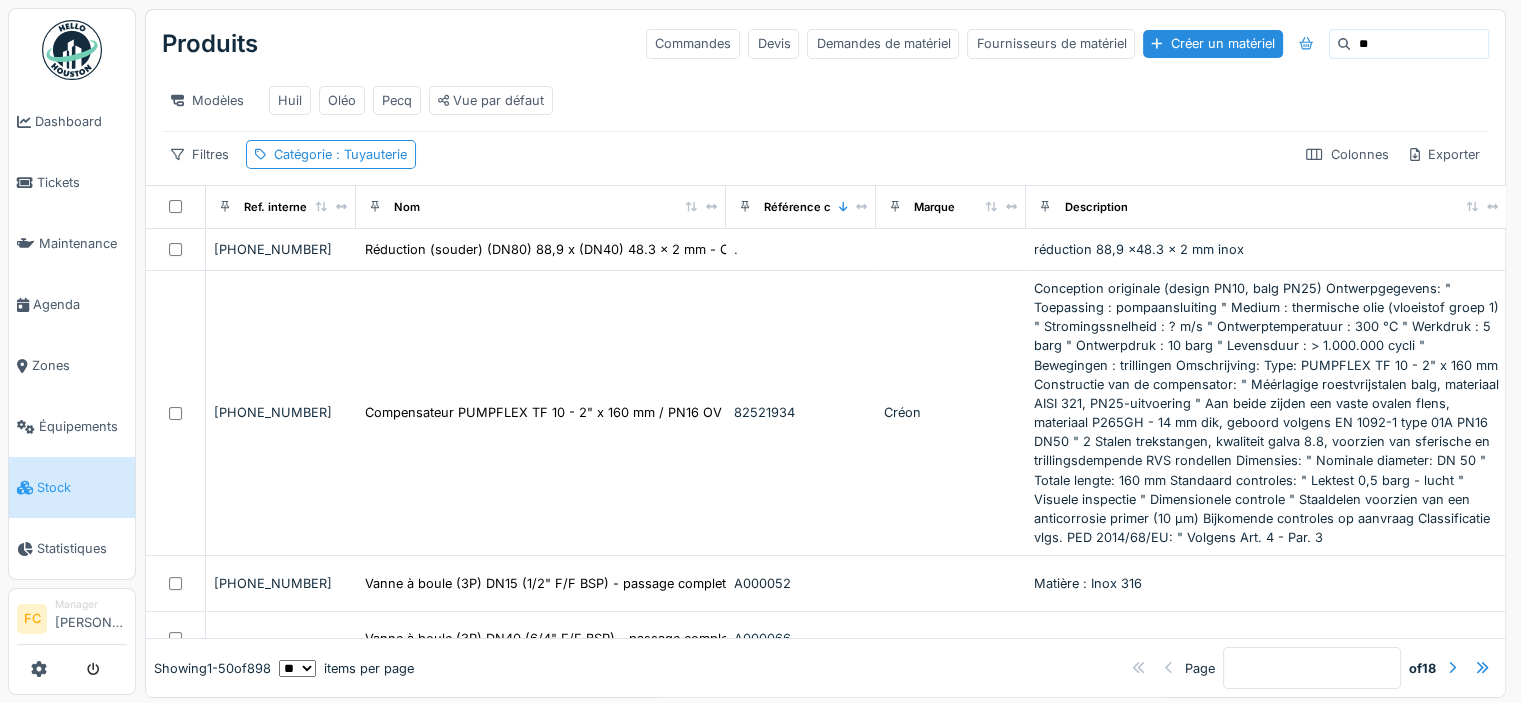 click on "**" at bounding box center [1419, 44] 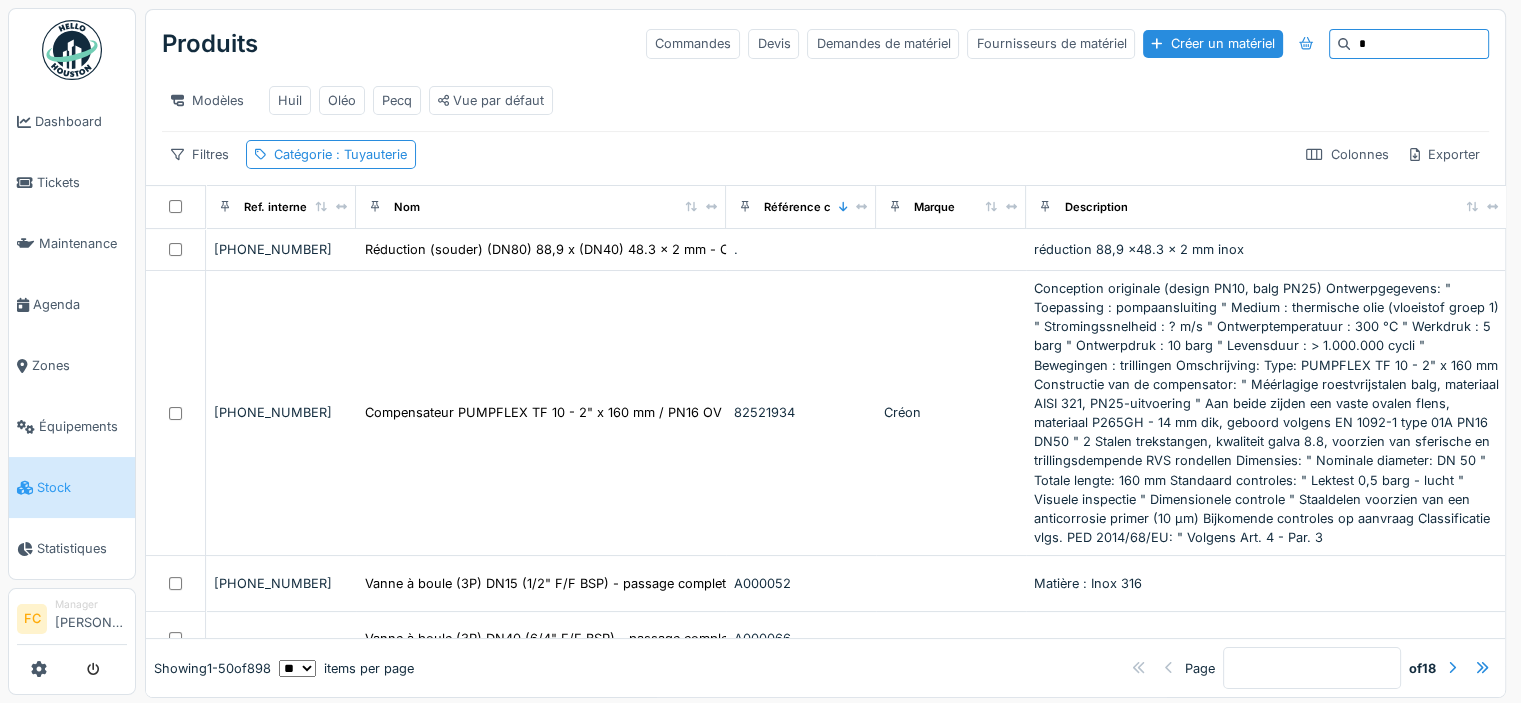 type on "**" 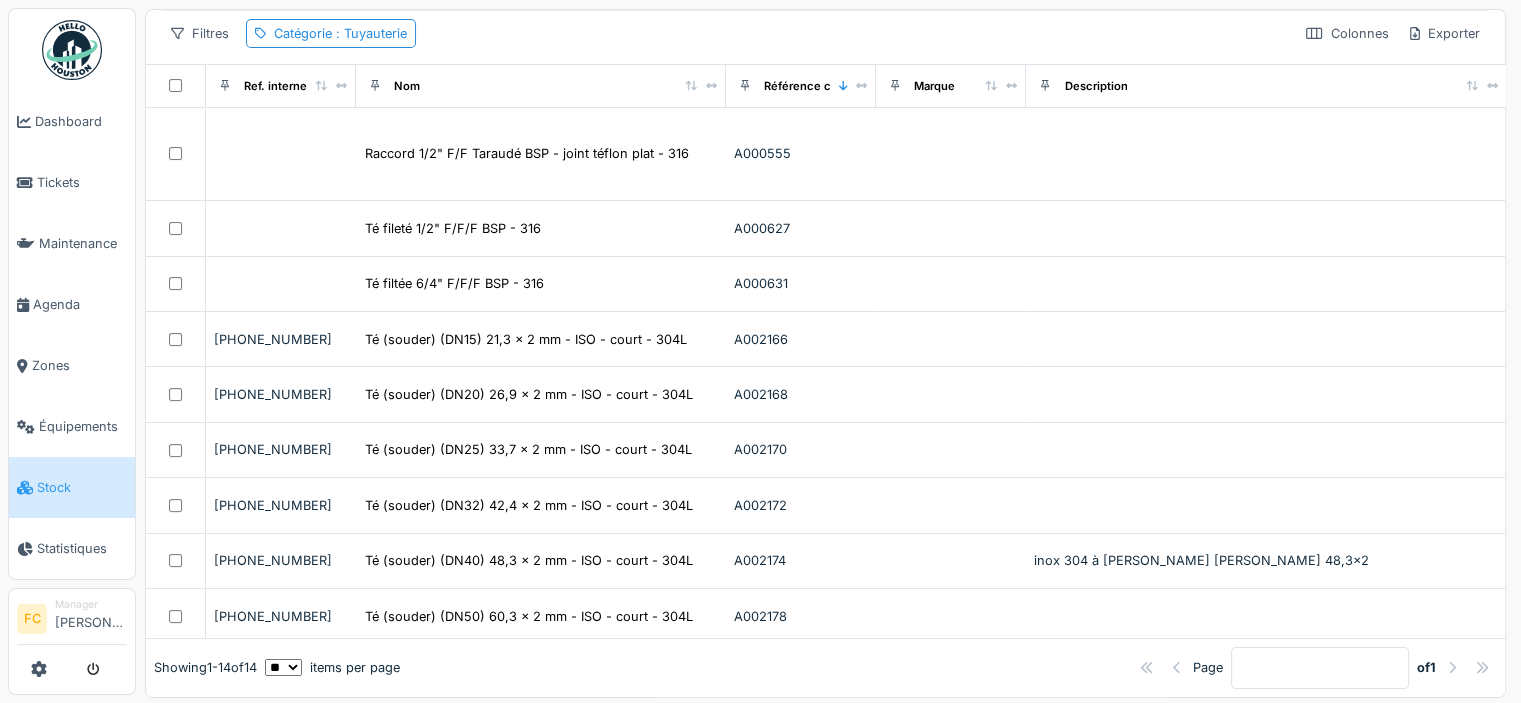 scroll, scrollTop: 0, scrollLeft: 0, axis: both 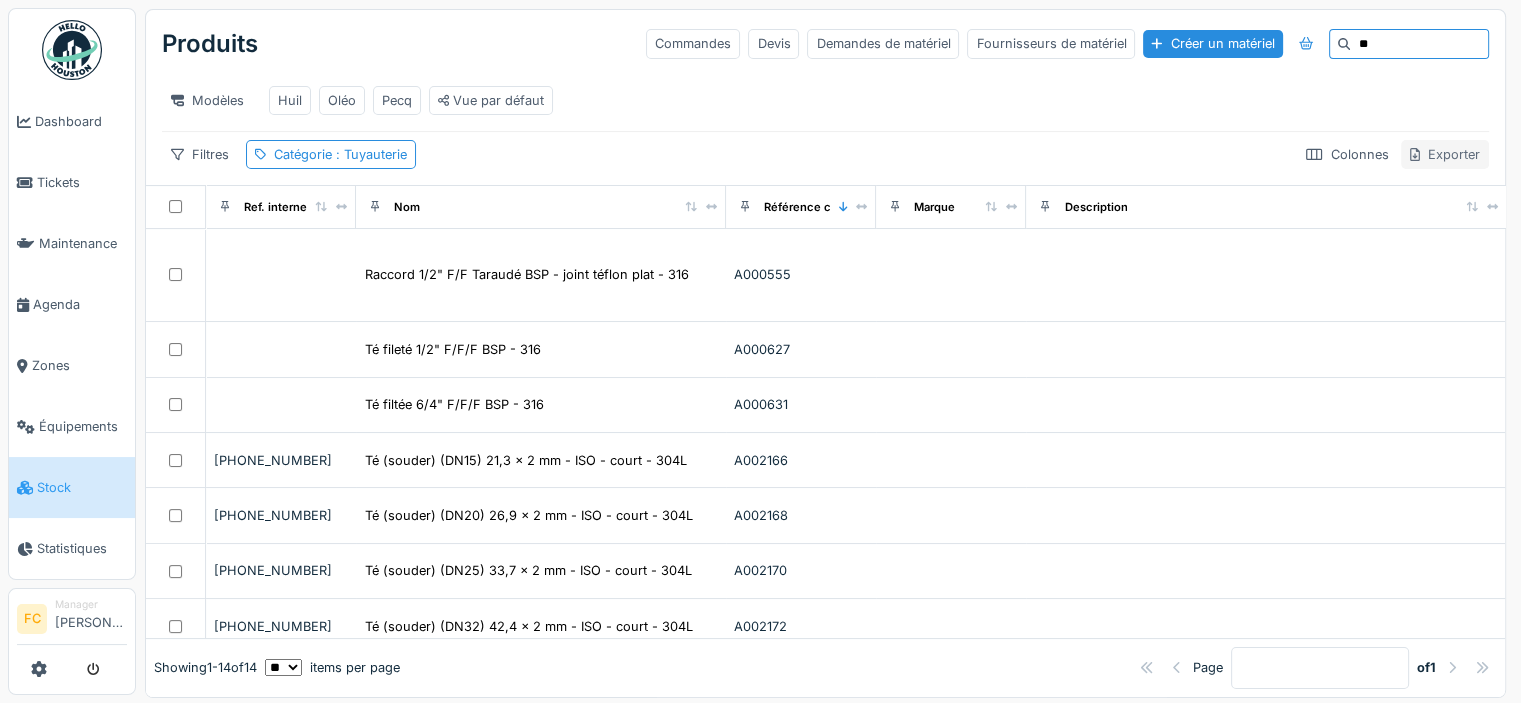 click on "Exporter" at bounding box center (1445, 154) 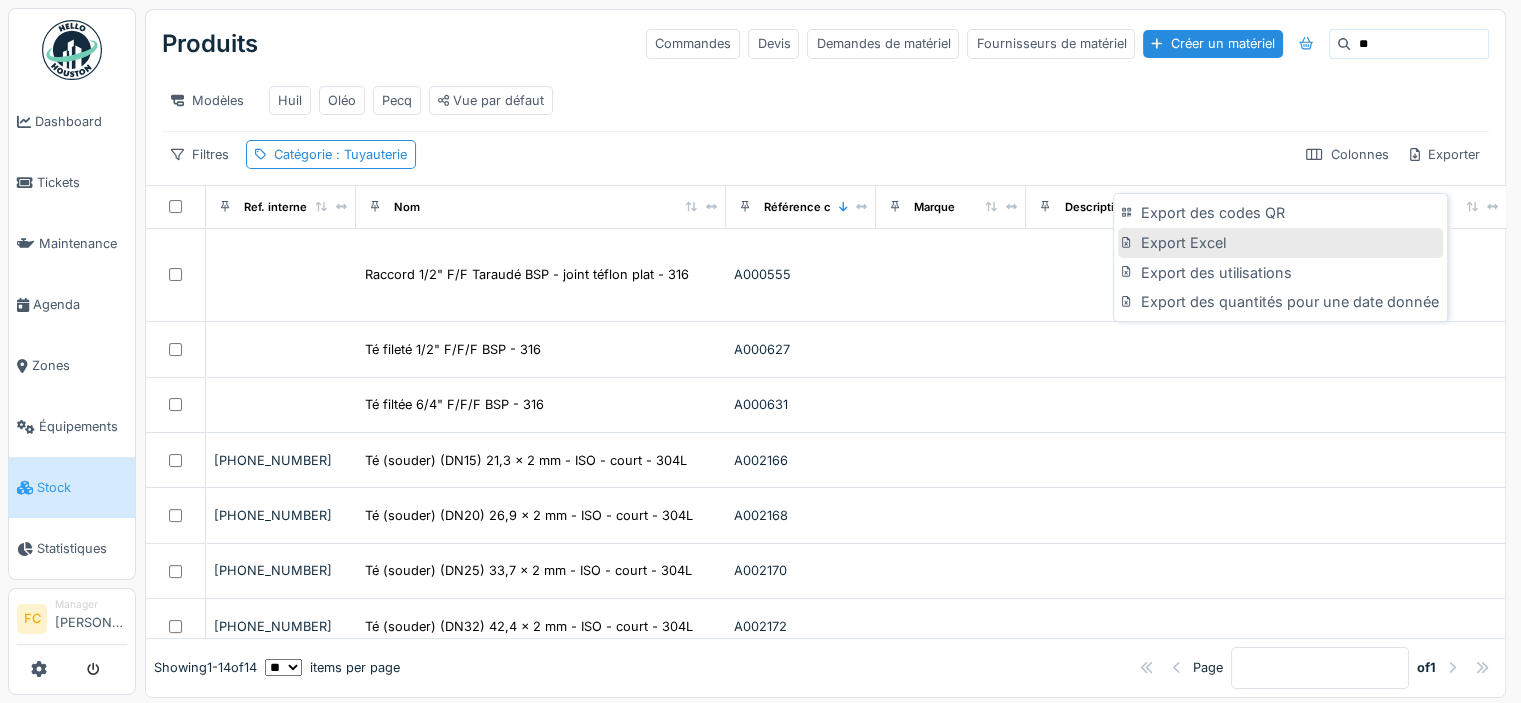 click on "Export Excel" at bounding box center [1280, 243] 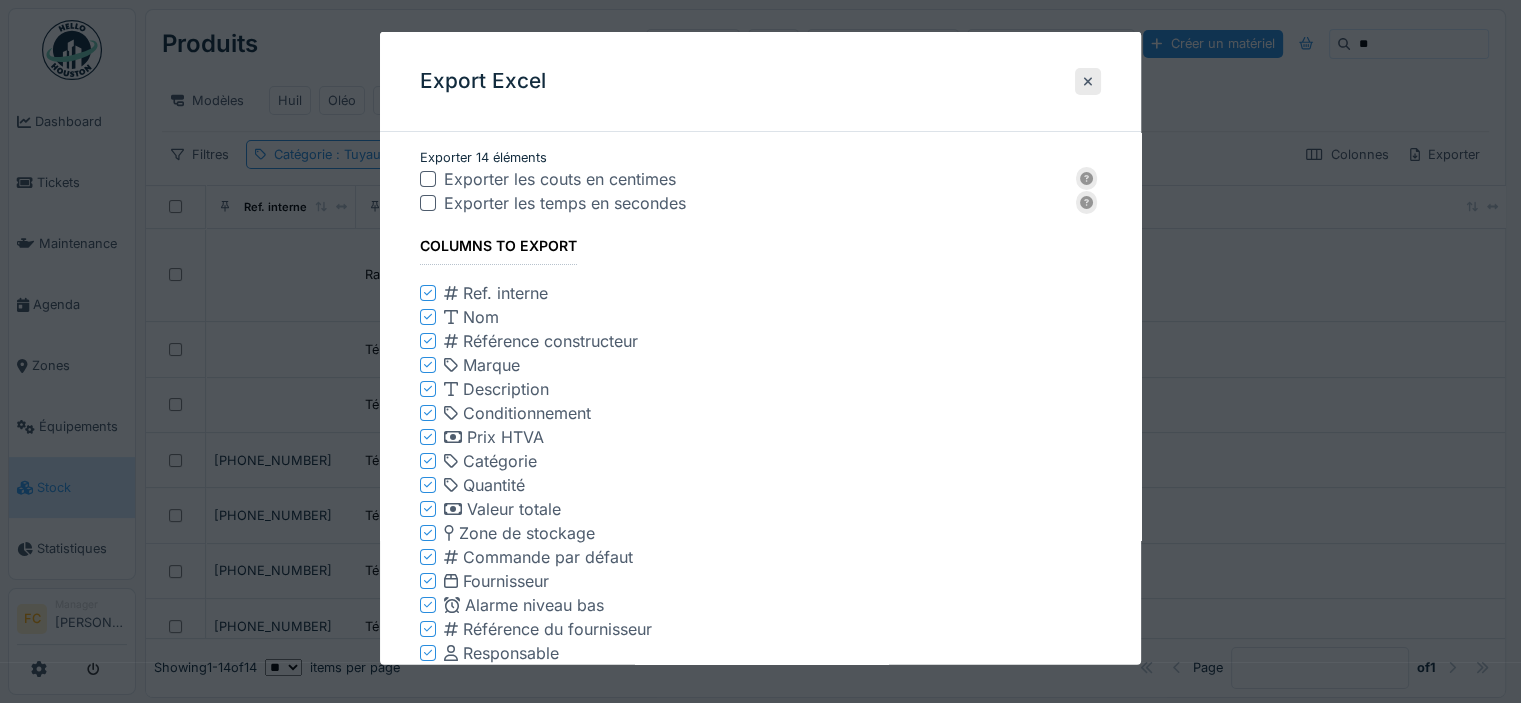 scroll, scrollTop: 338, scrollLeft: 0, axis: vertical 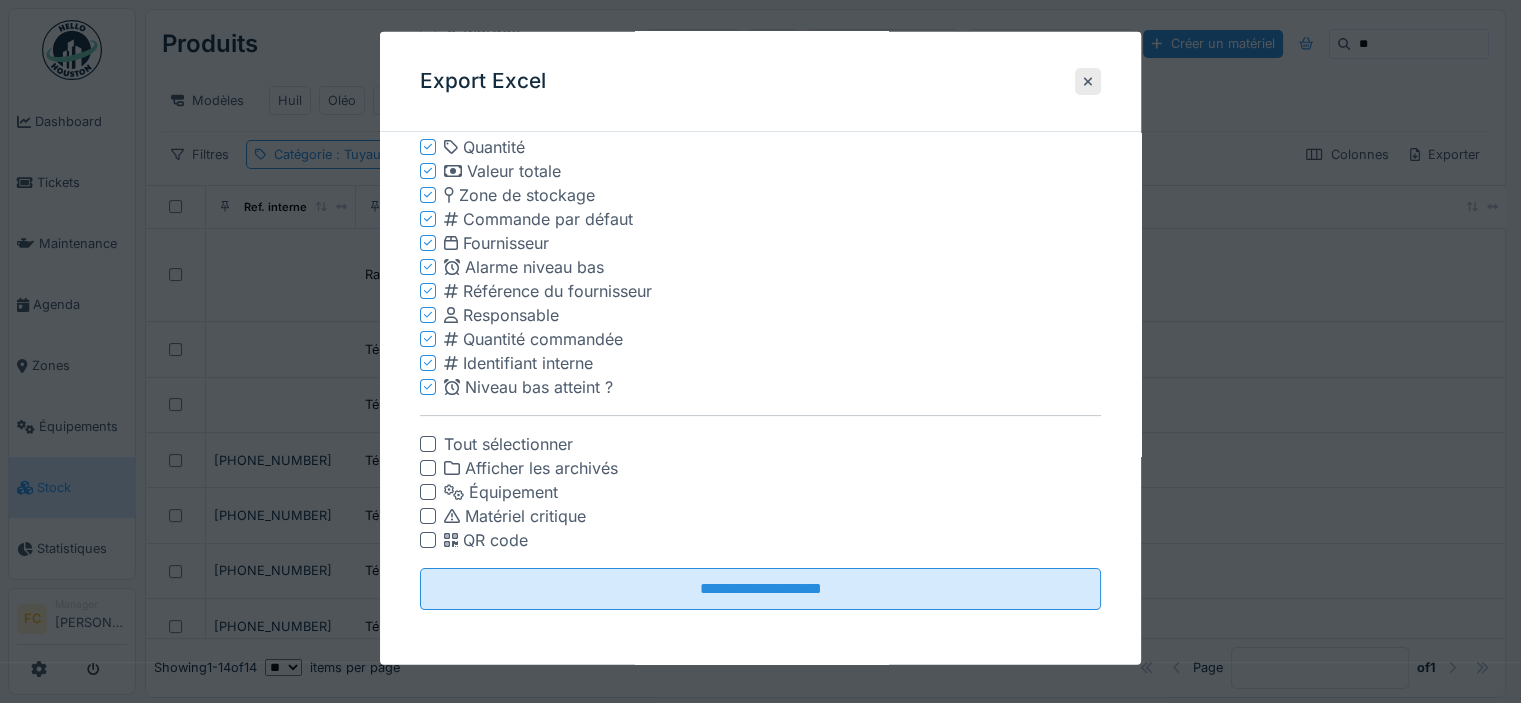 click at bounding box center [428, 540] 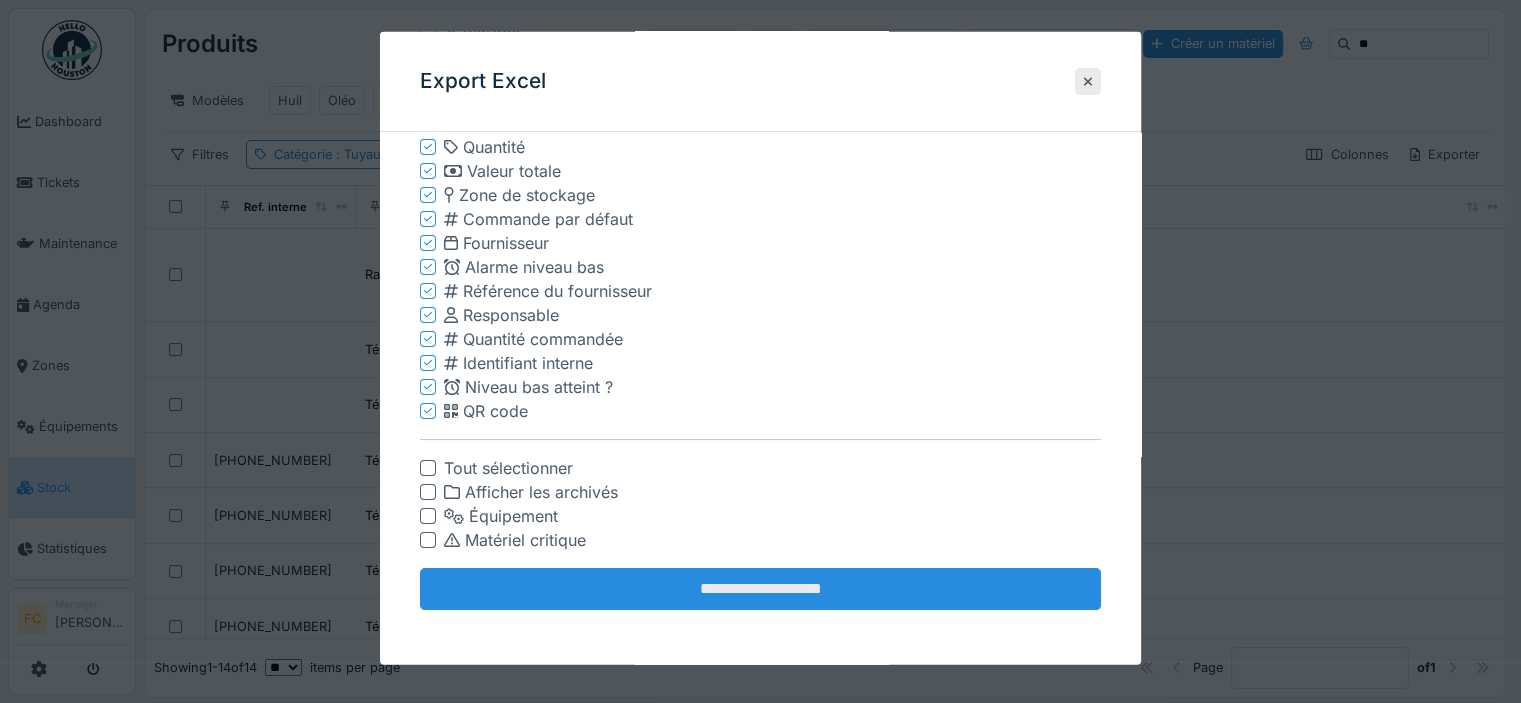 click on "**********" at bounding box center [760, 589] 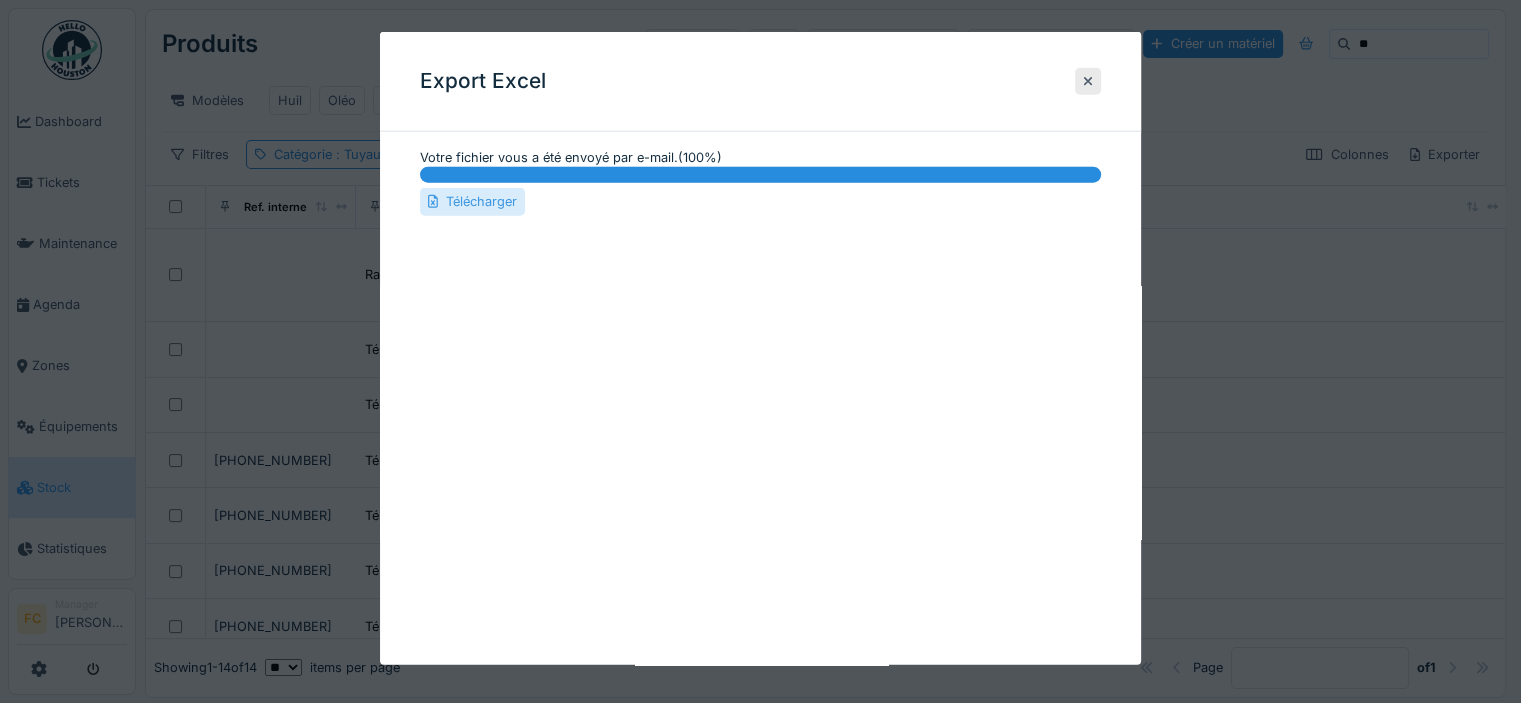 click on "Télécharger" at bounding box center [472, 201] 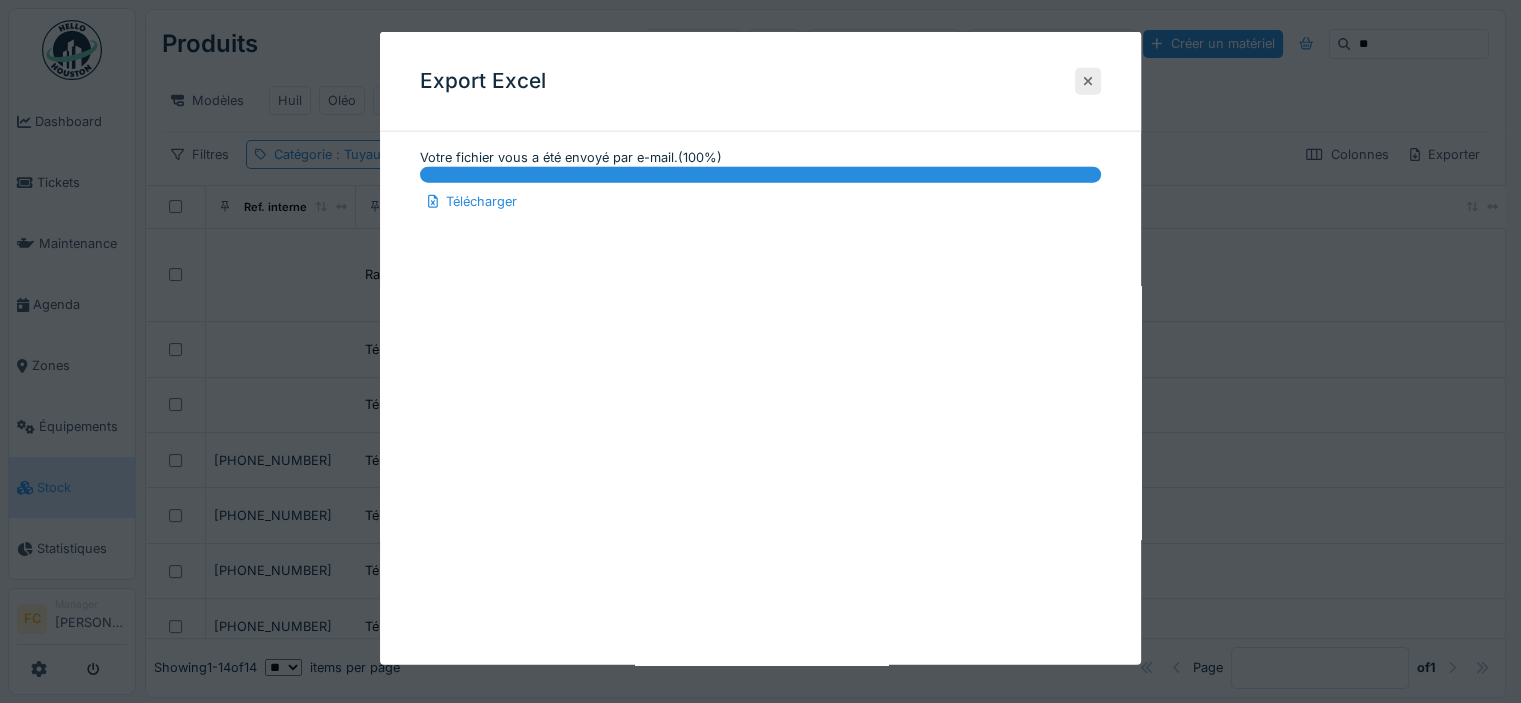 click at bounding box center [1088, 81] 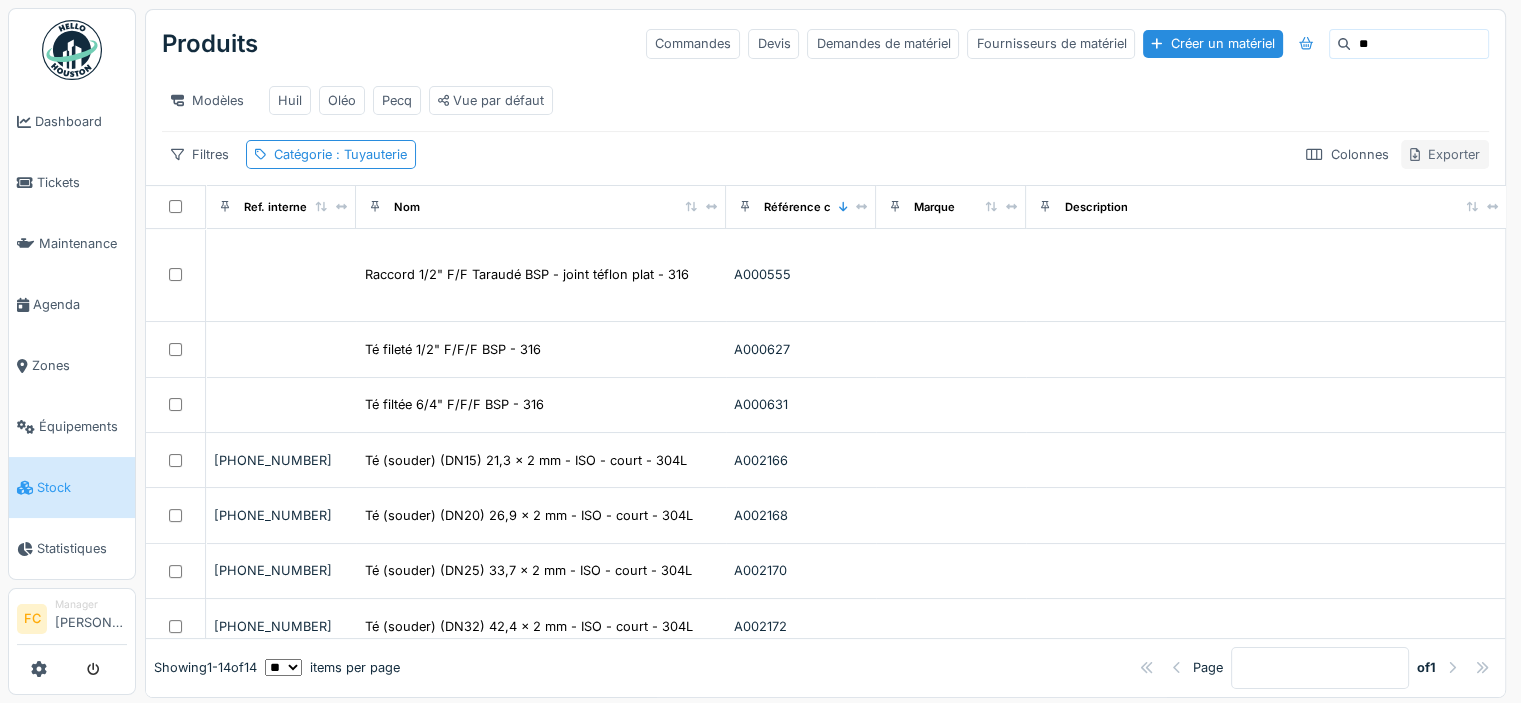 click 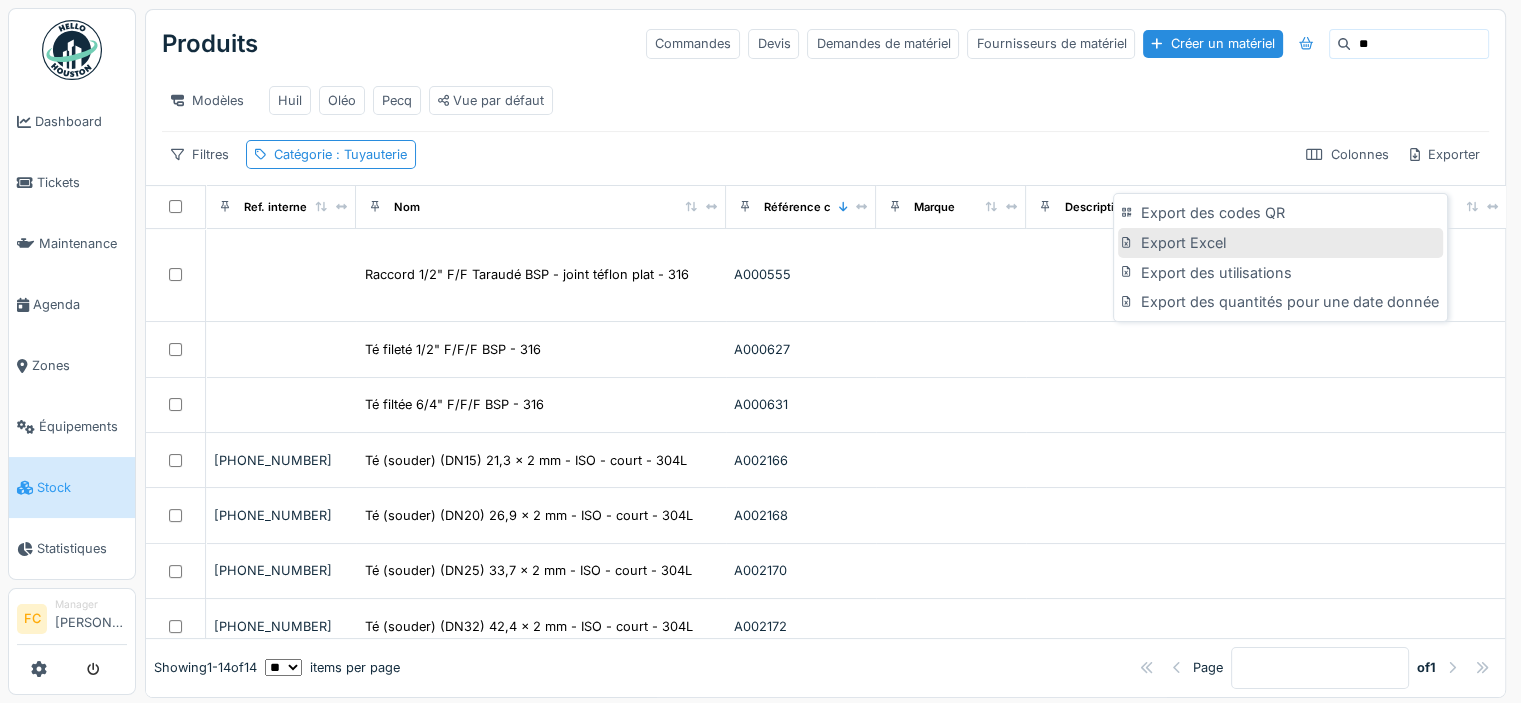 click on "Export Excel" at bounding box center [1280, 243] 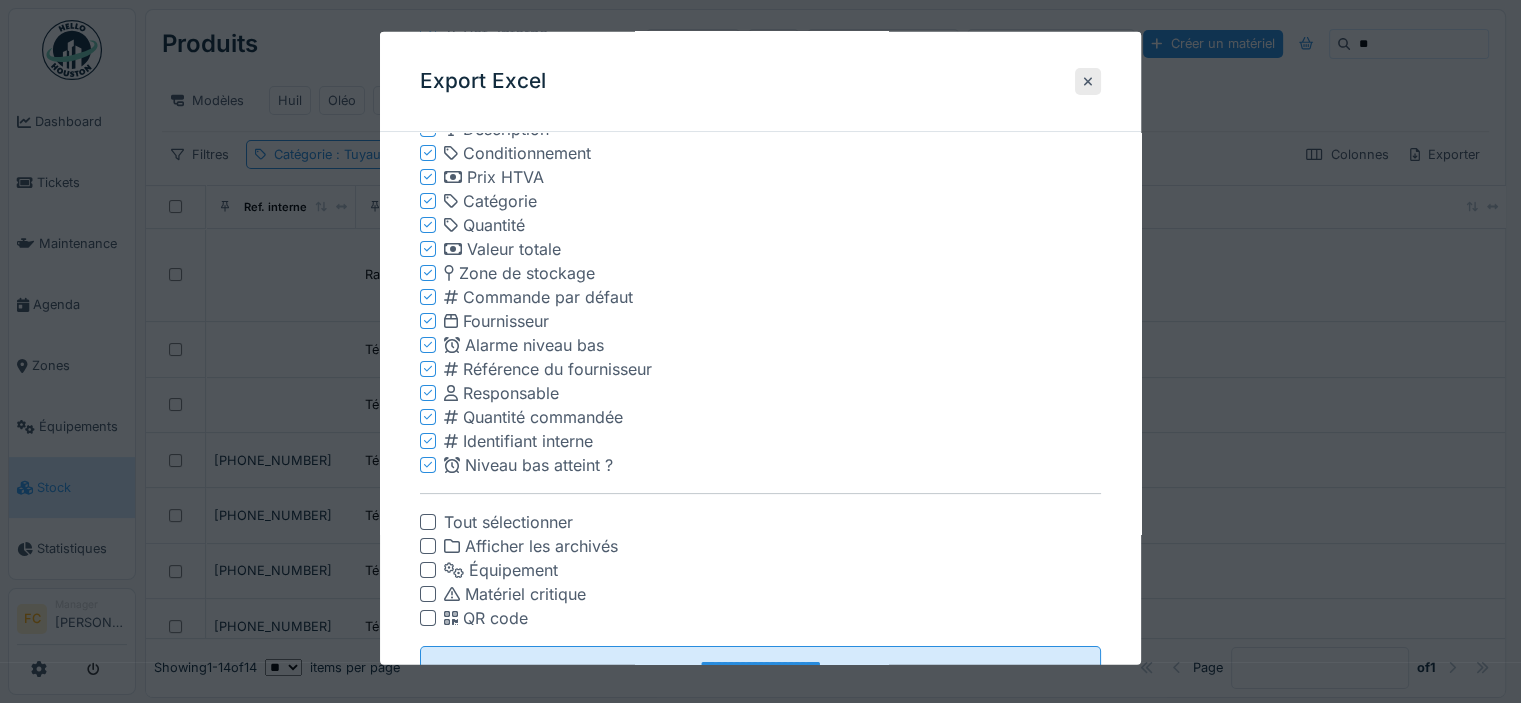 scroll, scrollTop: 338, scrollLeft: 0, axis: vertical 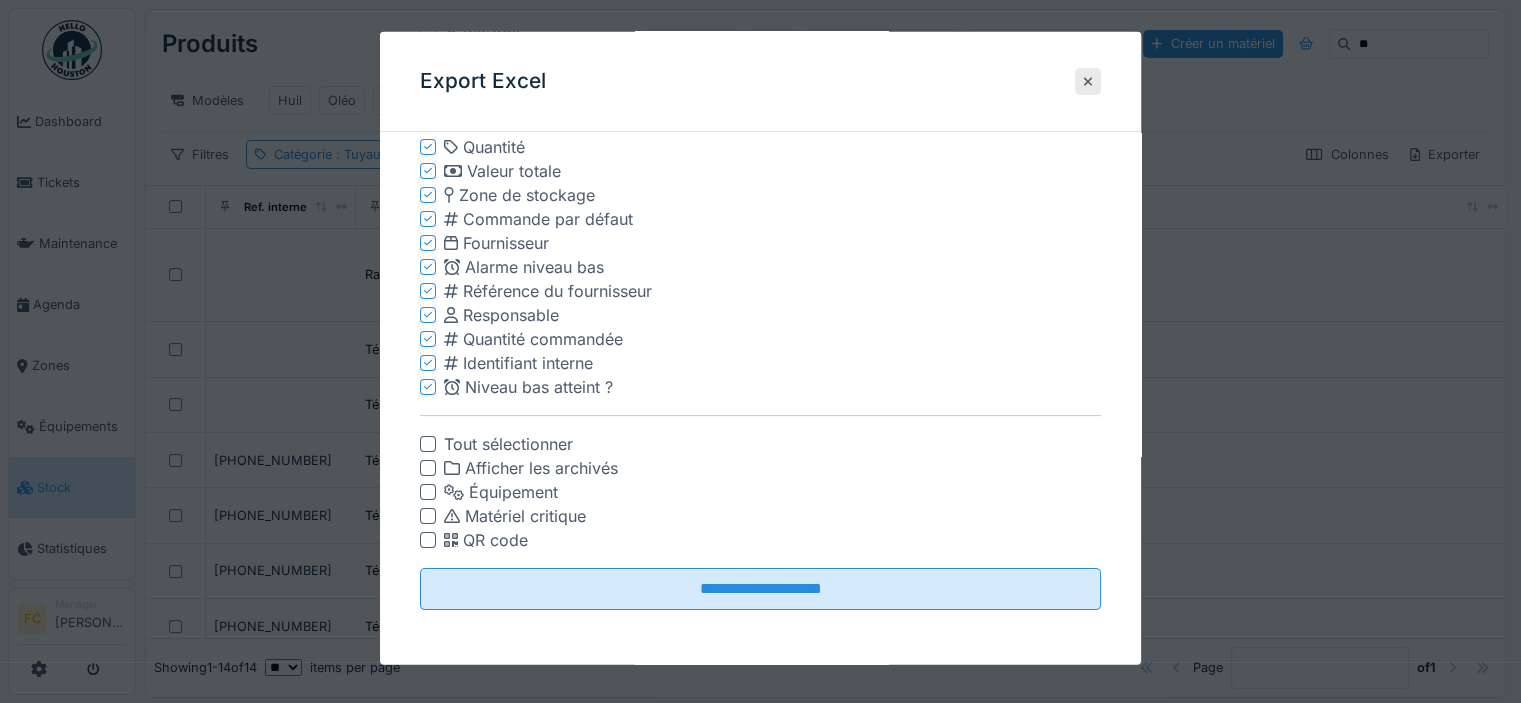 click at bounding box center (428, 540) 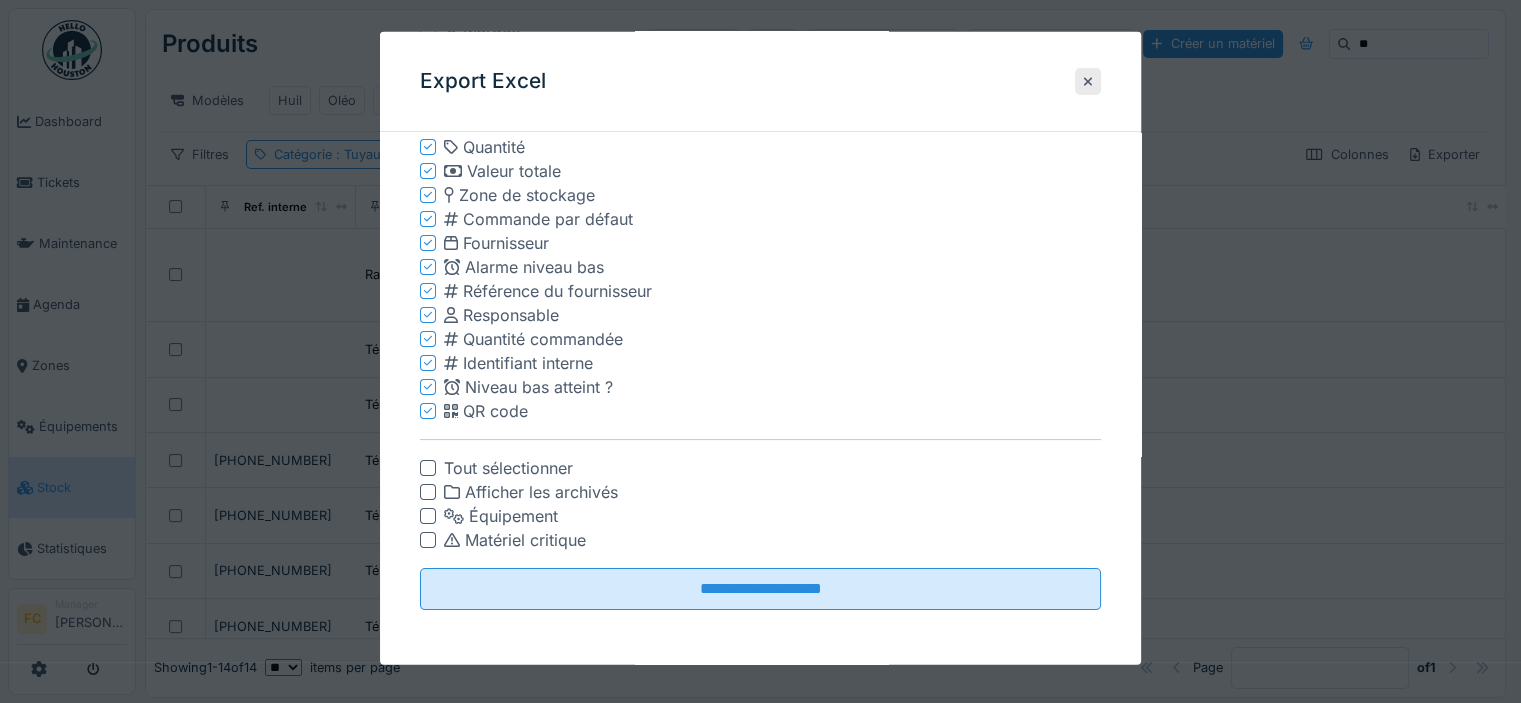 click on "**********" at bounding box center (760, 589) 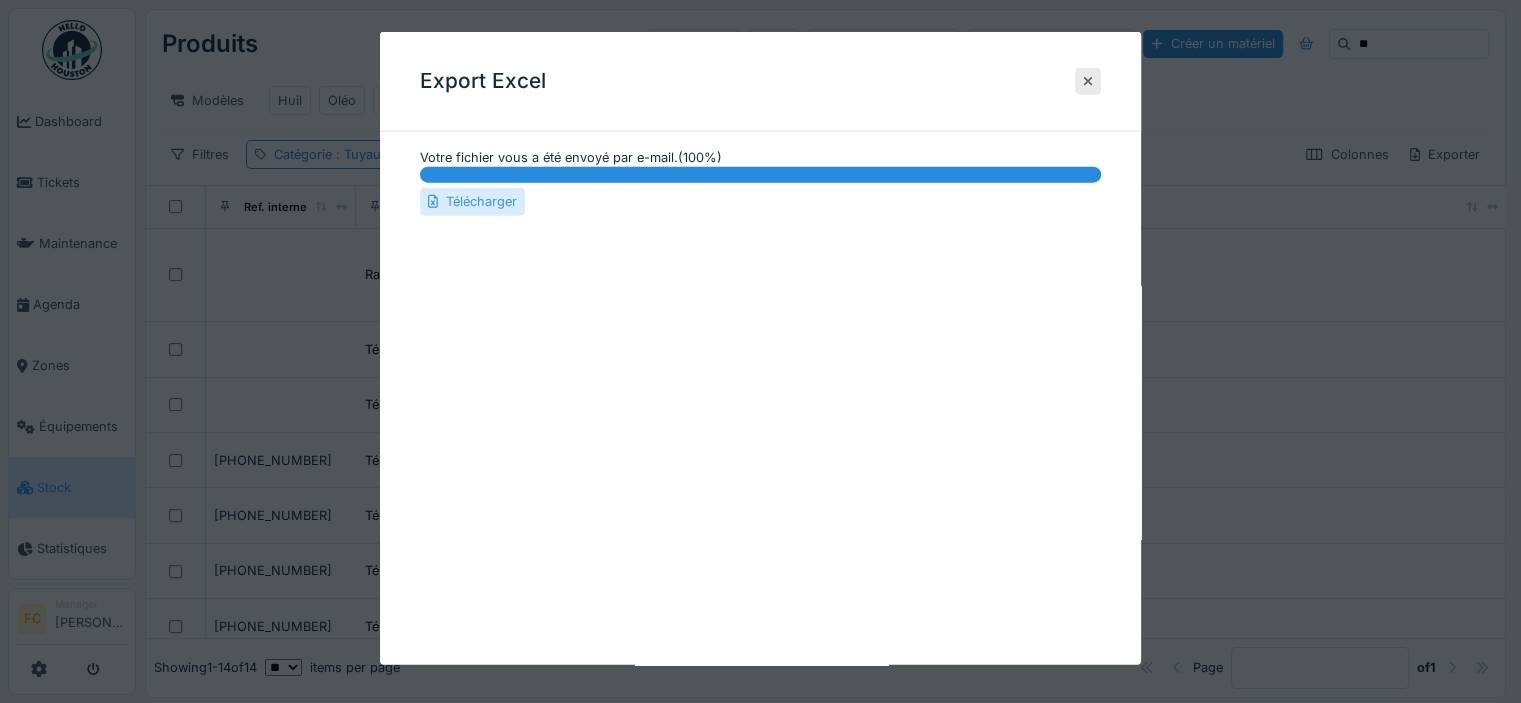 click on "Télécharger" at bounding box center [472, 201] 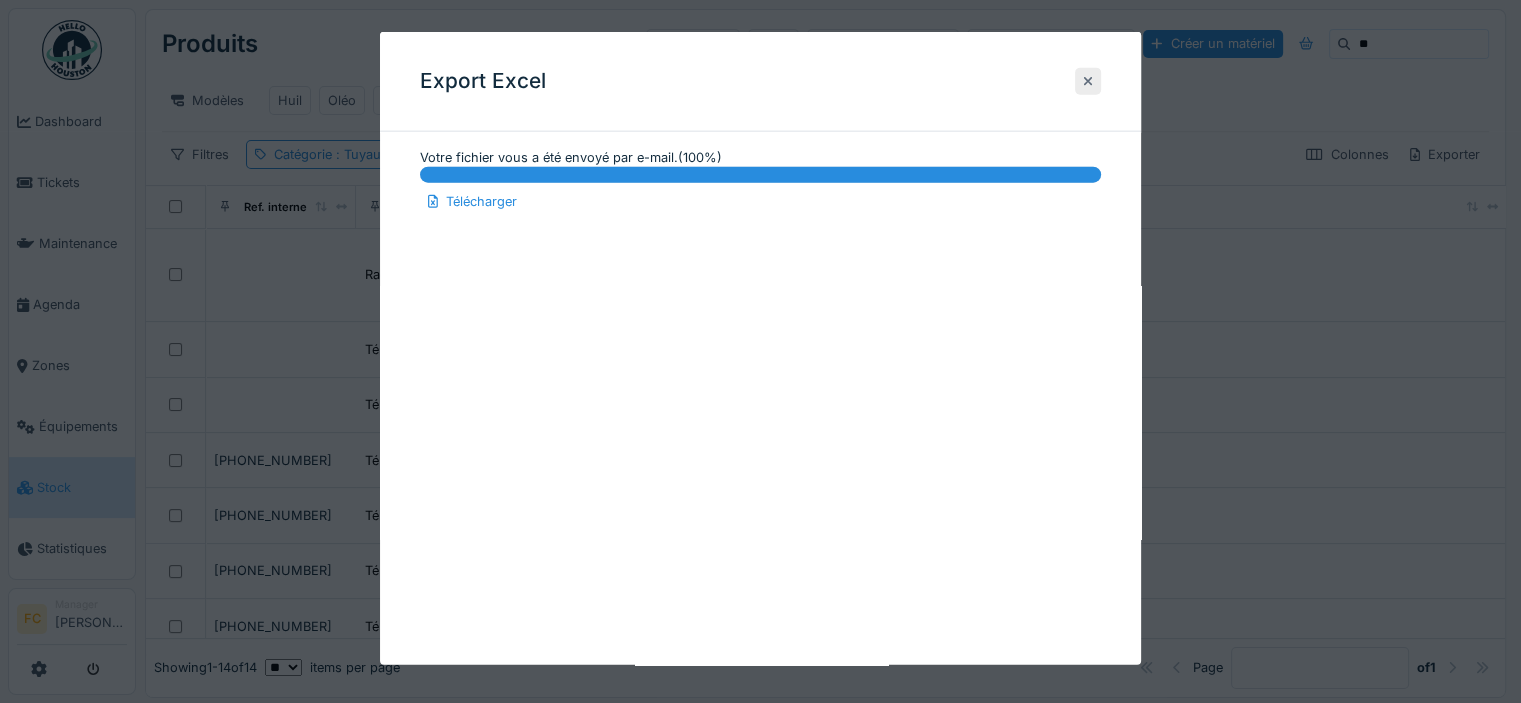 click at bounding box center (1088, 81) 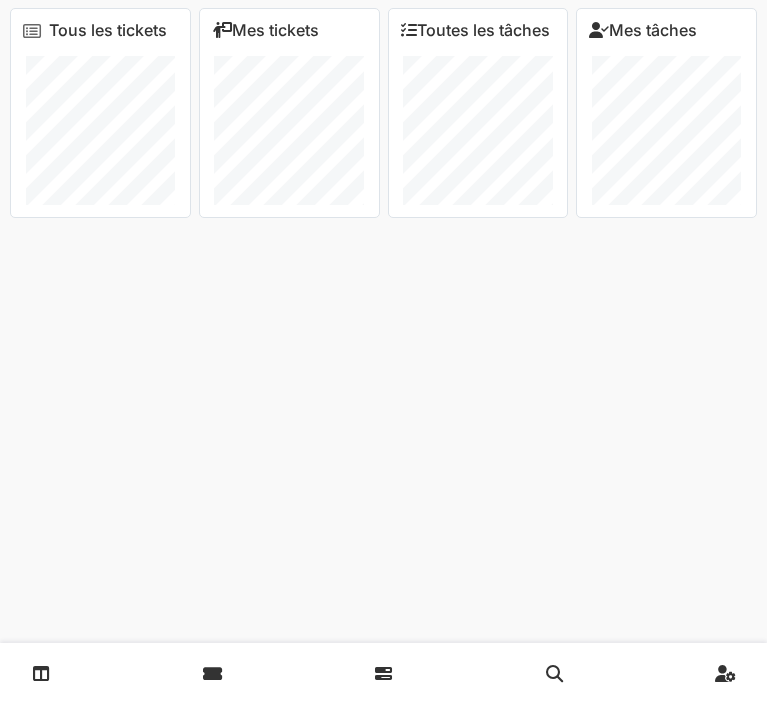 scroll, scrollTop: 0, scrollLeft: 0, axis: both 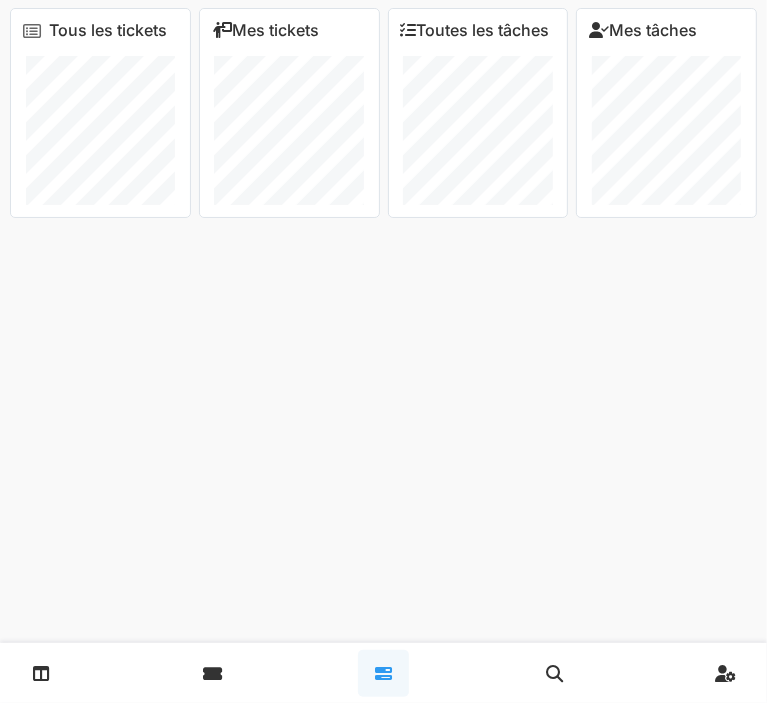 click at bounding box center (383, 673) 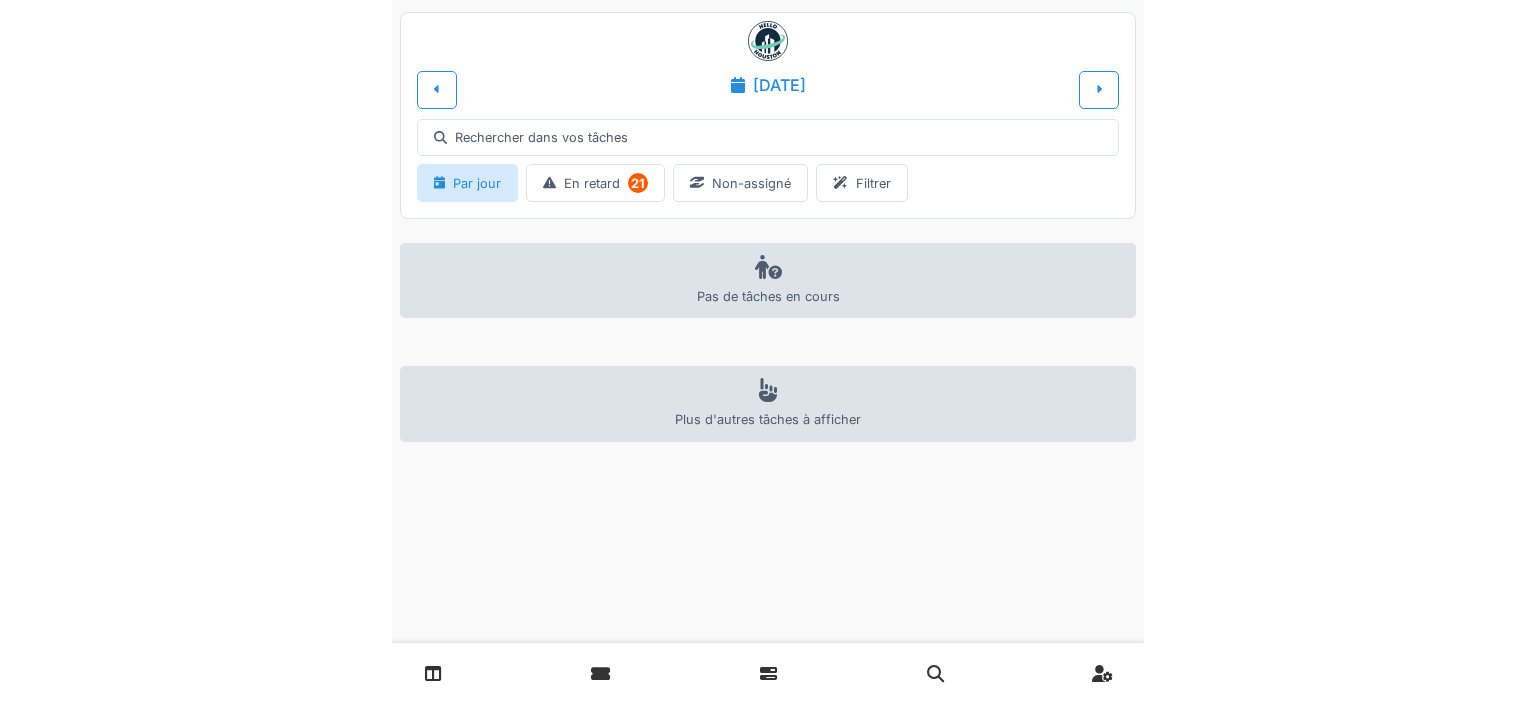 scroll, scrollTop: 0, scrollLeft: 0, axis: both 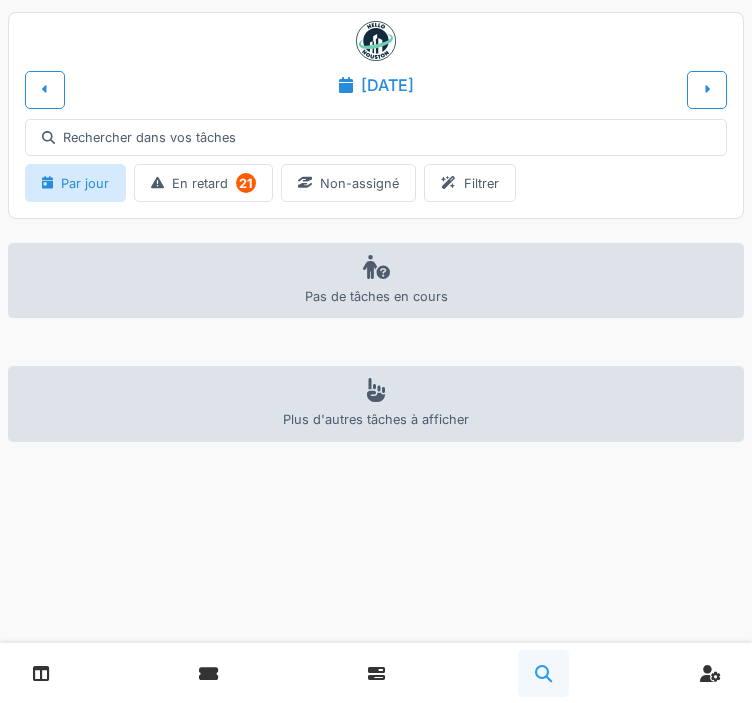 click at bounding box center (543, 673) 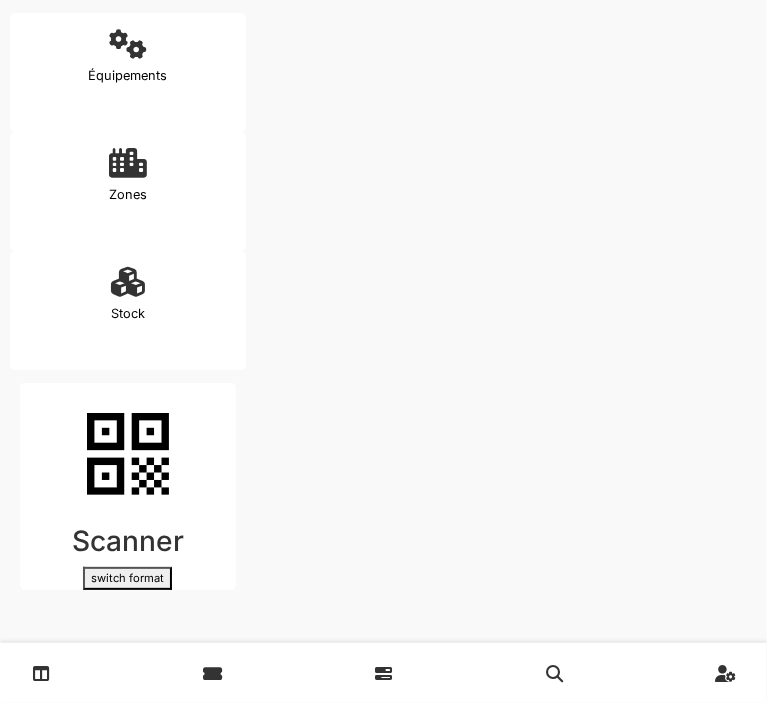 click on "Stock" at bounding box center [128, 310] 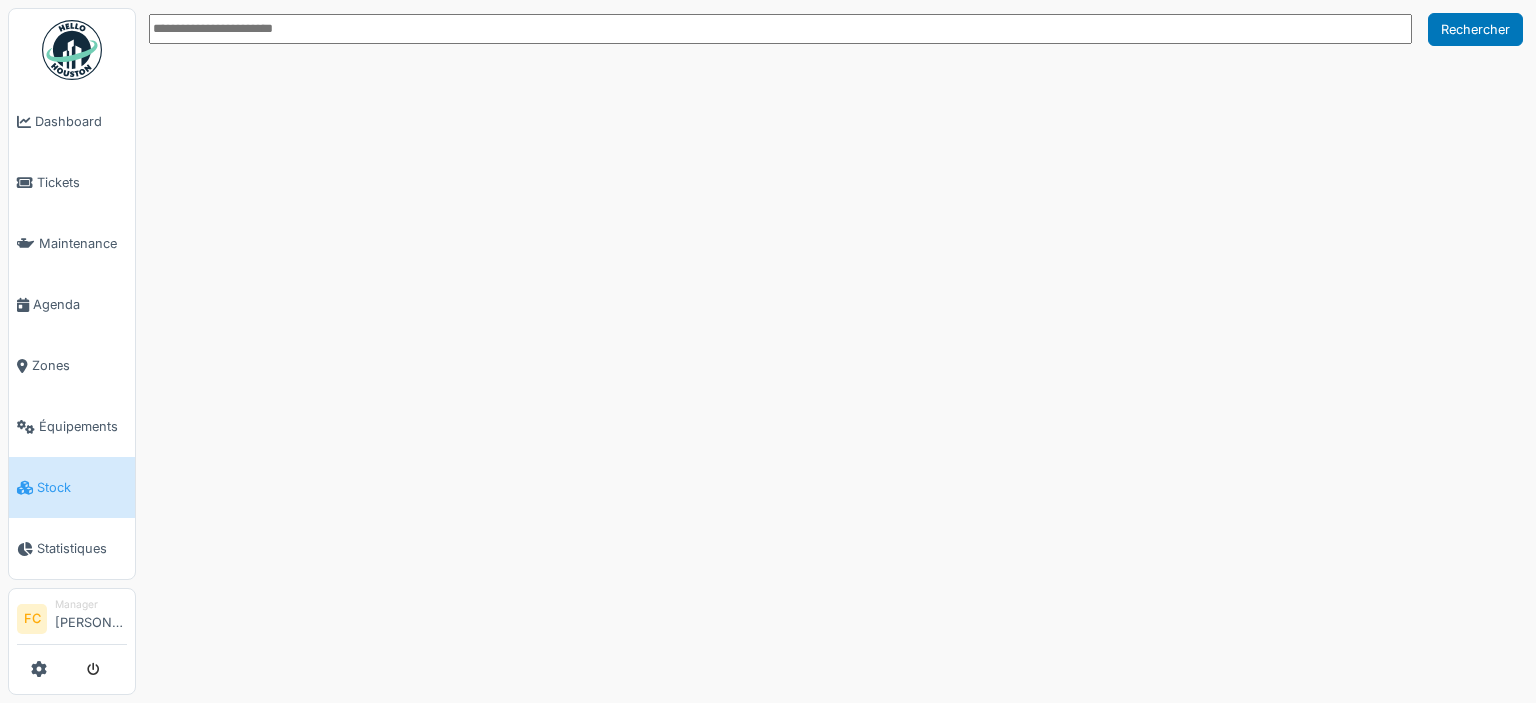 click at bounding box center [780, 29] 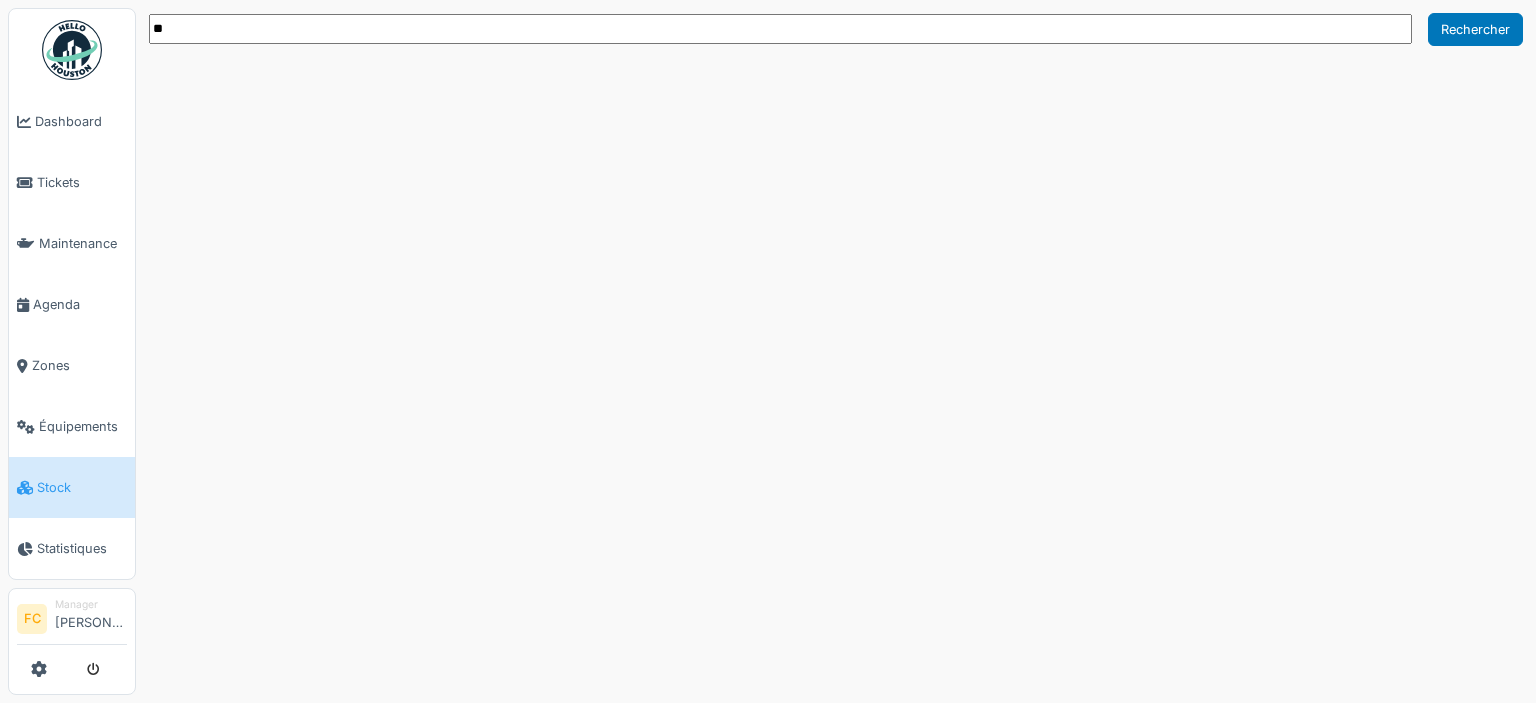 type on "**" 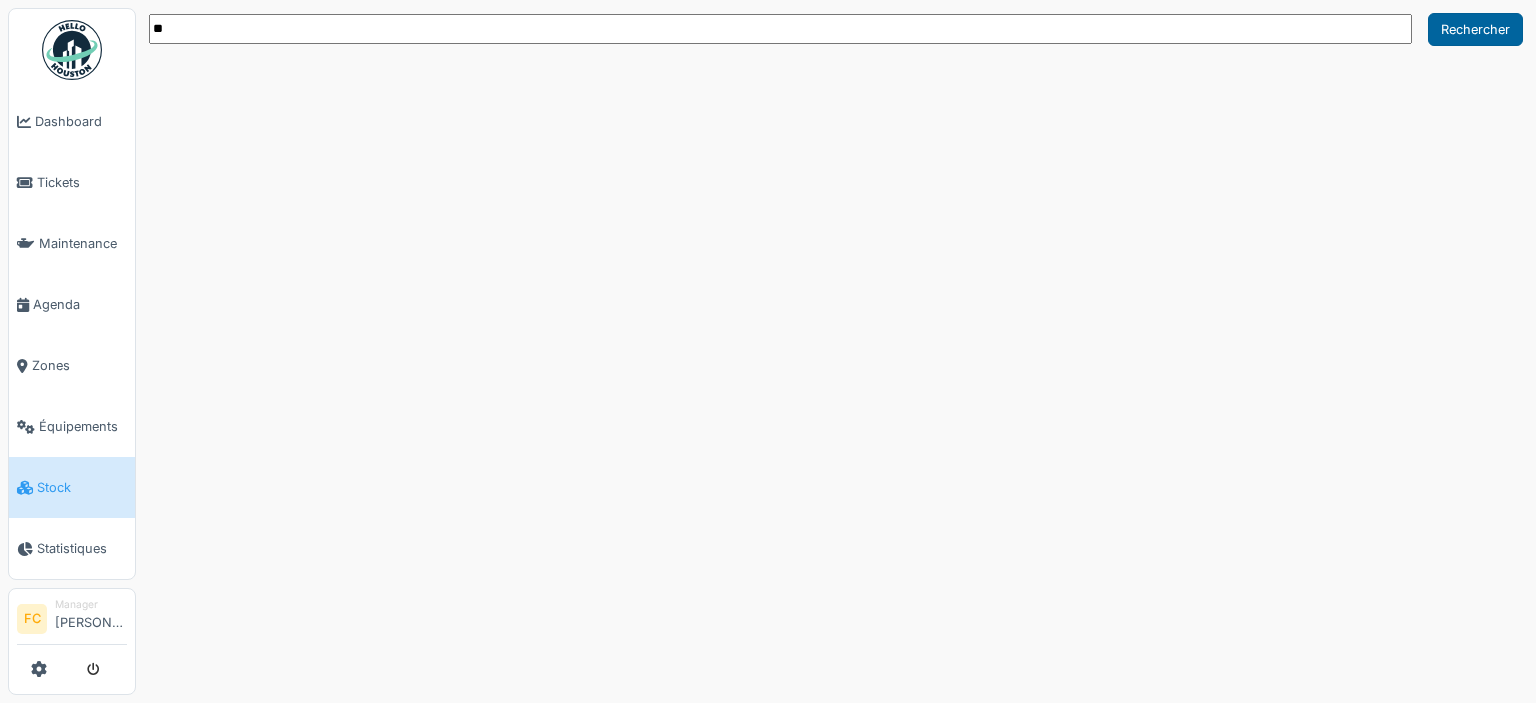 click on "Rechercher" at bounding box center (1475, 29) 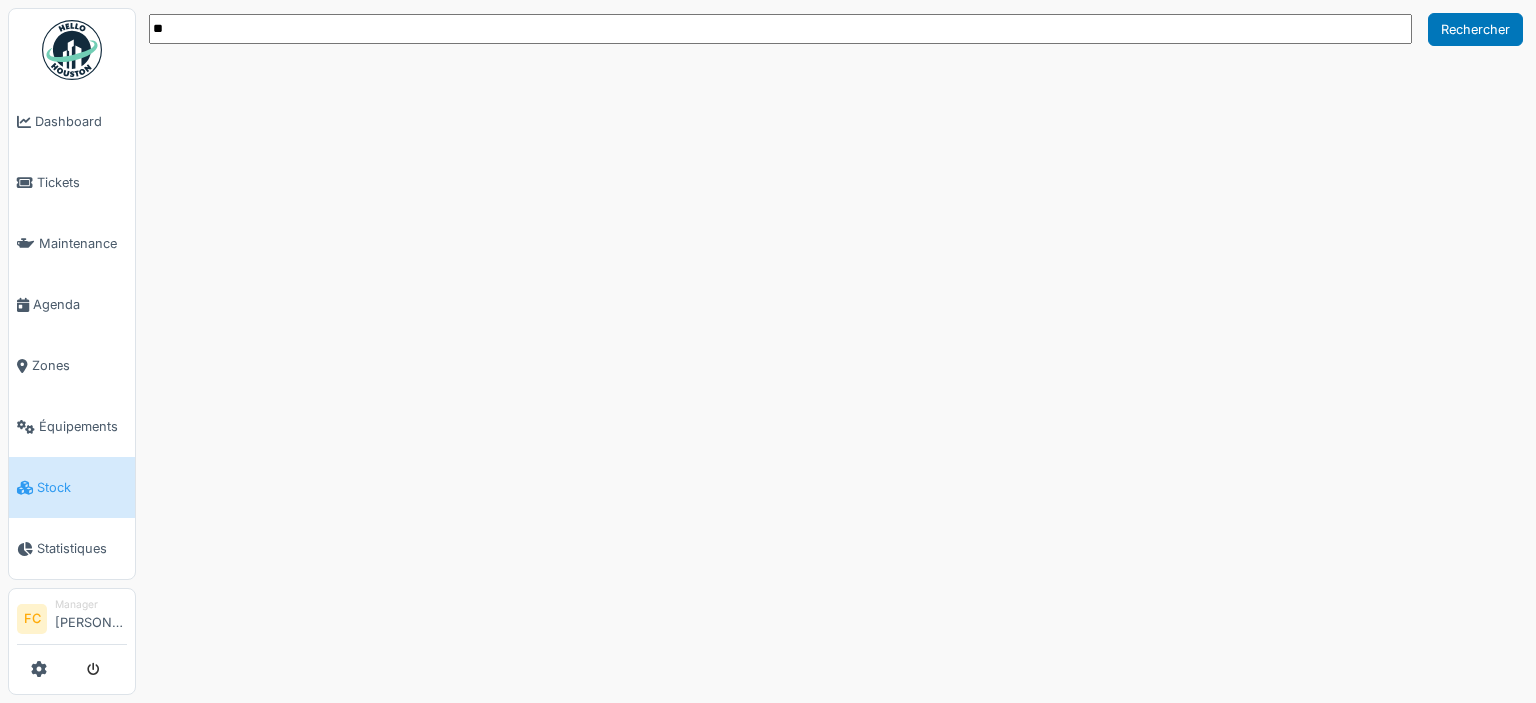 click on "**
Rechercher" at bounding box center [768, 351] 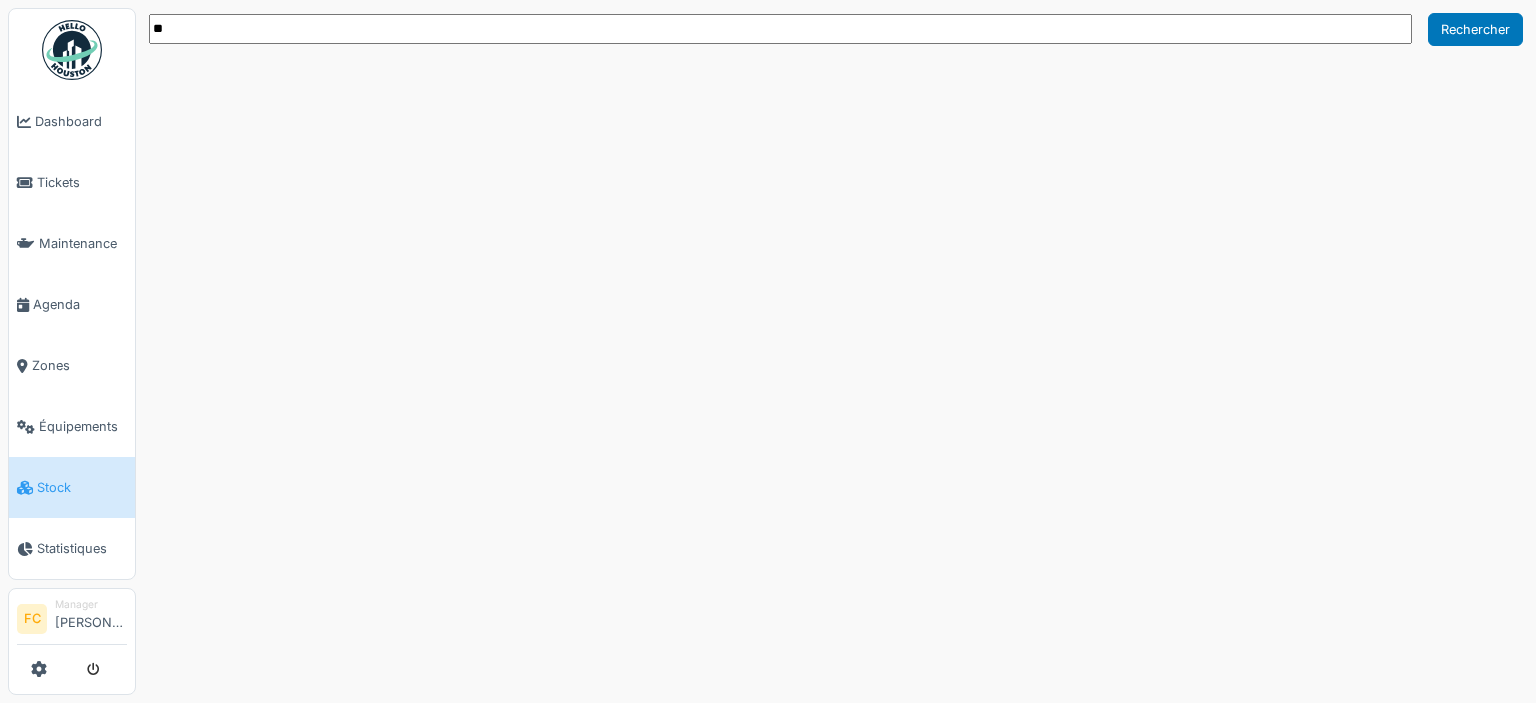 click on "Stock" at bounding box center [82, 487] 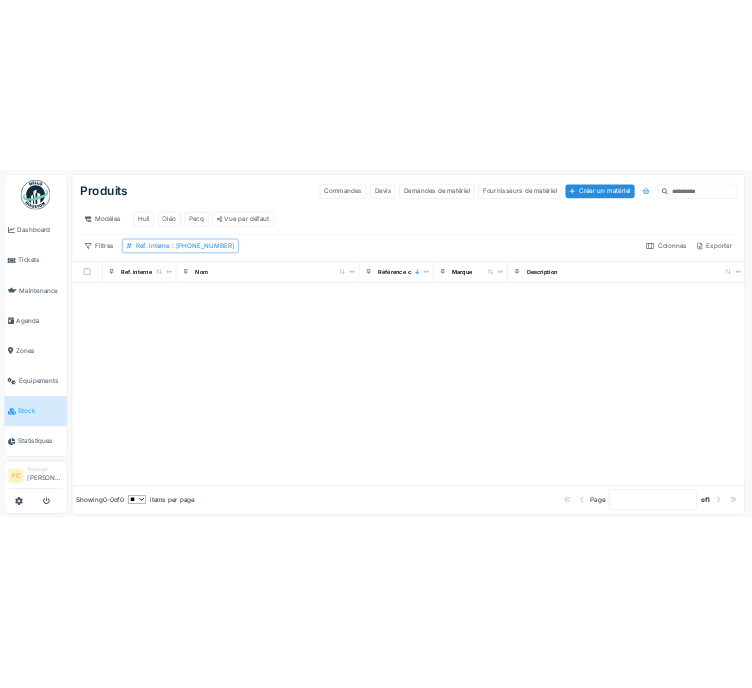 scroll, scrollTop: 0, scrollLeft: 0, axis: both 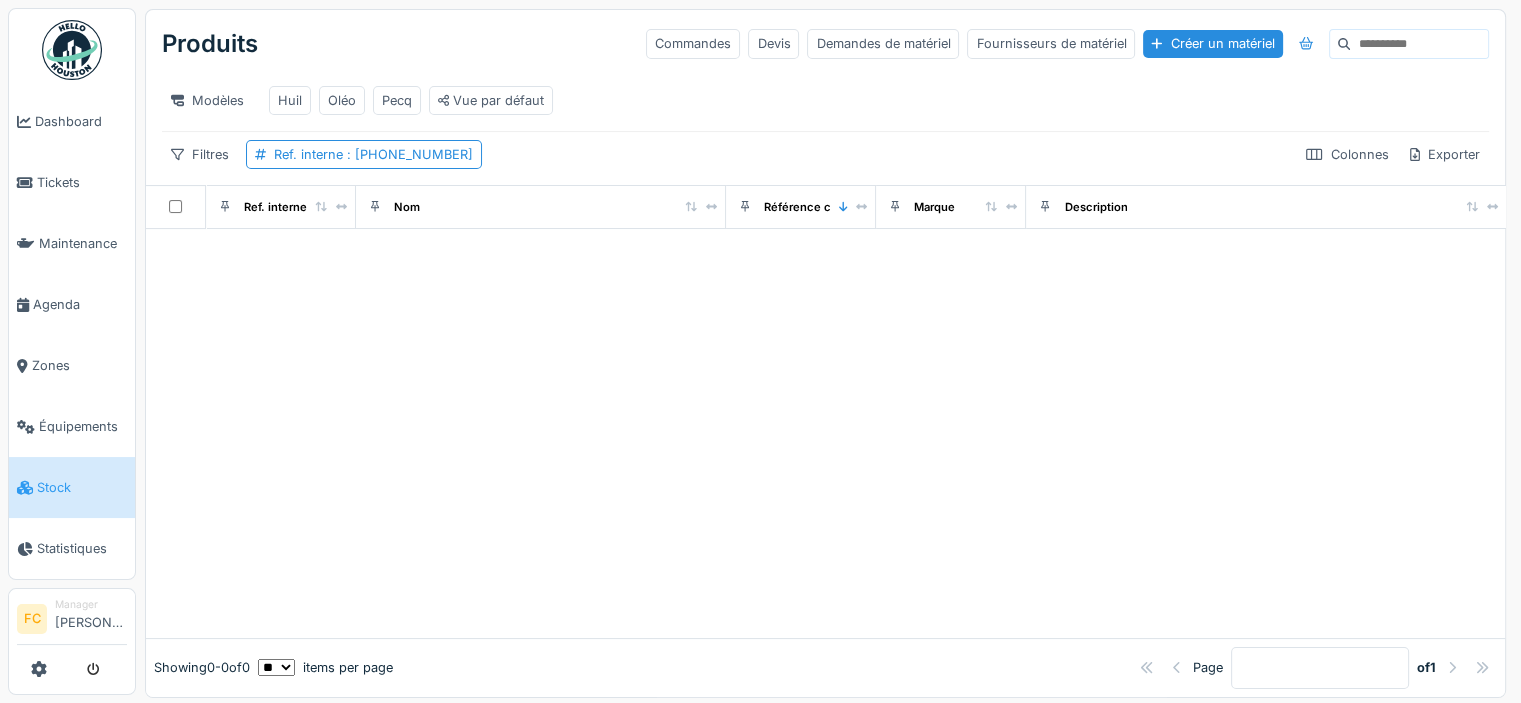 click at bounding box center [1419, 44] 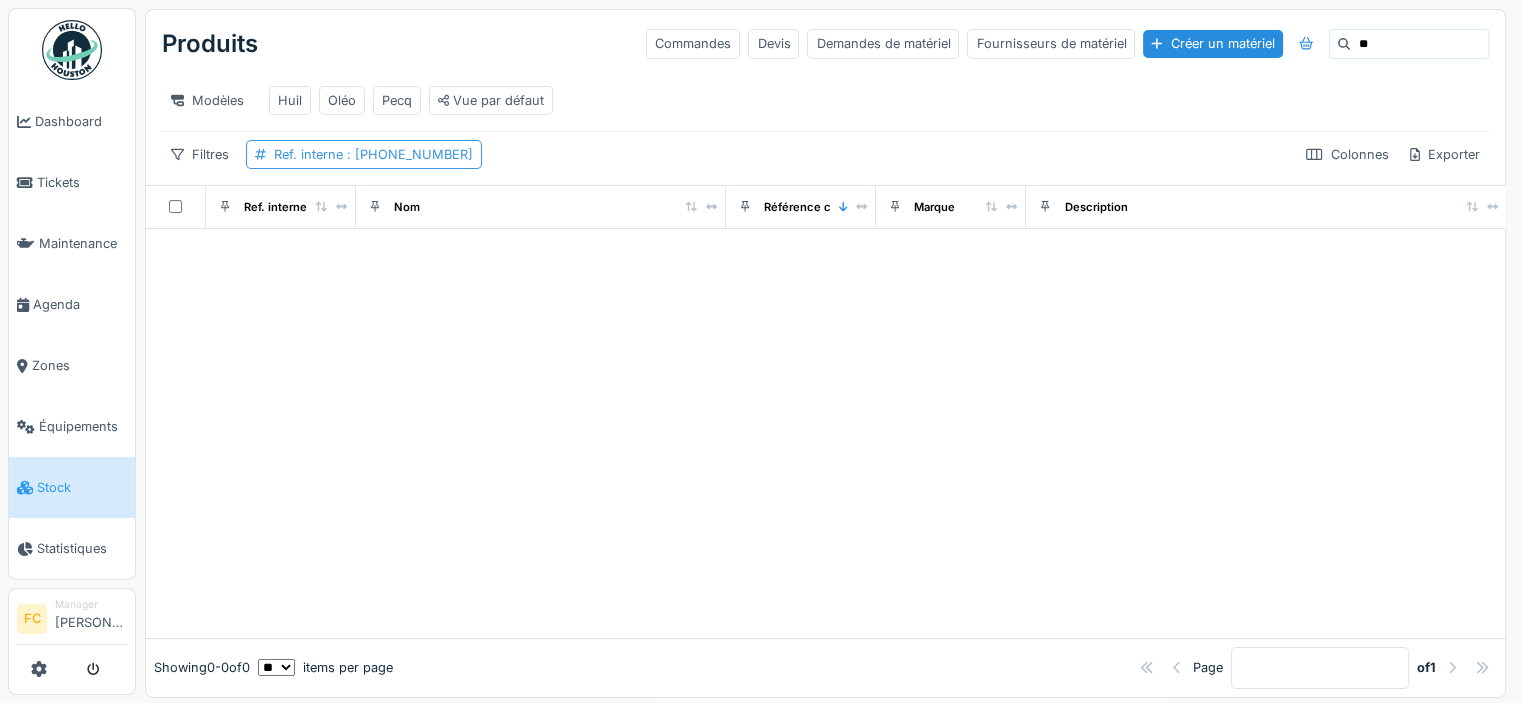 click on ":   150-160-301" at bounding box center (408, 154) 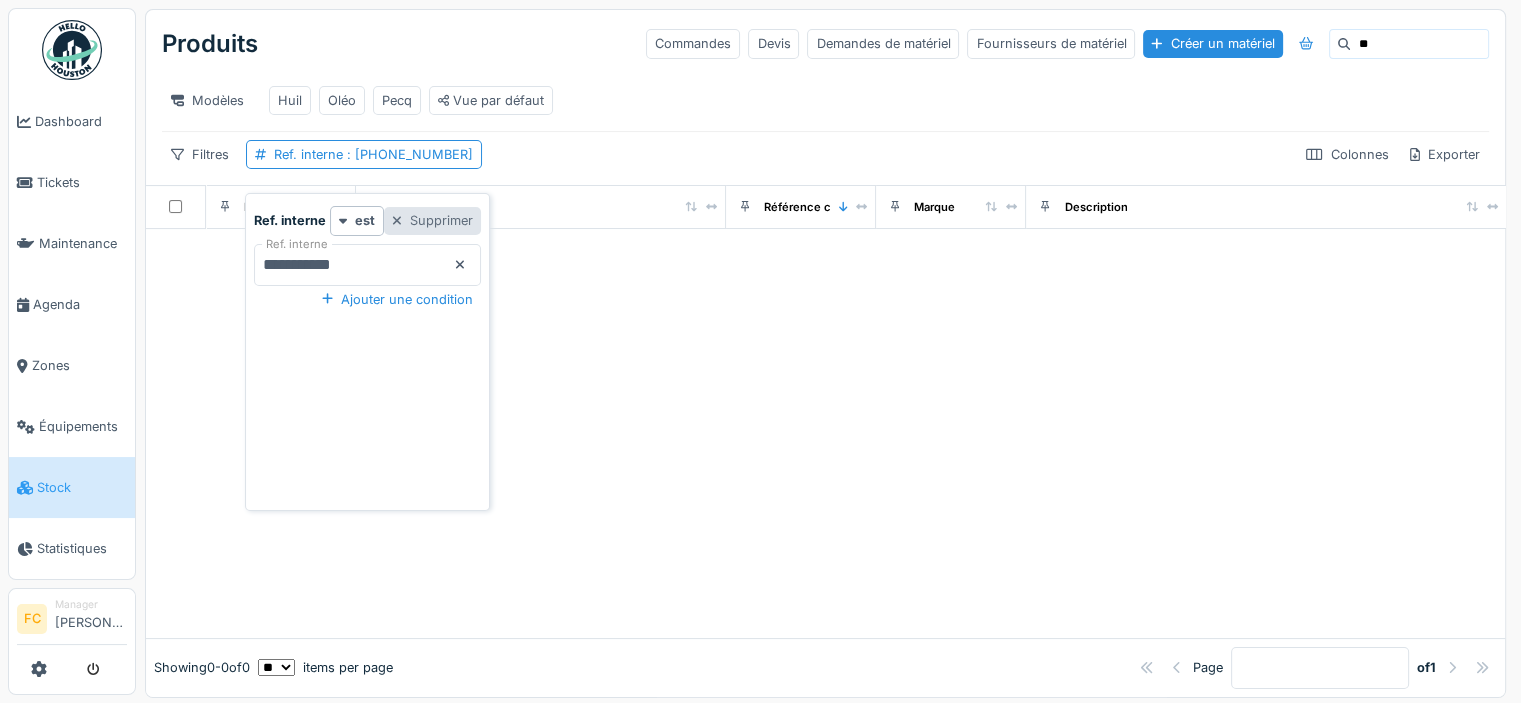 click on "Supprimer" at bounding box center (432, 220) 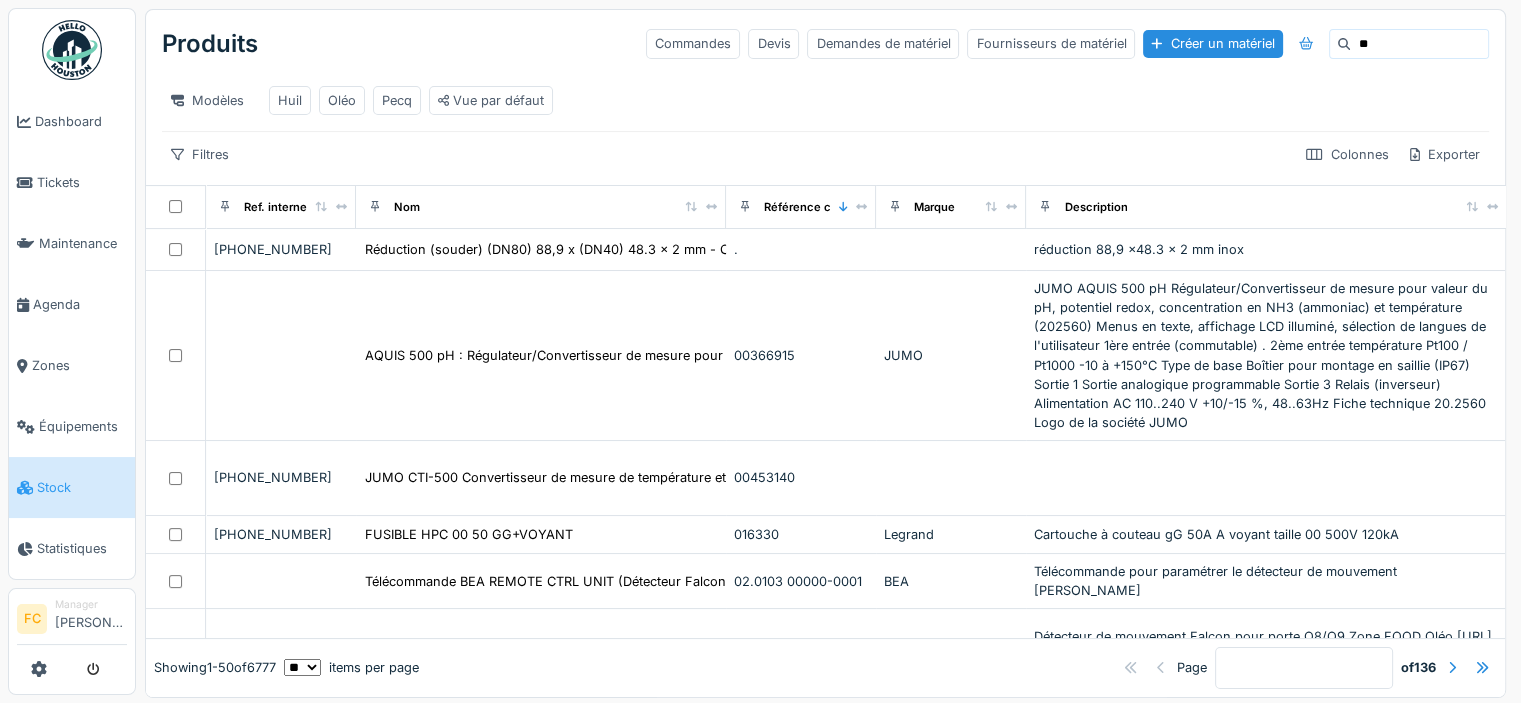 click on "**" at bounding box center [1419, 44] 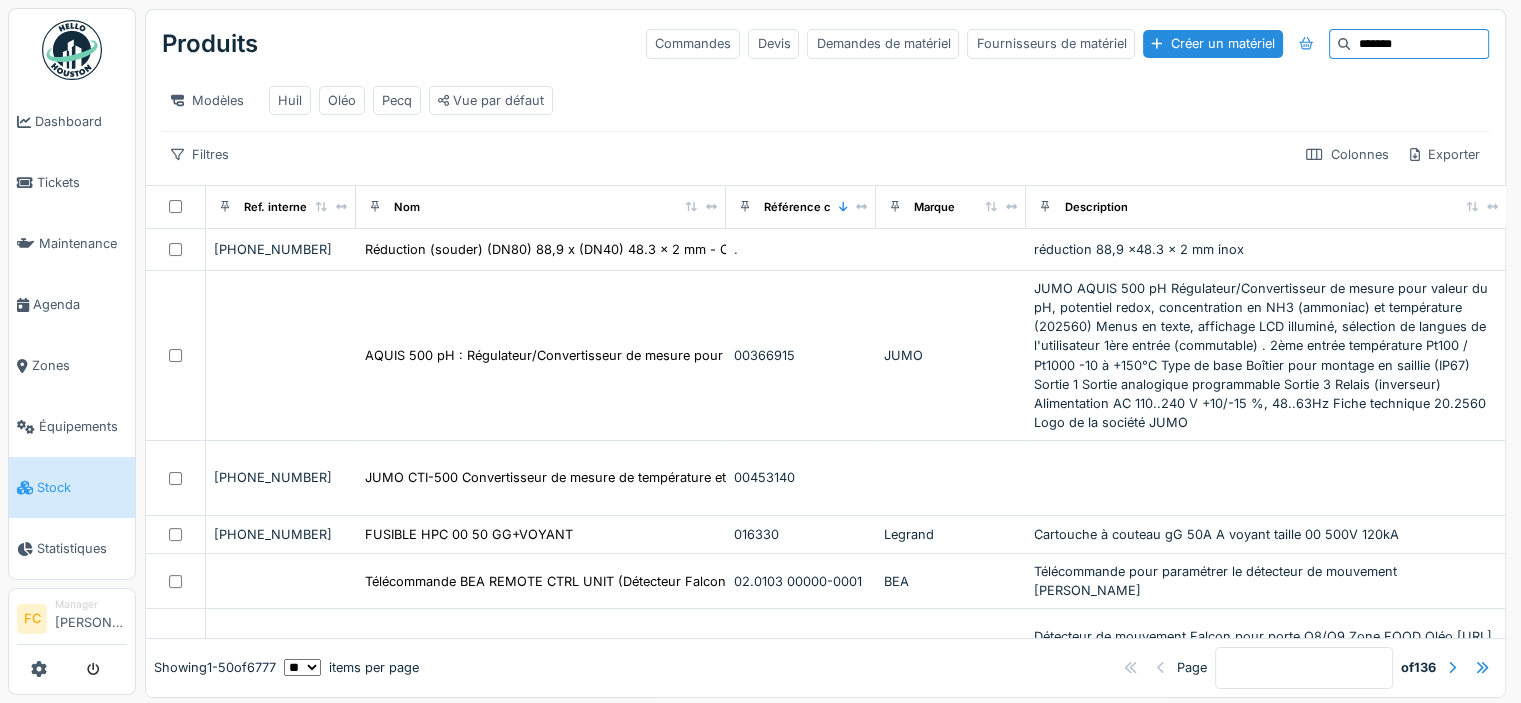 type on "*******" 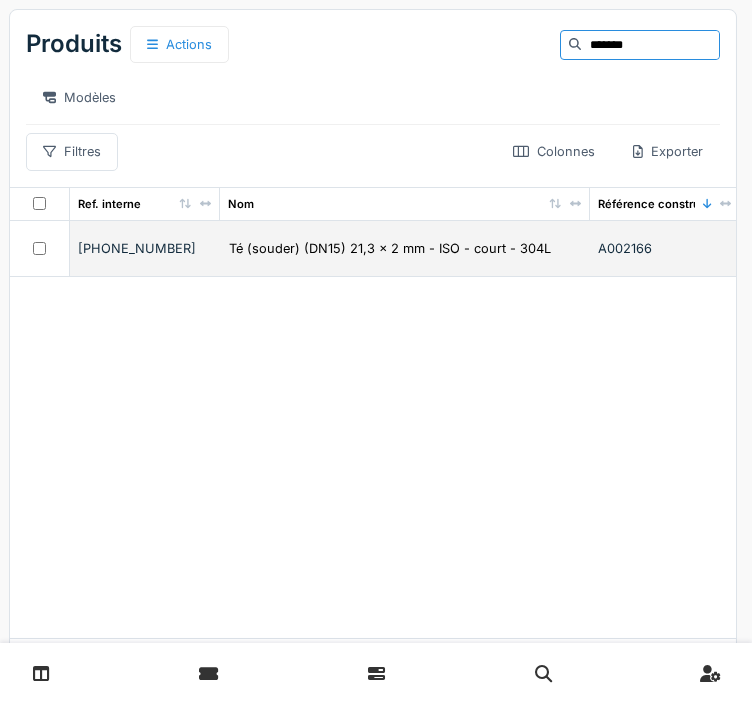 click on "[PHONE_NUMBER]" at bounding box center [145, 248] 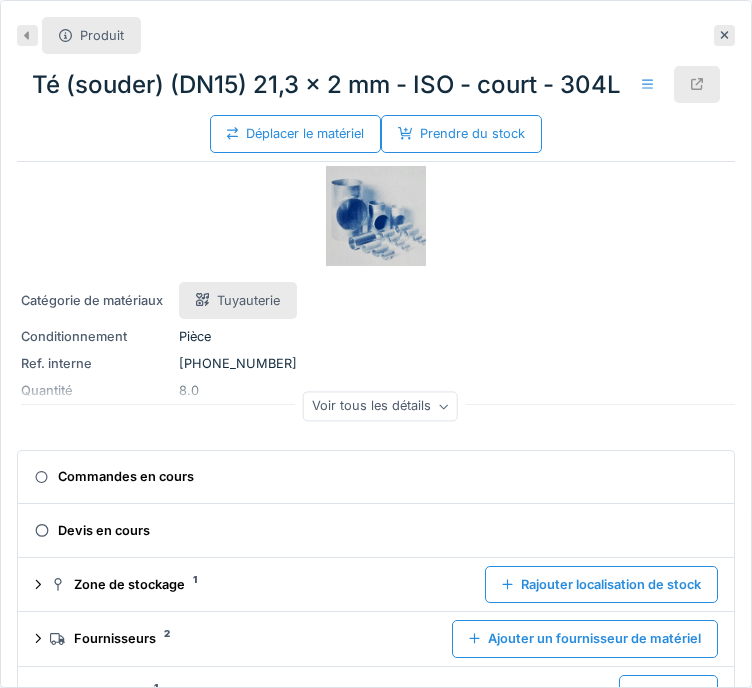 scroll, scrollTop: 0, scrollLeft: 0, axis: both 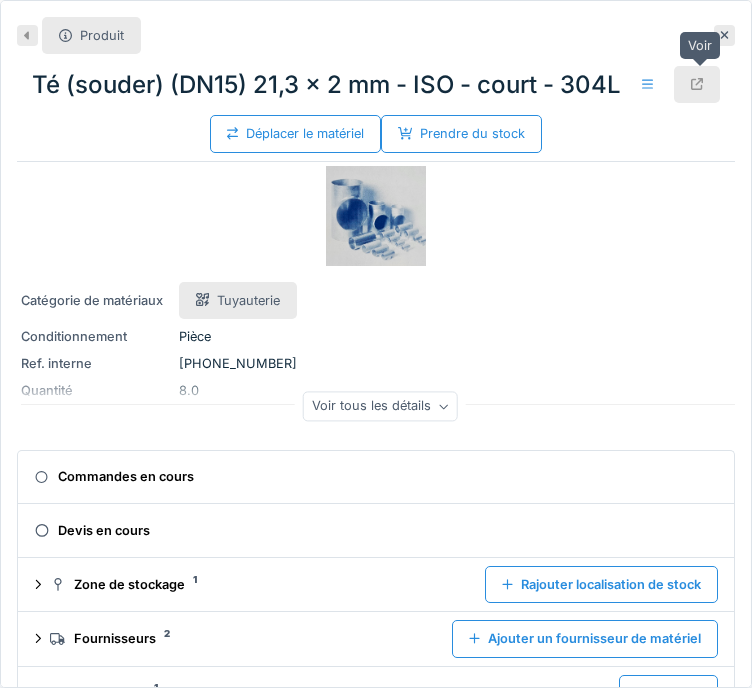 click at bounding box center (697, 84) 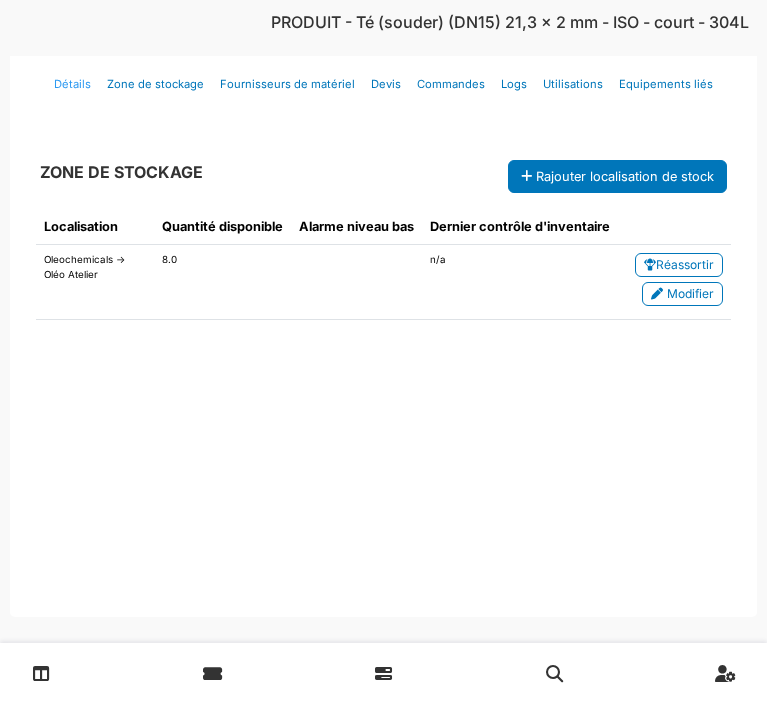 scroll, scrollTop: 0, scrollLeft: 0, axis: both 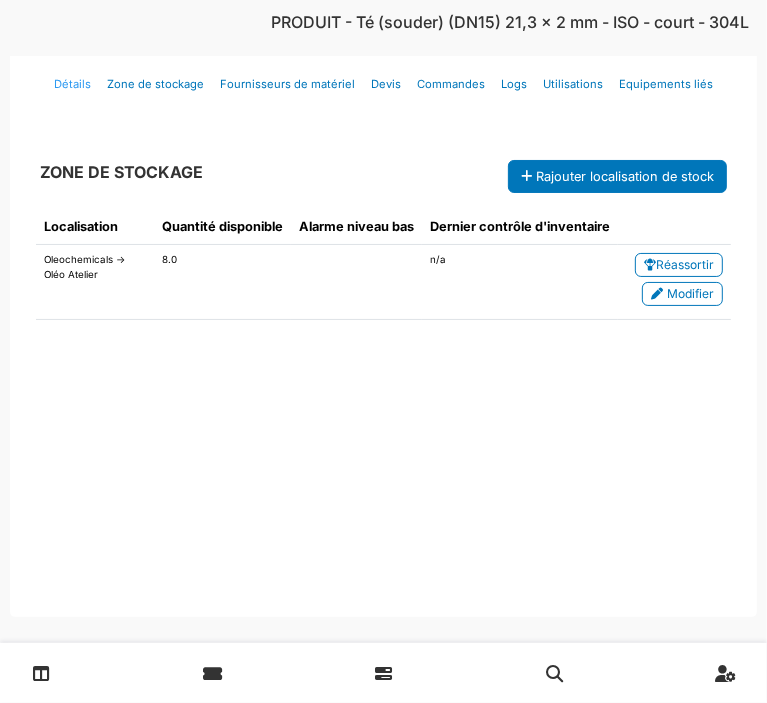 click on "Détails" at bounding box center (72, 84) 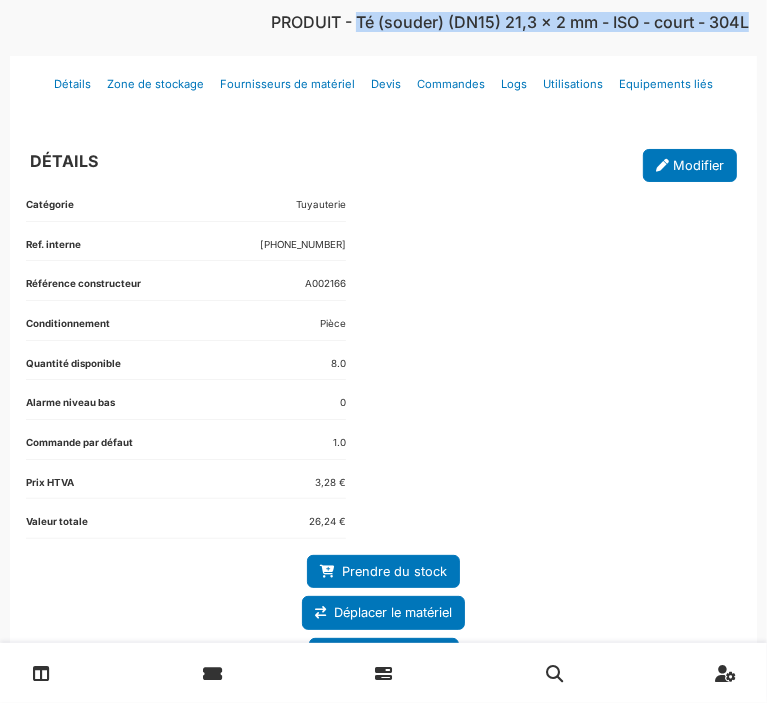 drag, startPoint x: 338, startPoint y: 24, endPoint x: 752, endPoint y: 23, distance: 414.00122 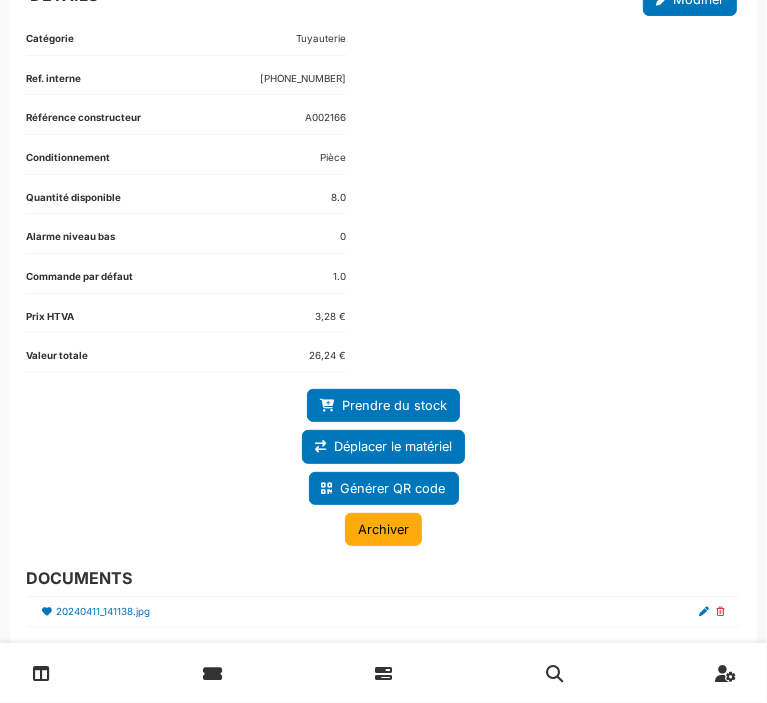 scroll, scrollTop: 172, scrollLeft: 0, axis: vertical 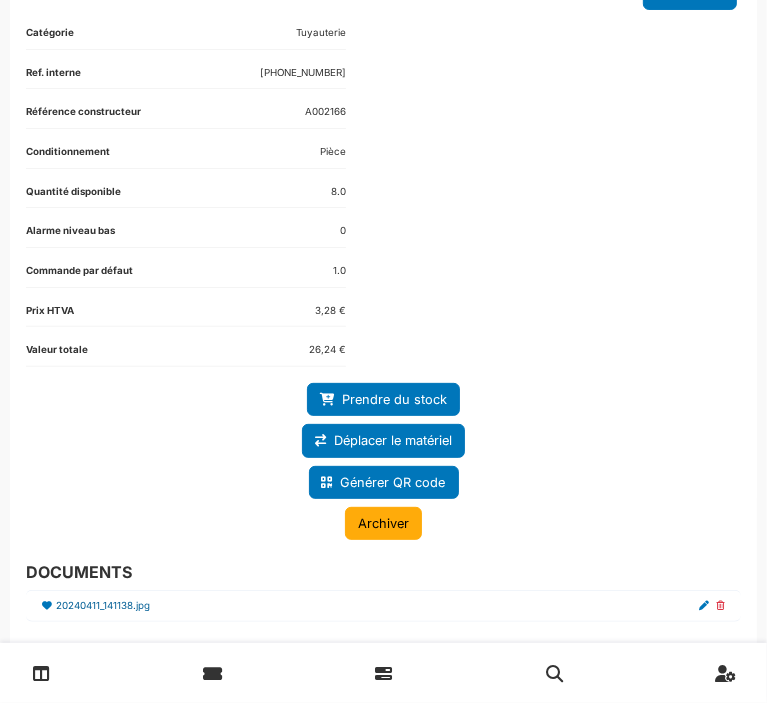 click on "20240411_141138.jpg" at bounding box center (0, 0) 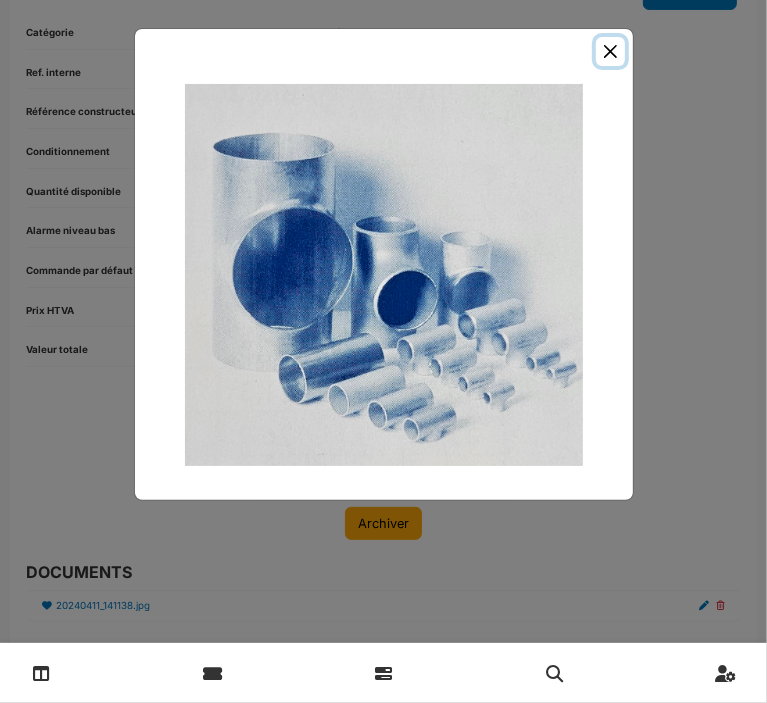 click at bounding box center (610, 51) 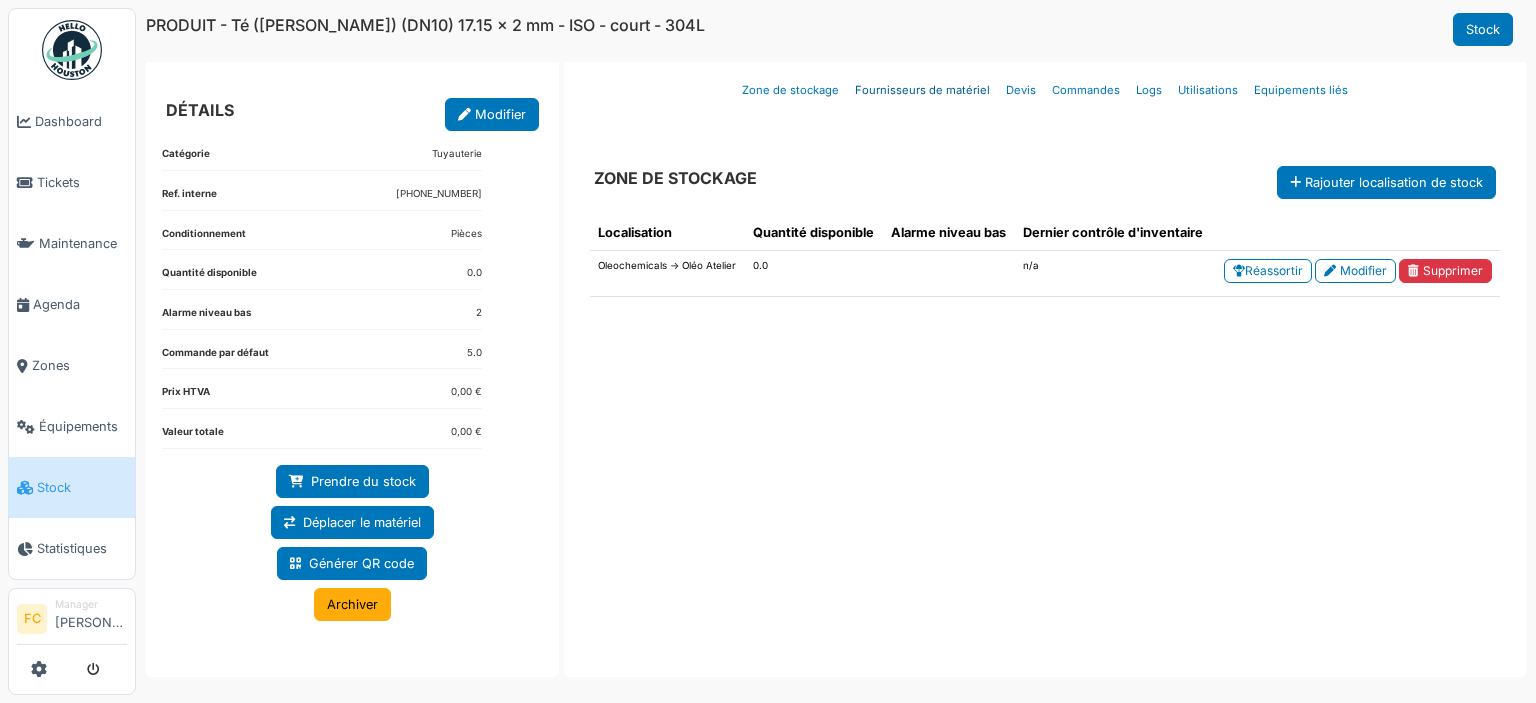 scroll, scrollTop: 0, scrollLeft: 0, axis: both 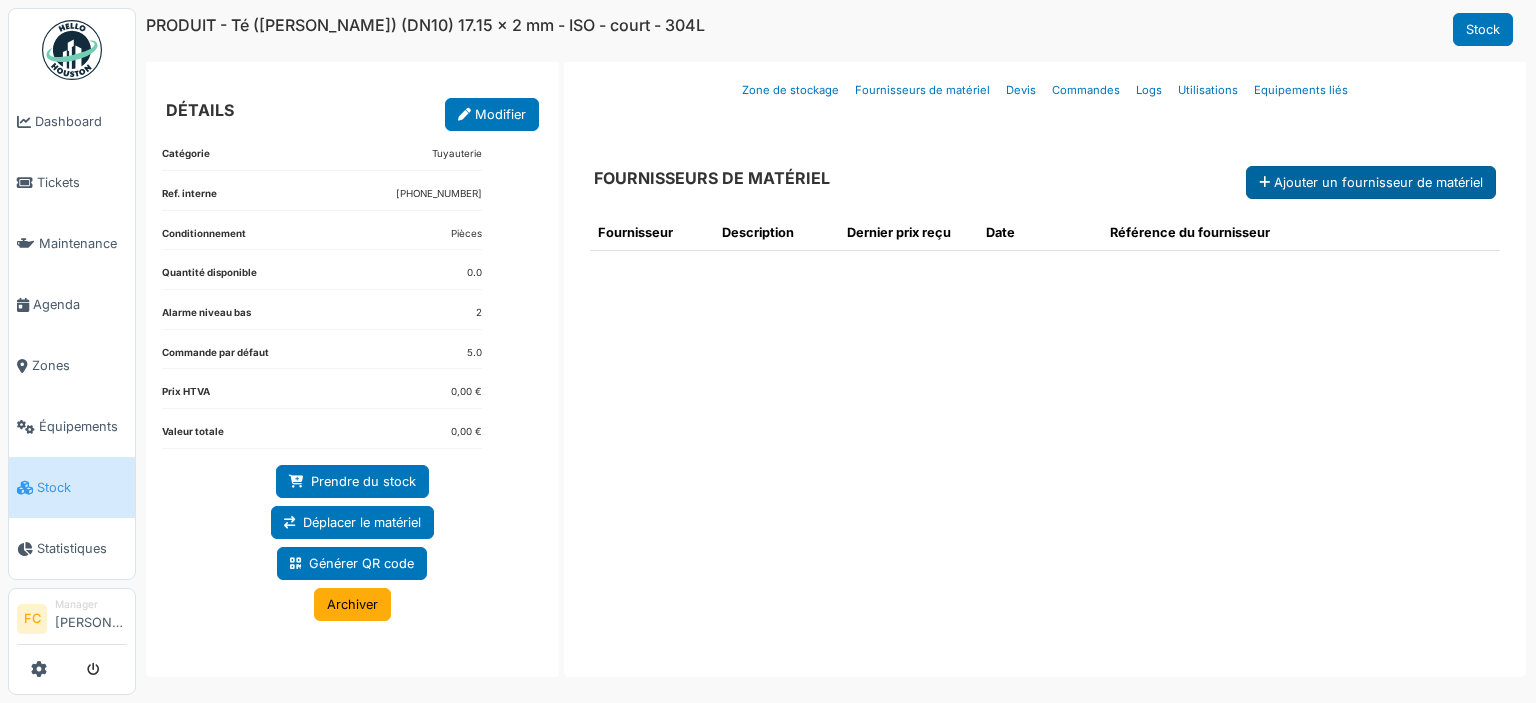 click on "Ajouter un fournisseur de matériel" at bounding box center (1371, 182) 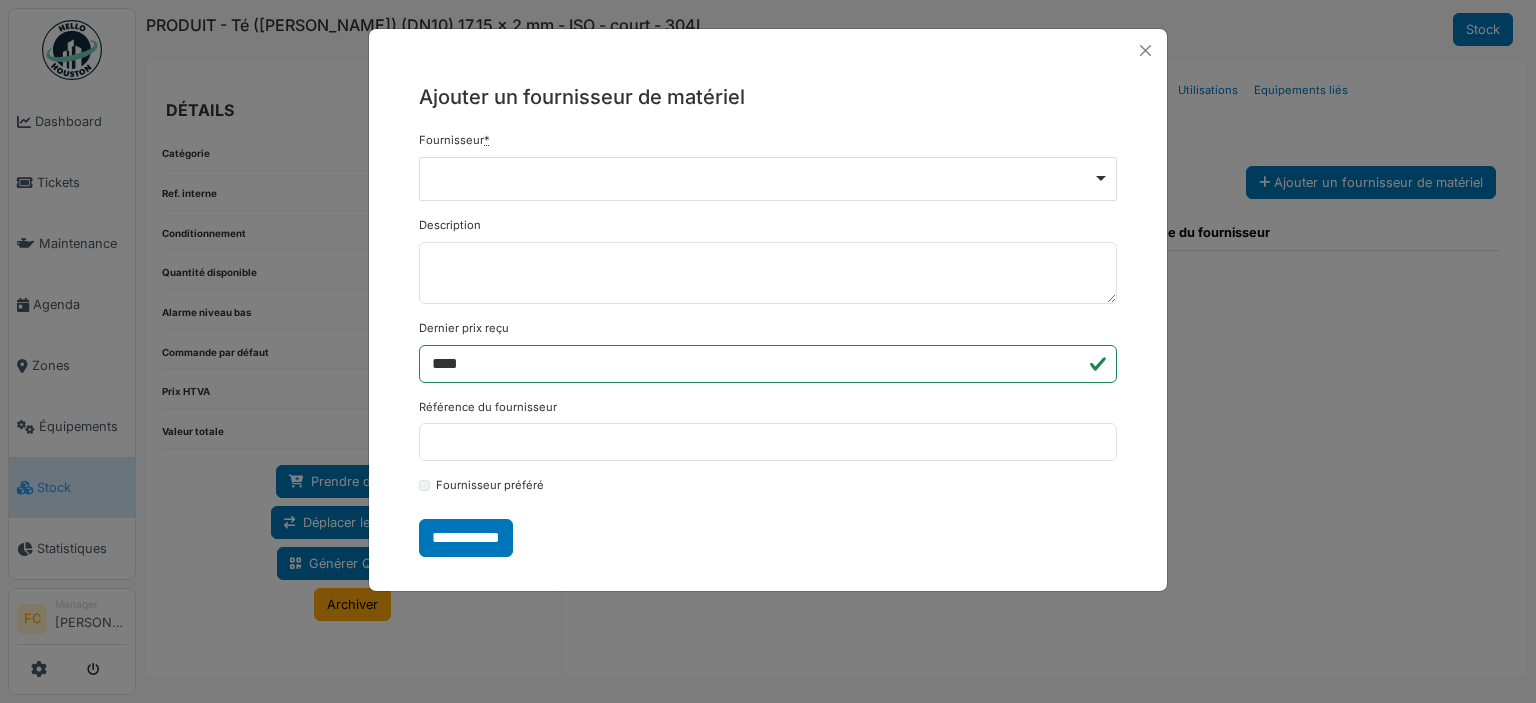 click on "Remove item" at bounding box center [768, 179] 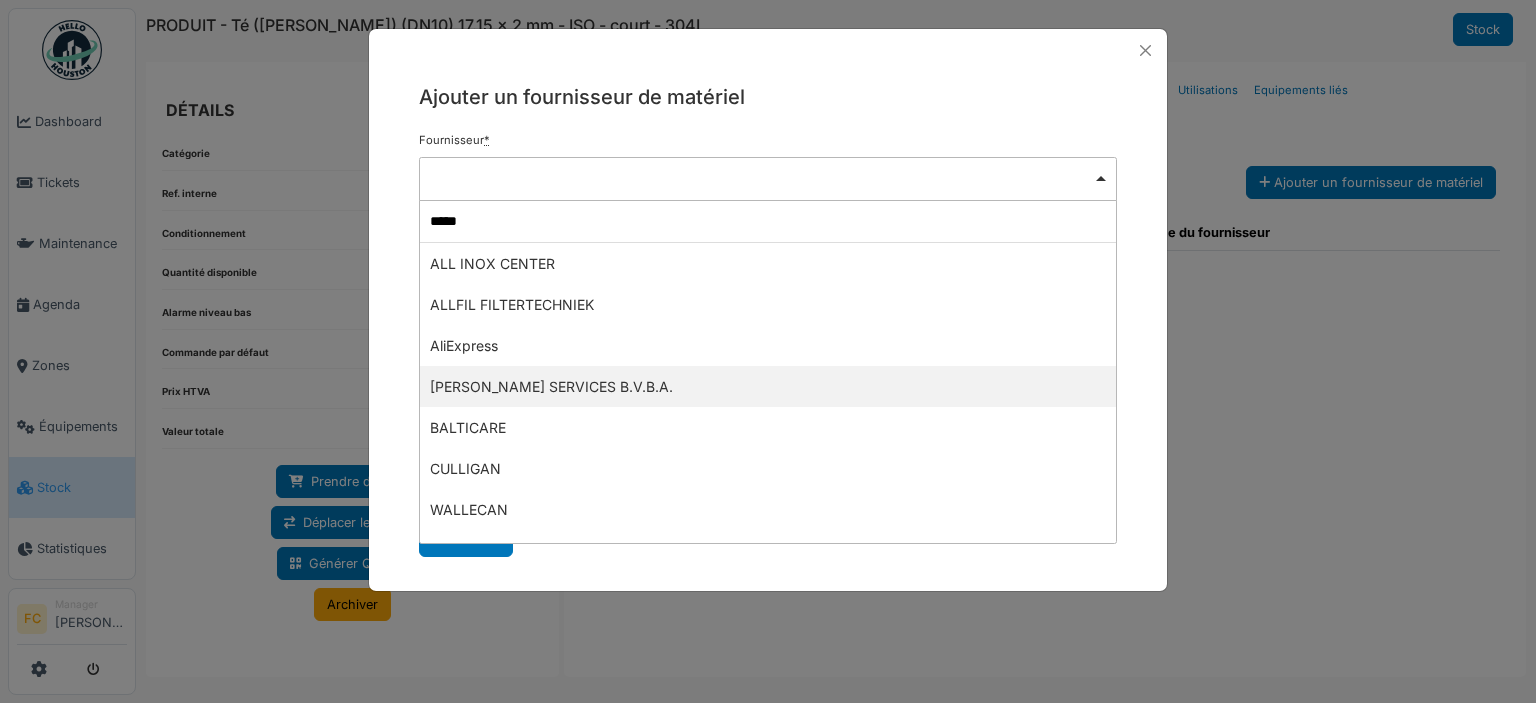 type on "******" 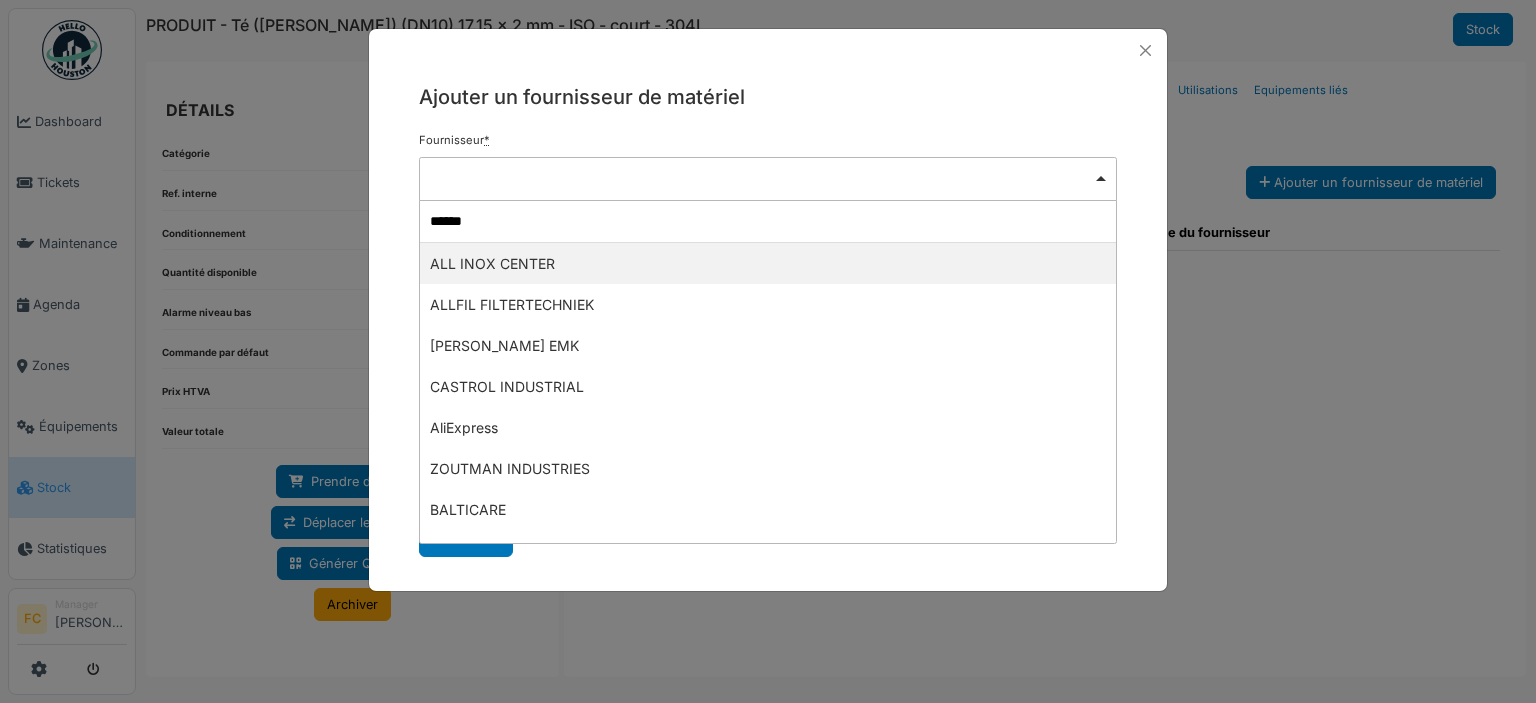 type 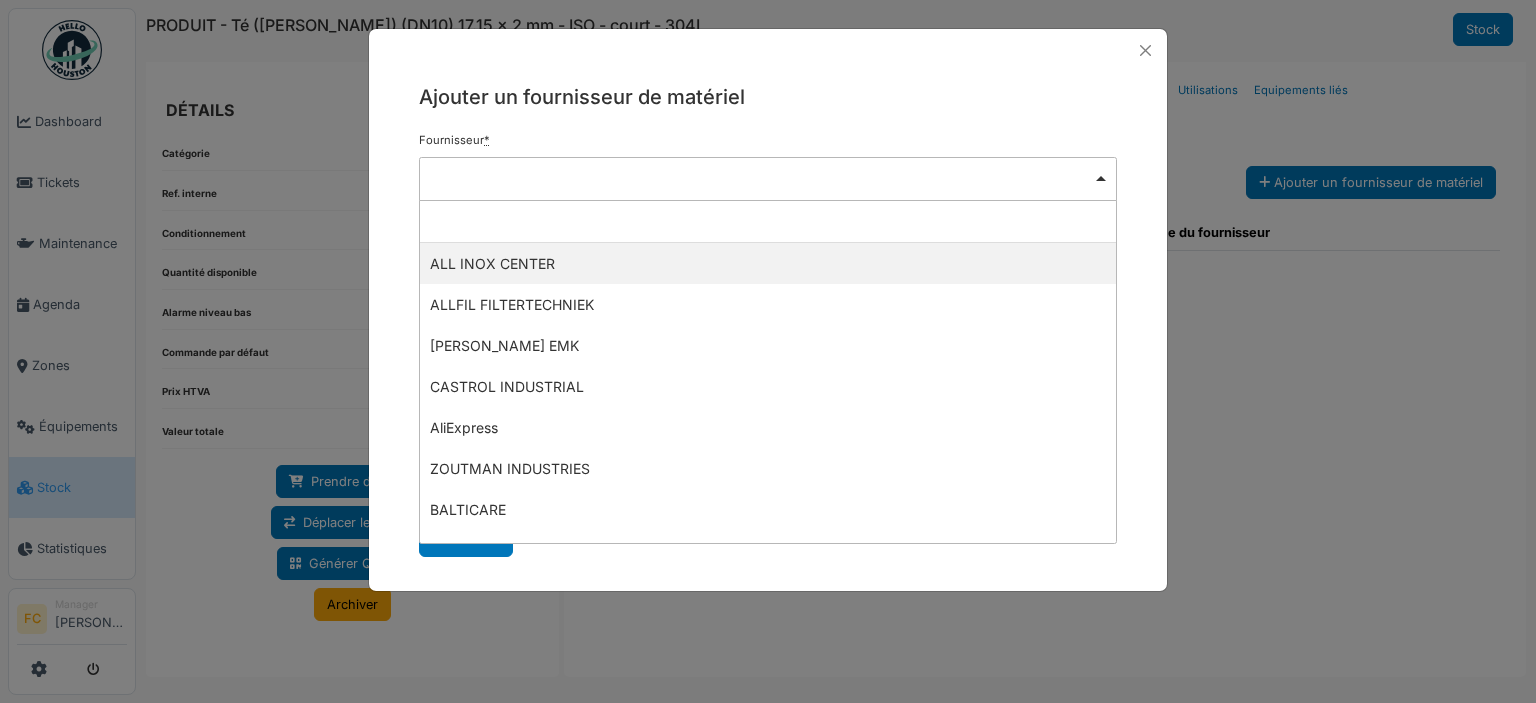 select on "***" 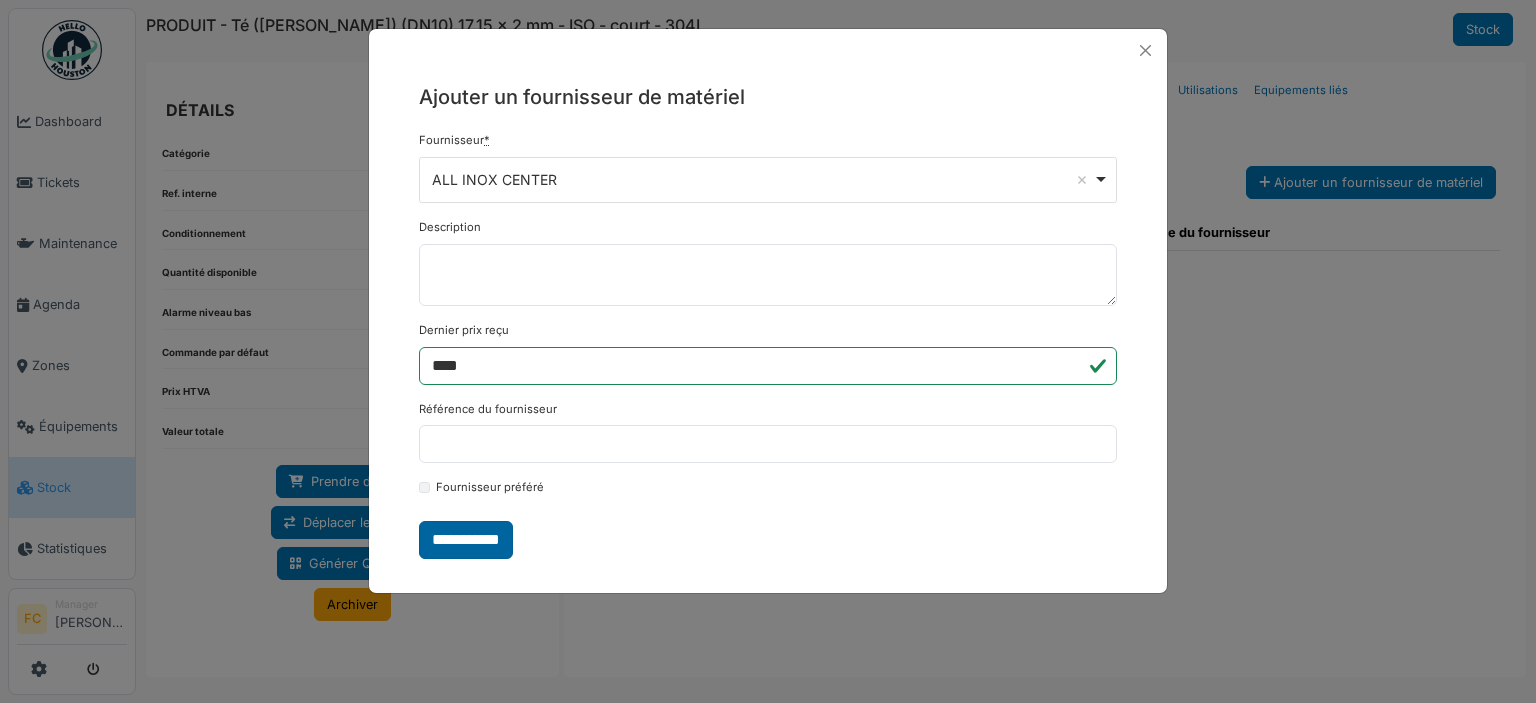 click on "**********" at bounding box center (466, 540) 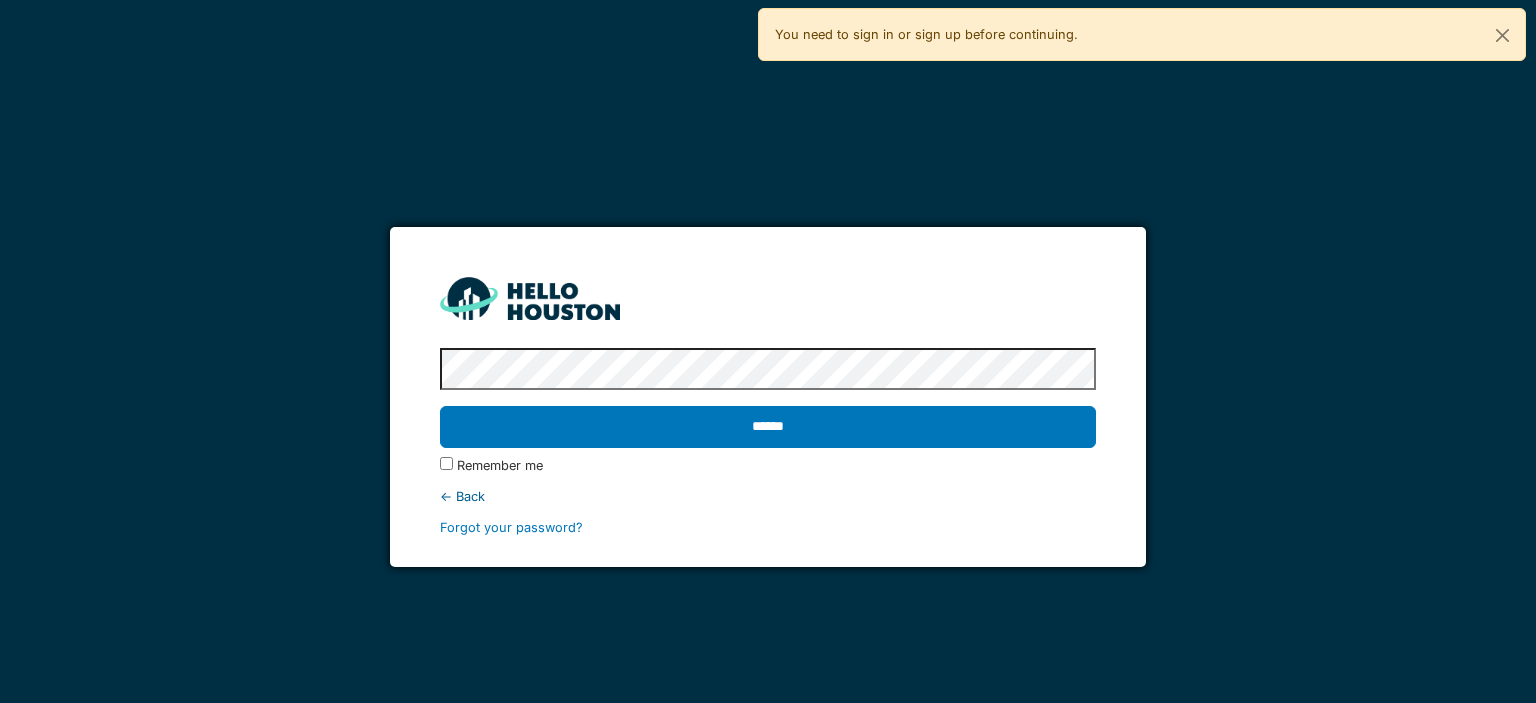 scroll, scrollTop: 0, scrollLeft: 0, axis: both 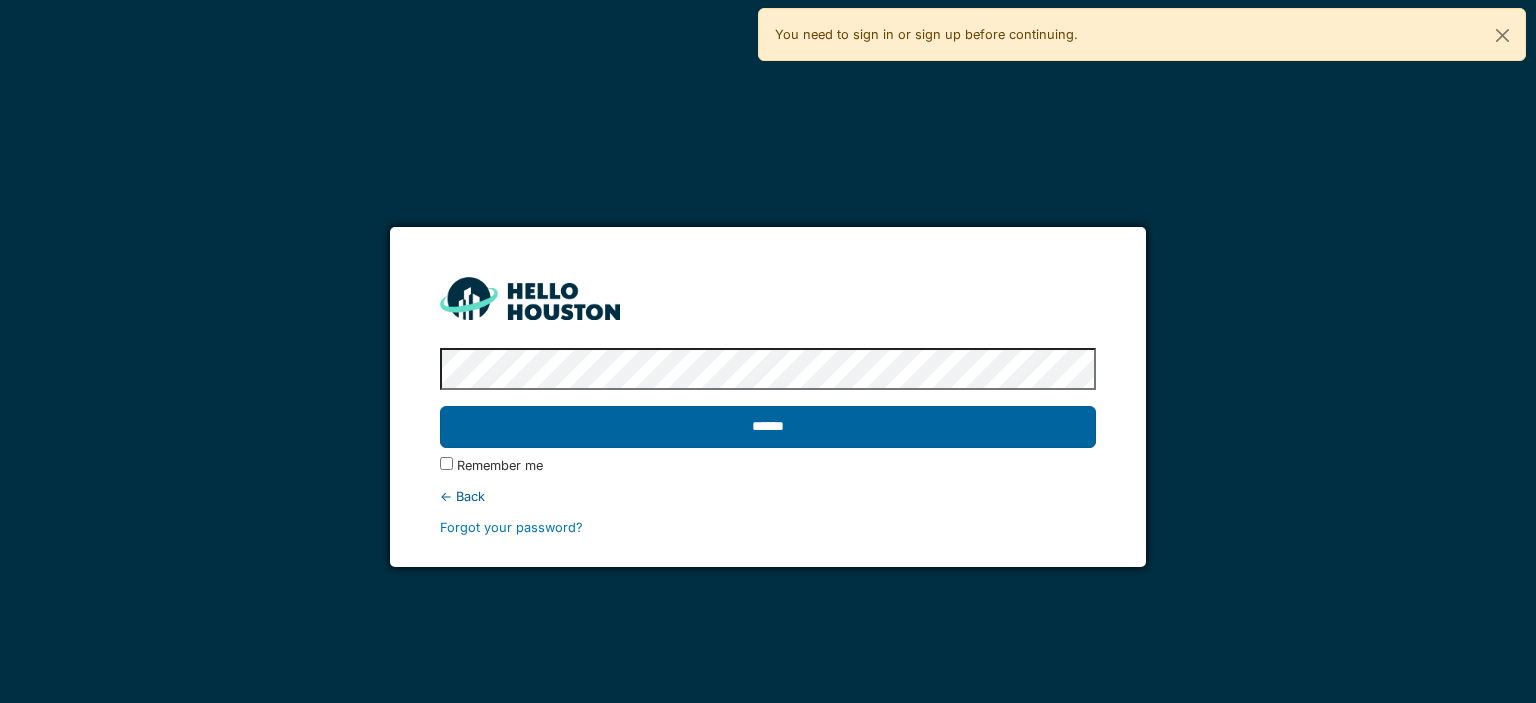click on "******" at bounding box center [767, 427] 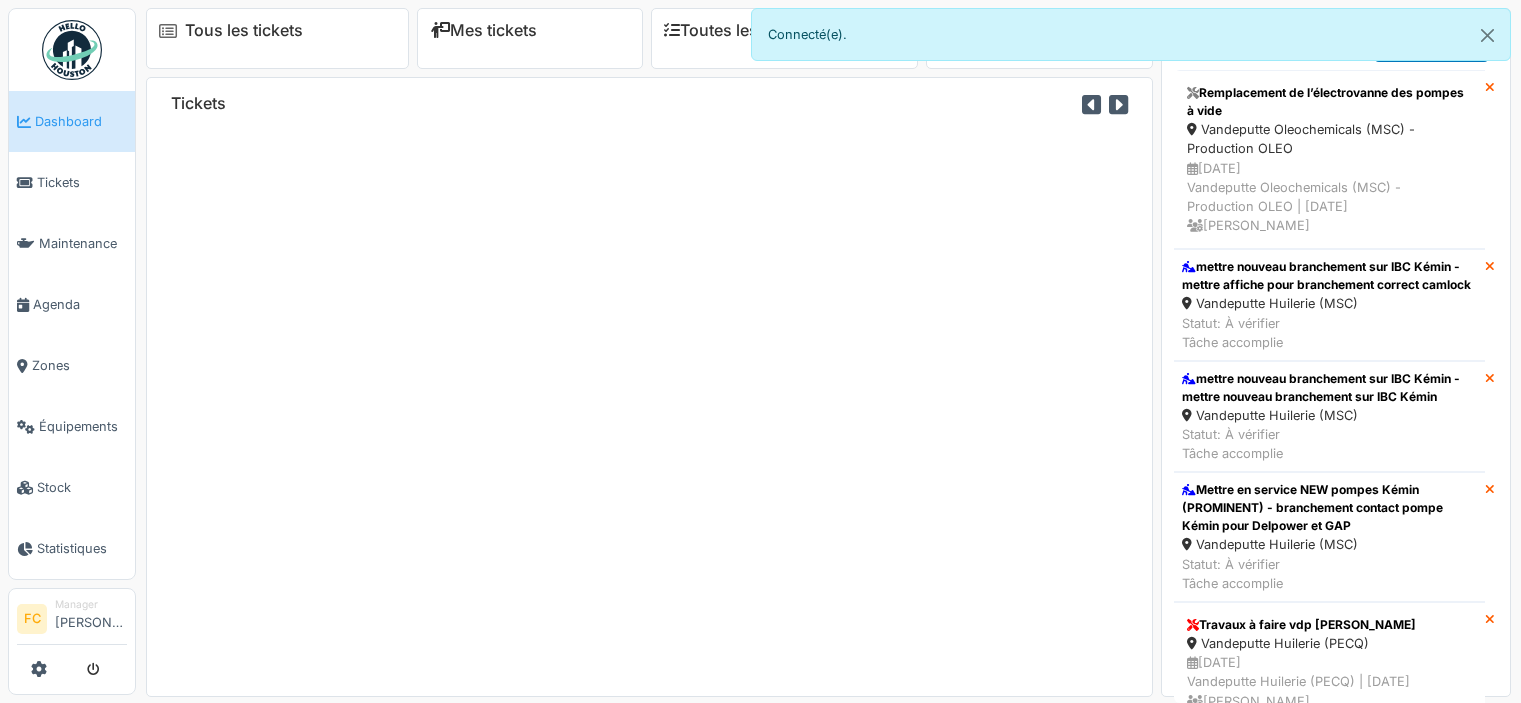 scroll, scrollTop: 0, scrollLeft: 0, axis: both 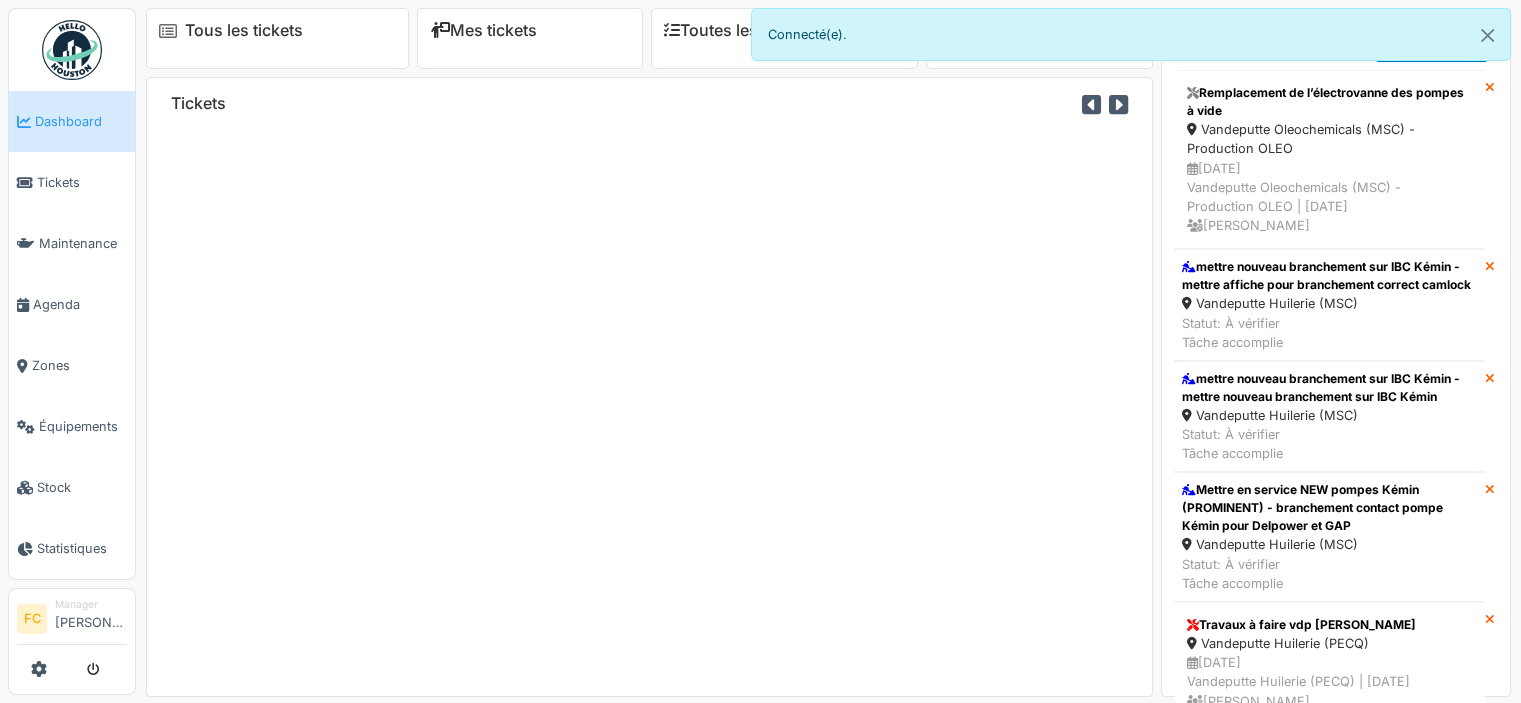 click on "Stock" at bounding box center [72, 487] 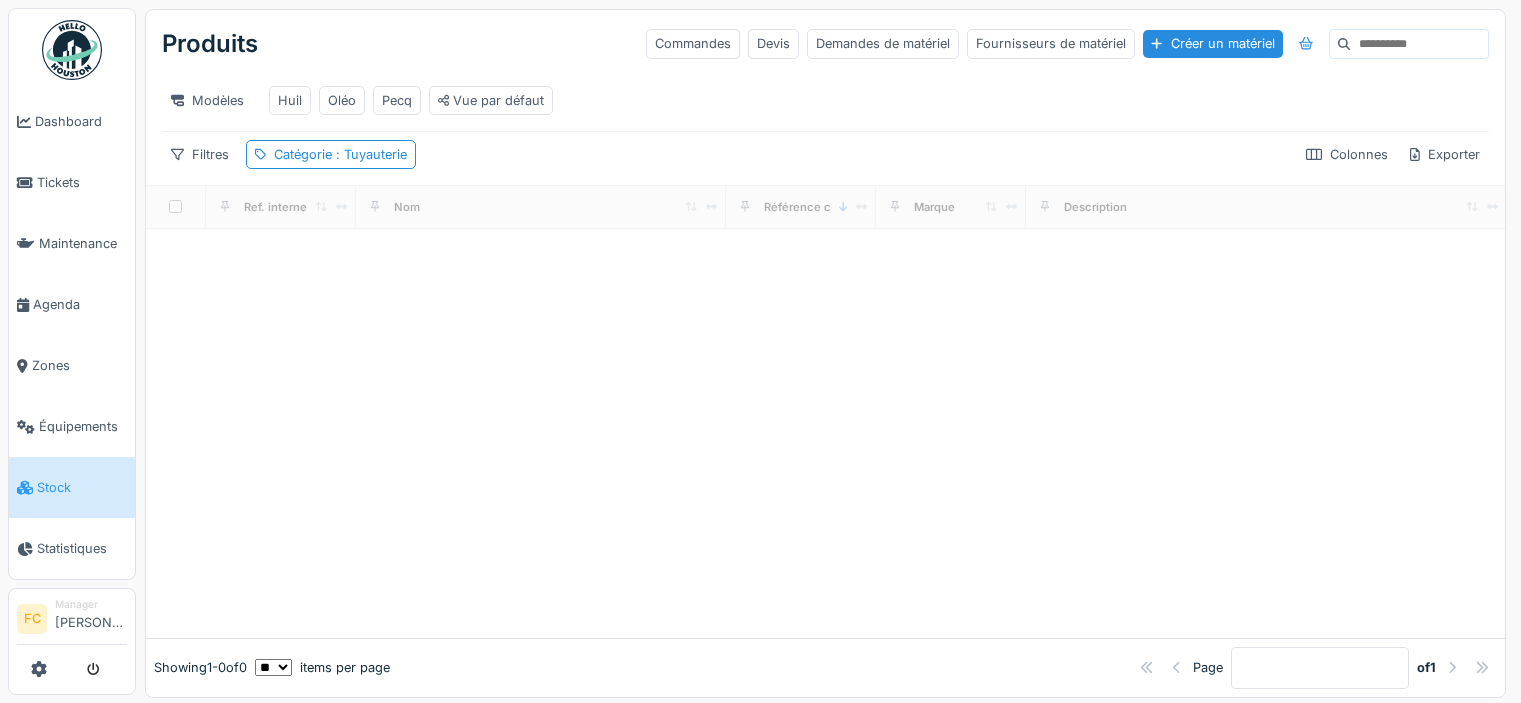 scroll, scrollTop: 0, scrollLeft: 0, axis: both 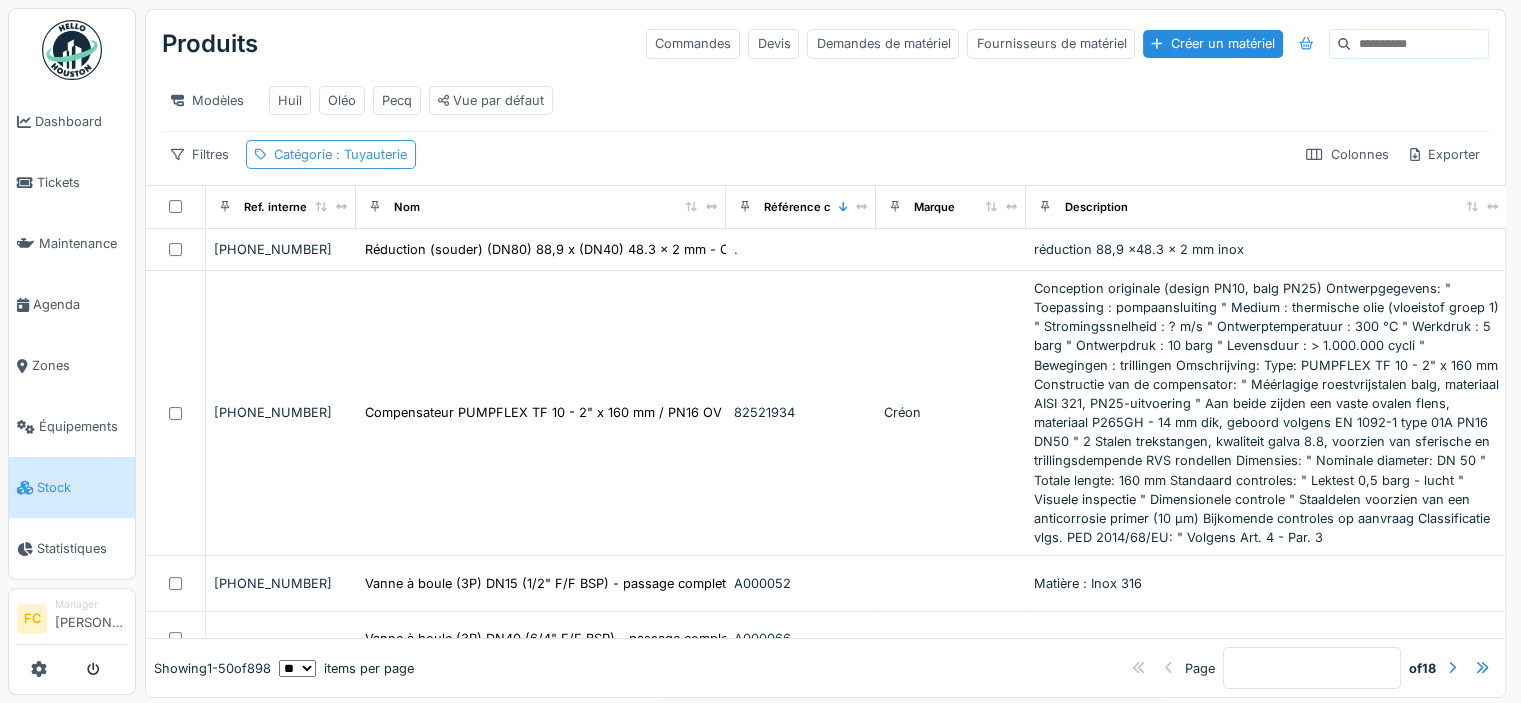 click on "Catégorie   :   Tuyauterie" at bounding box center [331, 154] 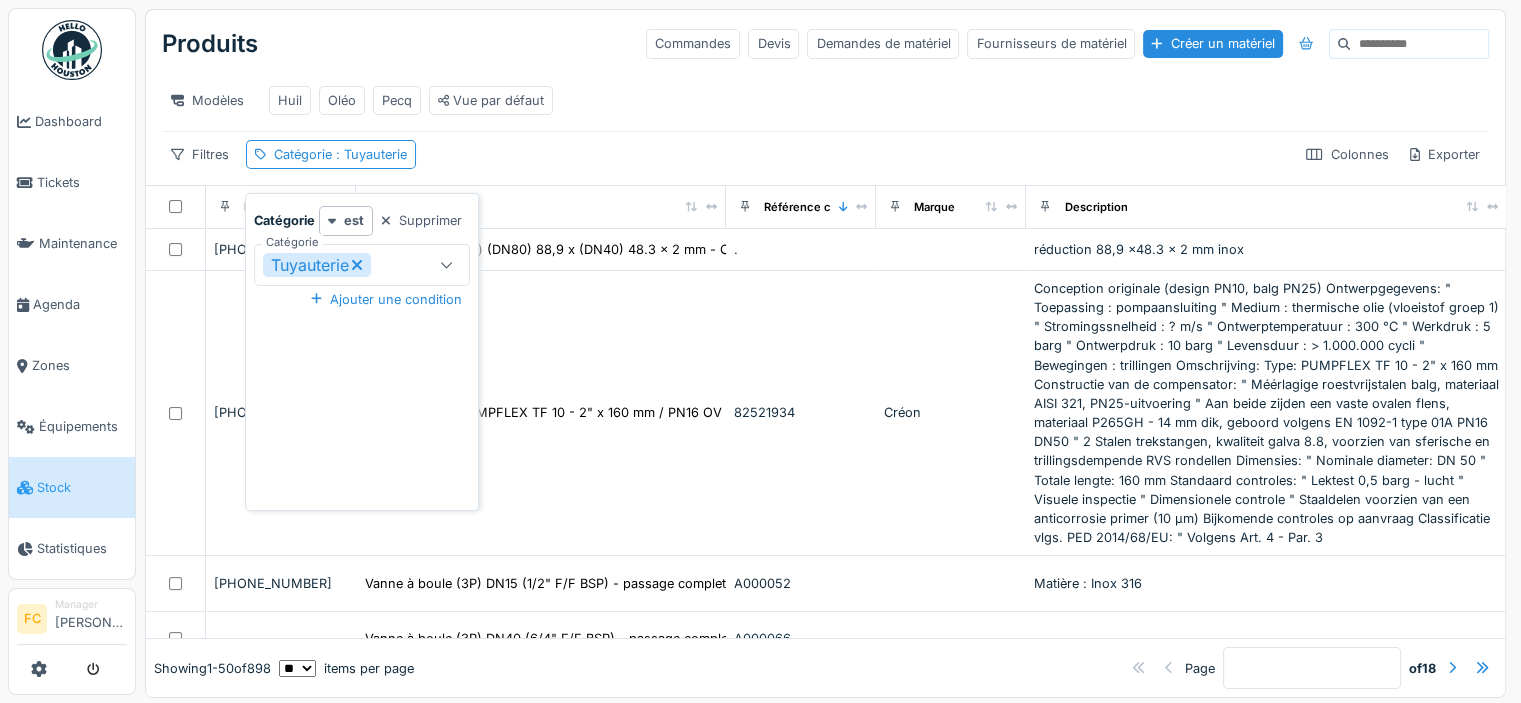 click 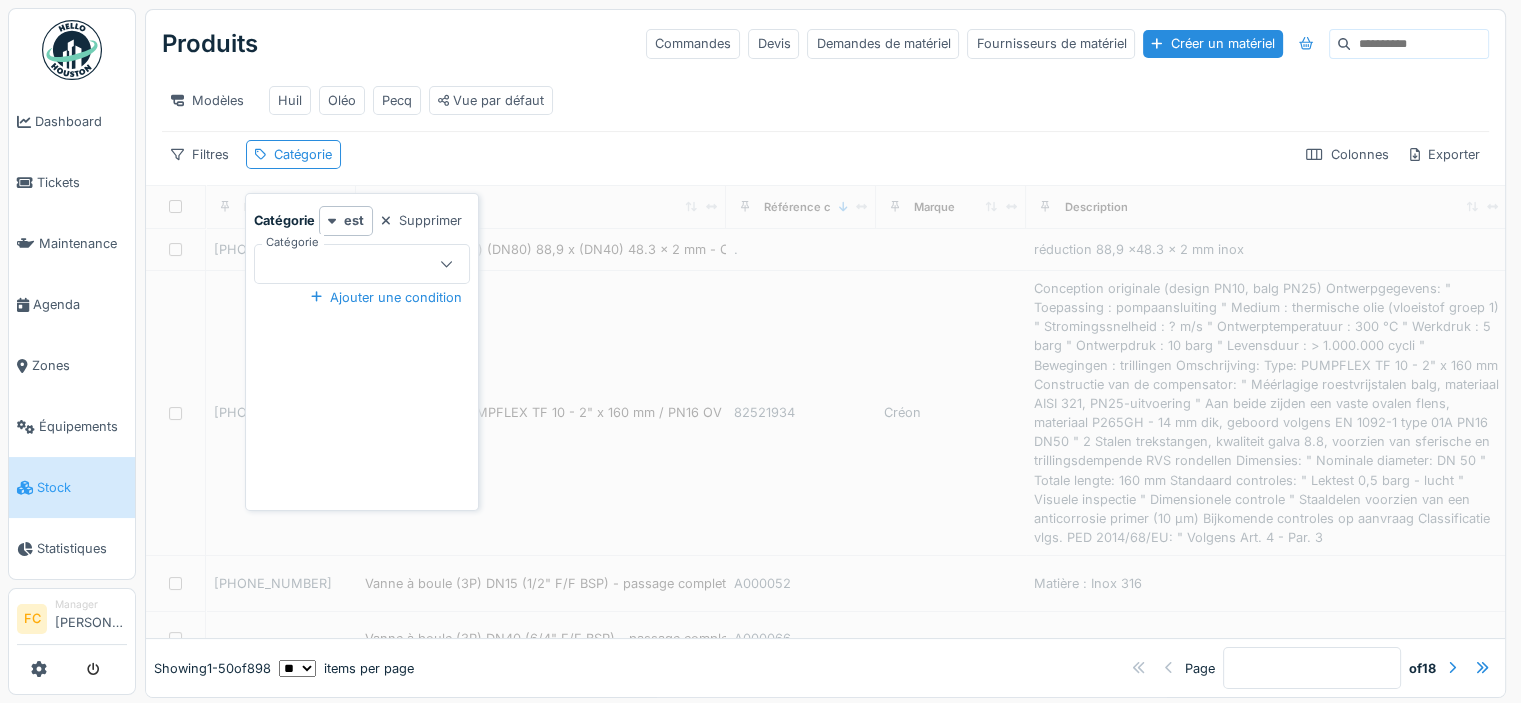 click at bounding box center [351, 264] 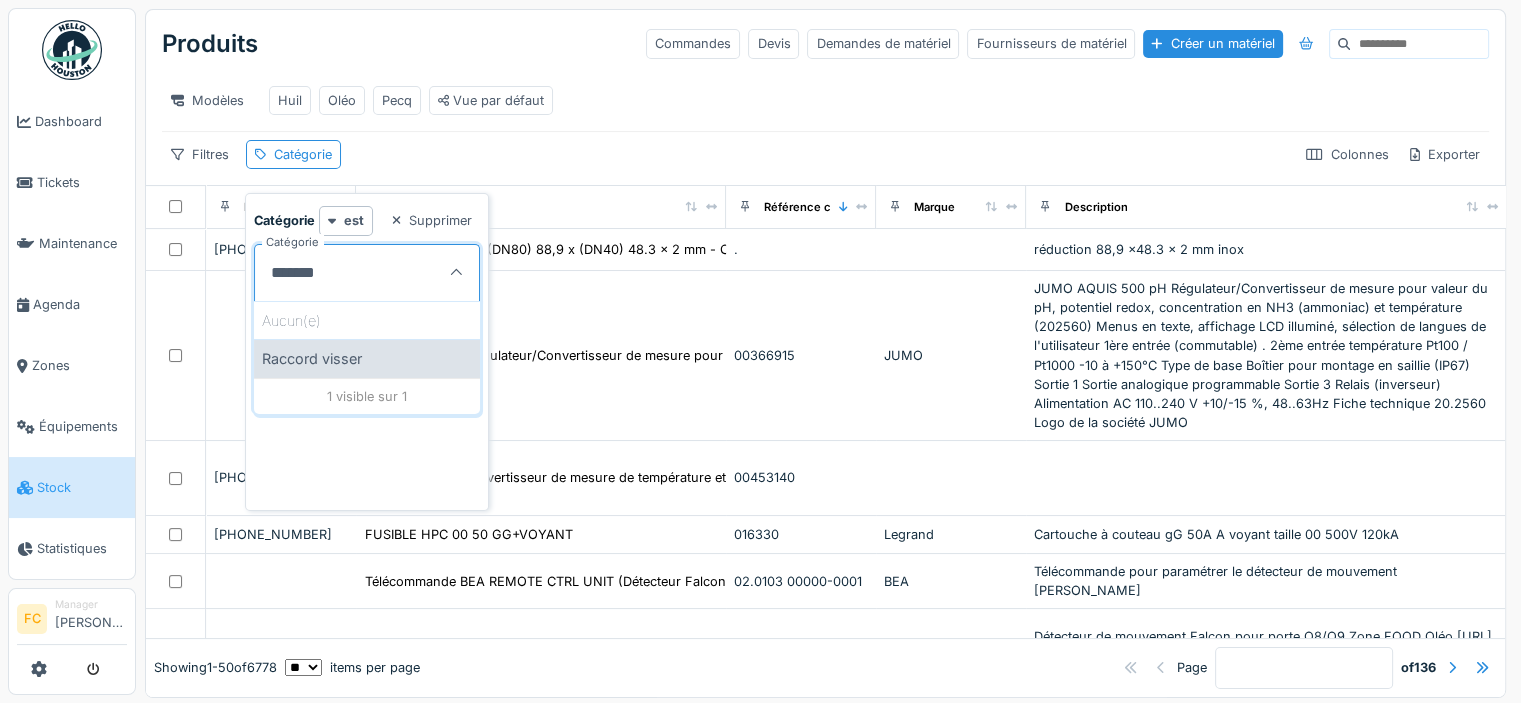 type on "*******" 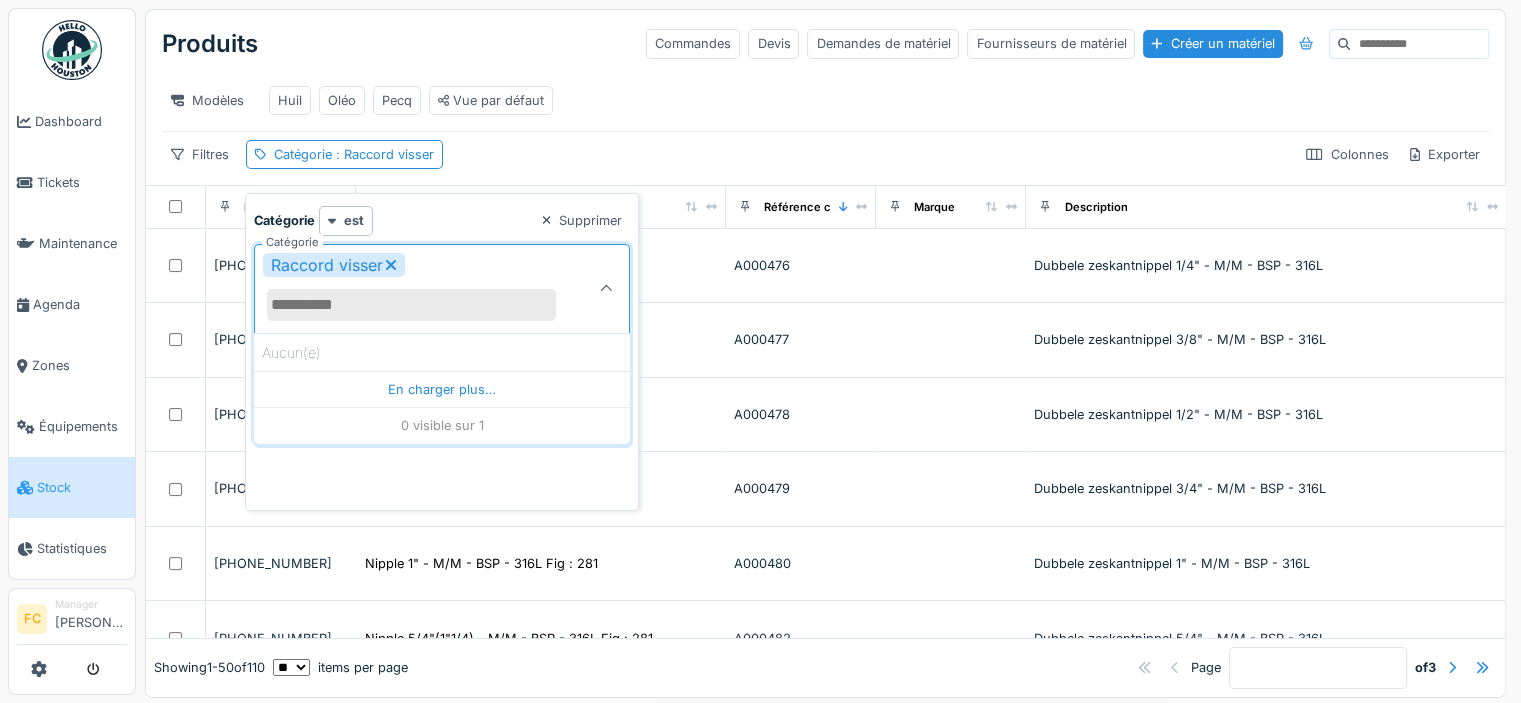 click on "Filtres Catégorie   :   Raccord [PERSON_NAME] Colonnes Exporter" at bounding box center (825, 154) 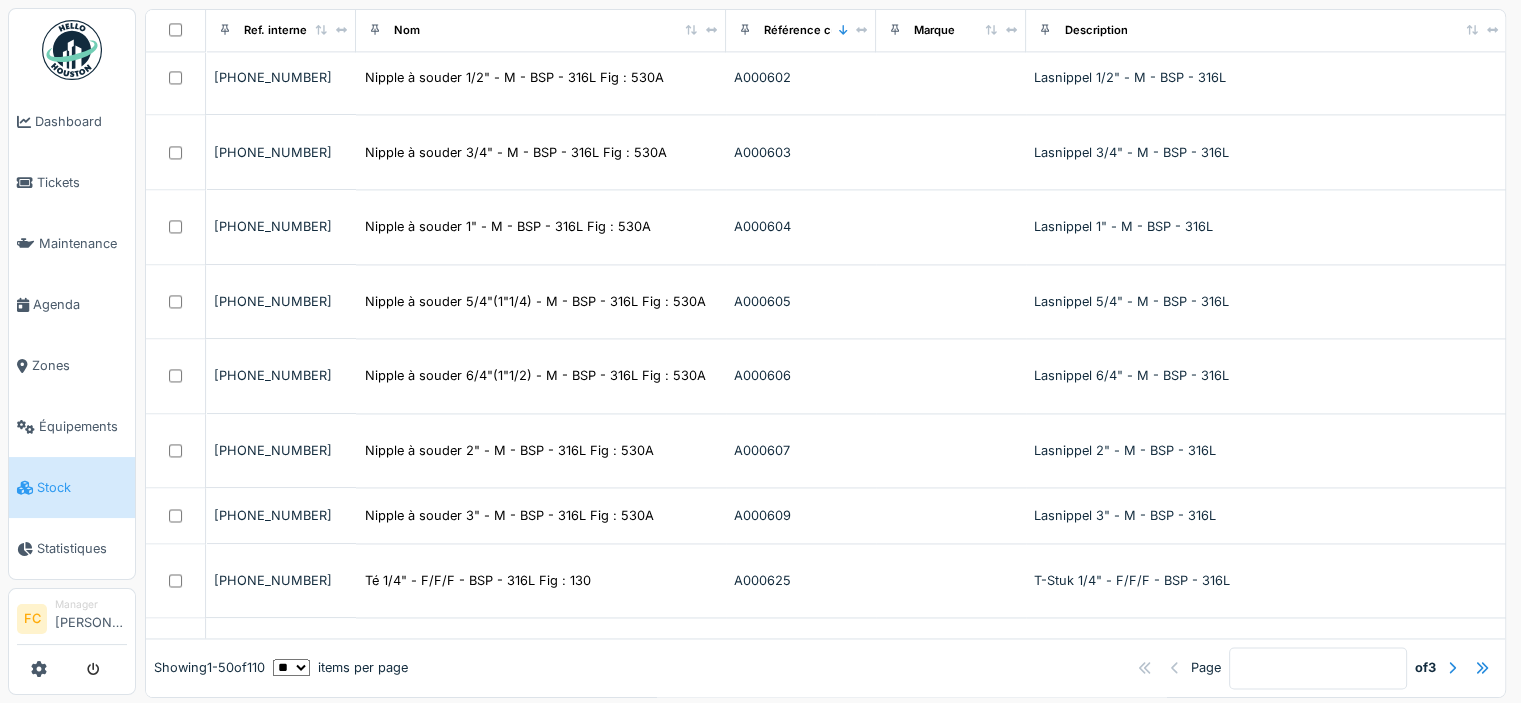 scroll, scrollTop: 3318, scrollLeft: 0, axis: vertical 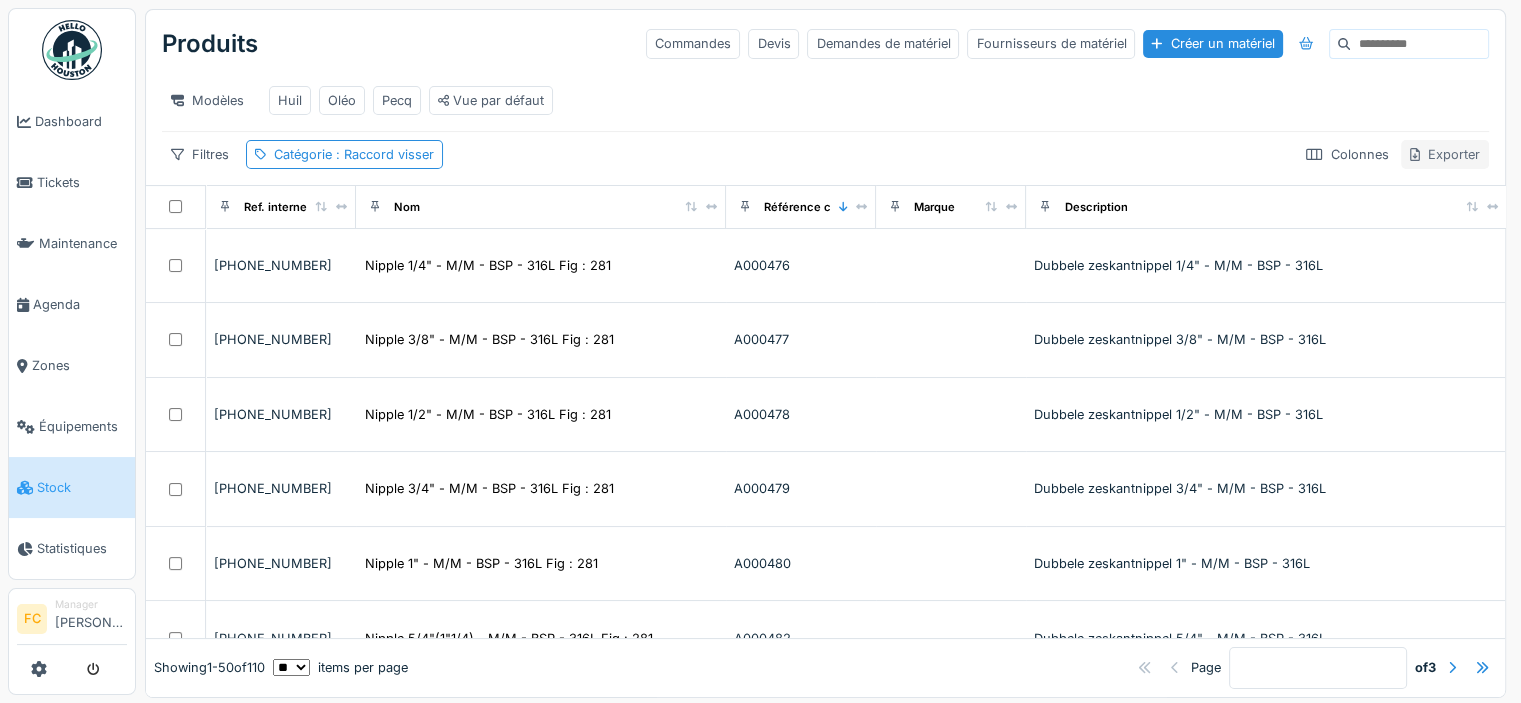 click on "Exporter" at bounding box center (1445, 154) 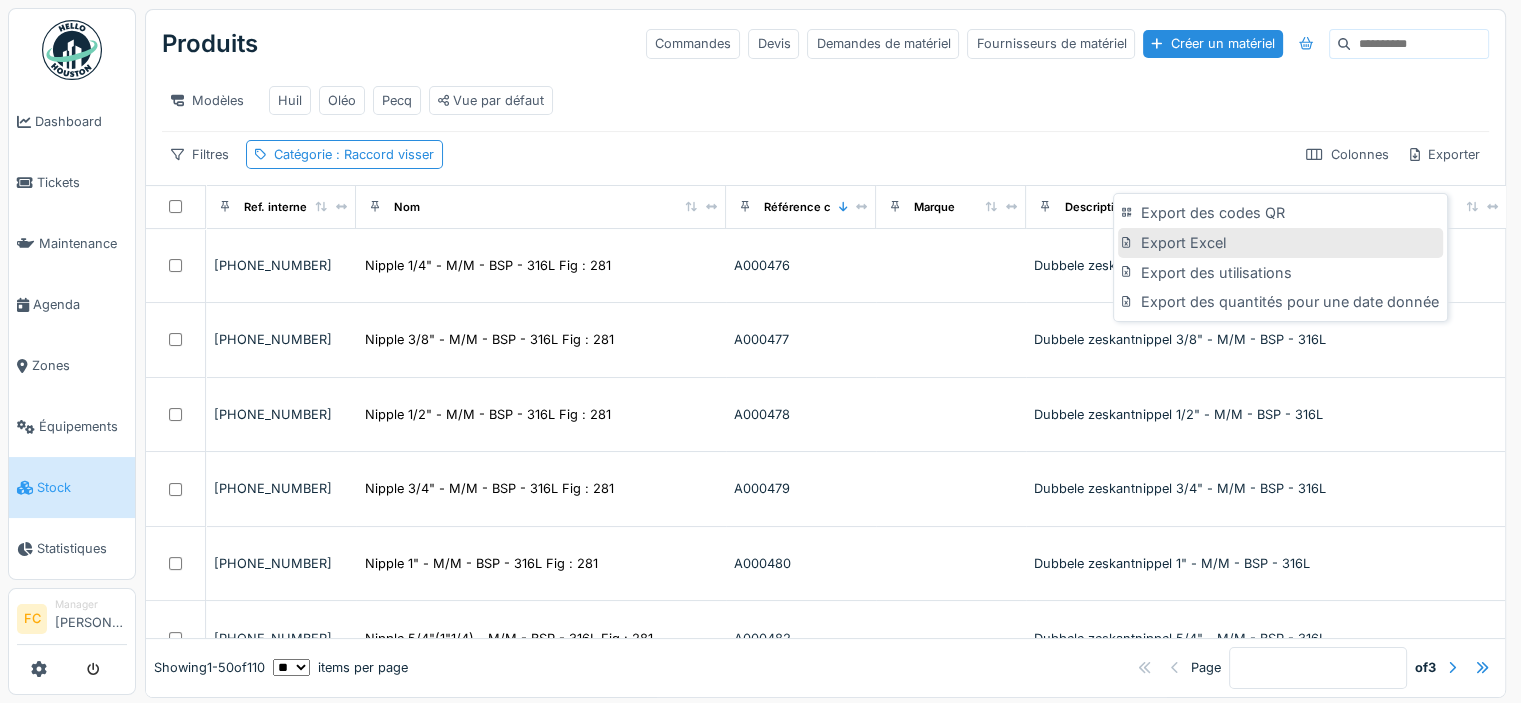 click on "Export Excel" at bounding box center [1280, 243] 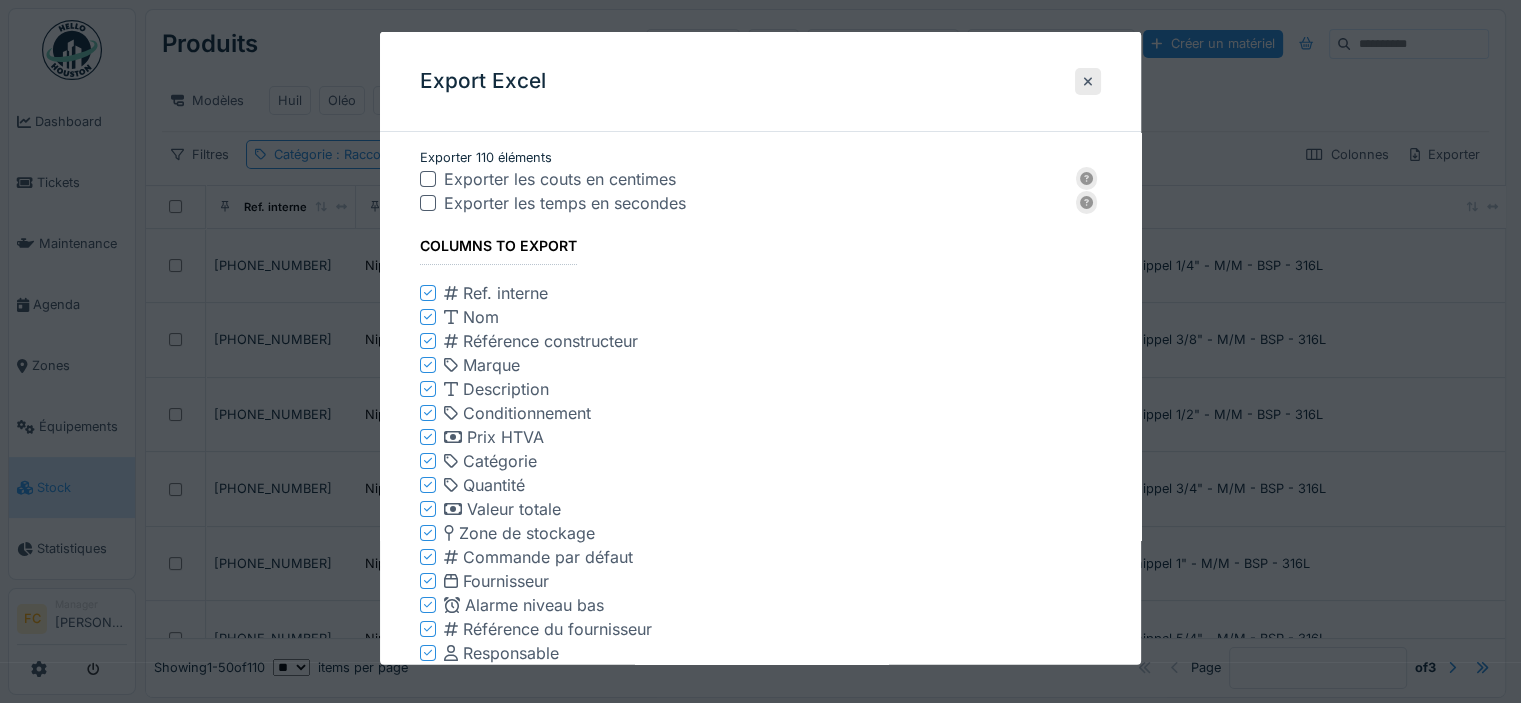 scroll, scrollTop: 338, scrollLeft: 0, axis: vertical 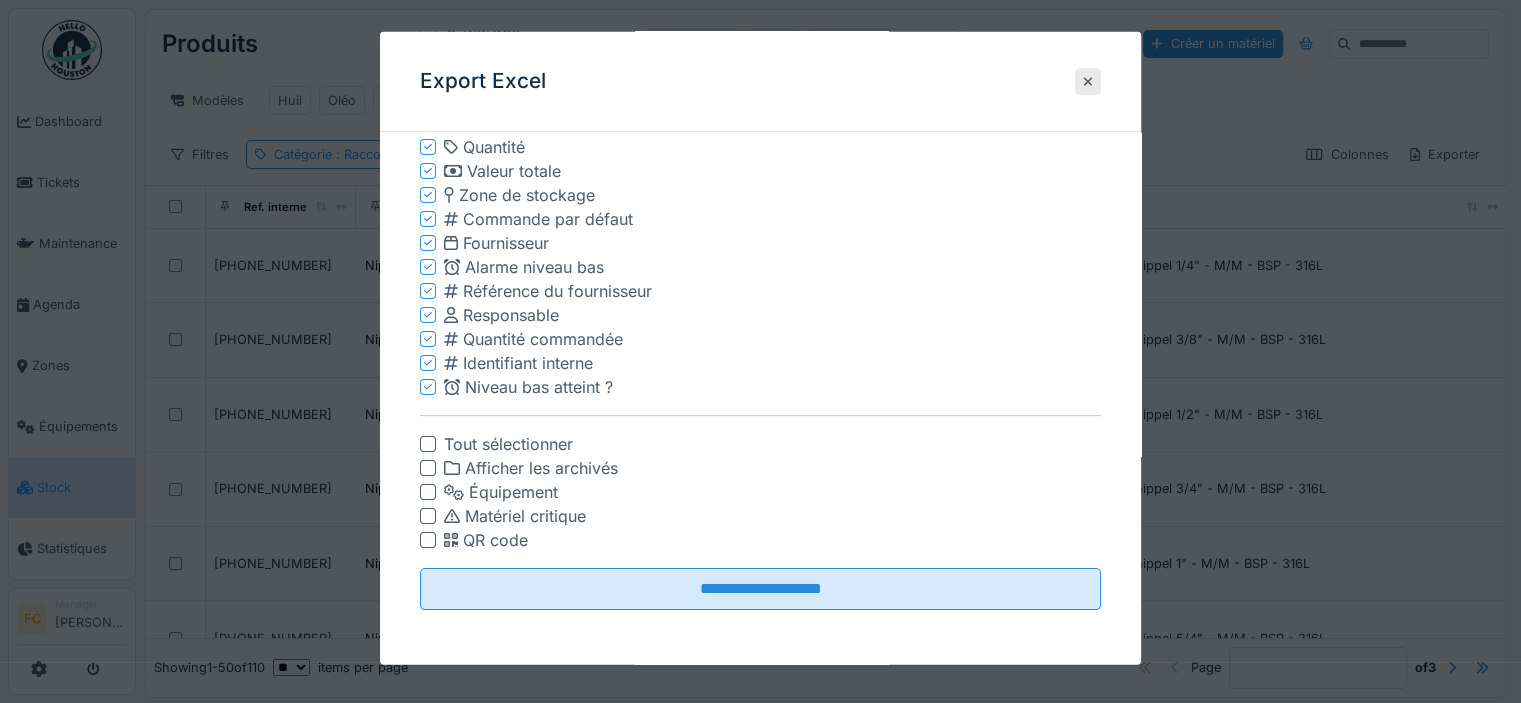 click at bounding box center [428, 540] 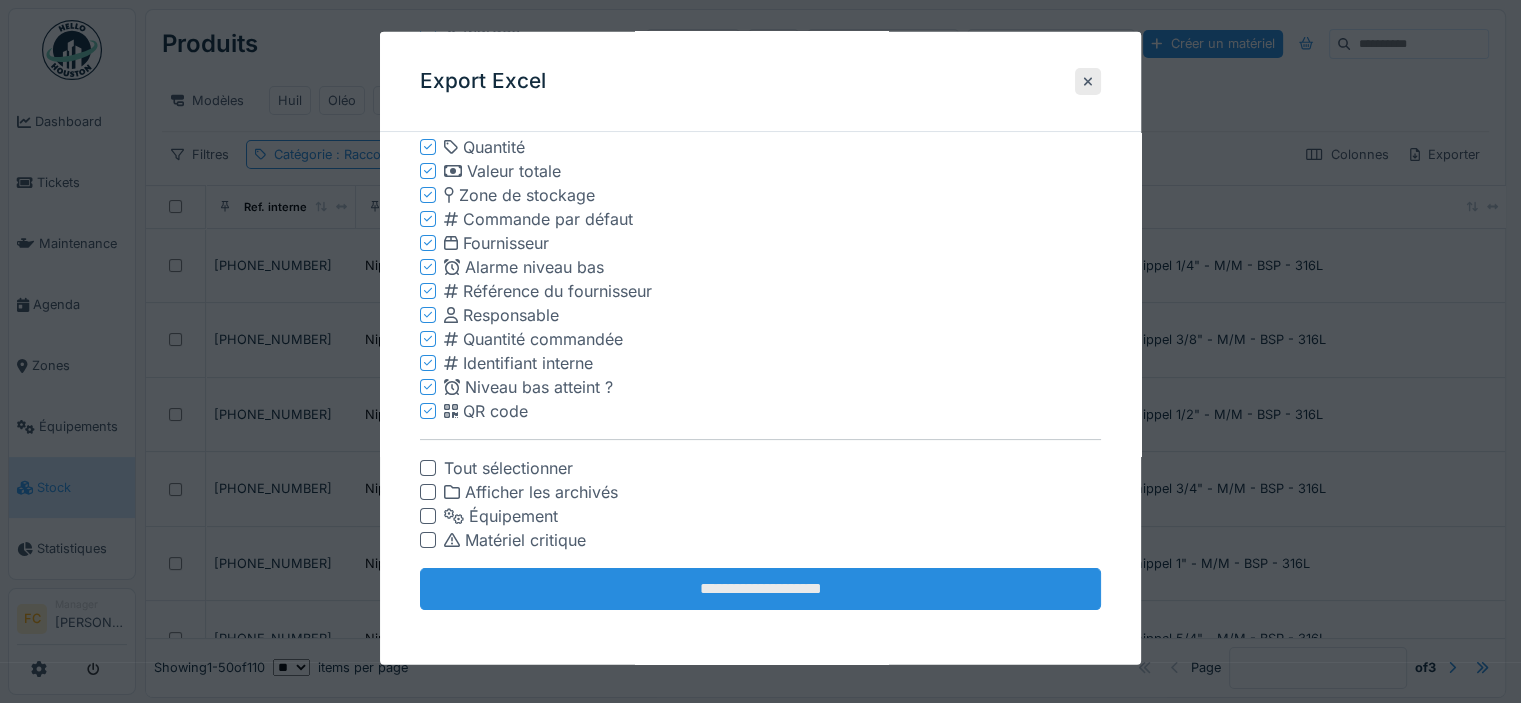 click on "**********" at bounding box center (760, 589) 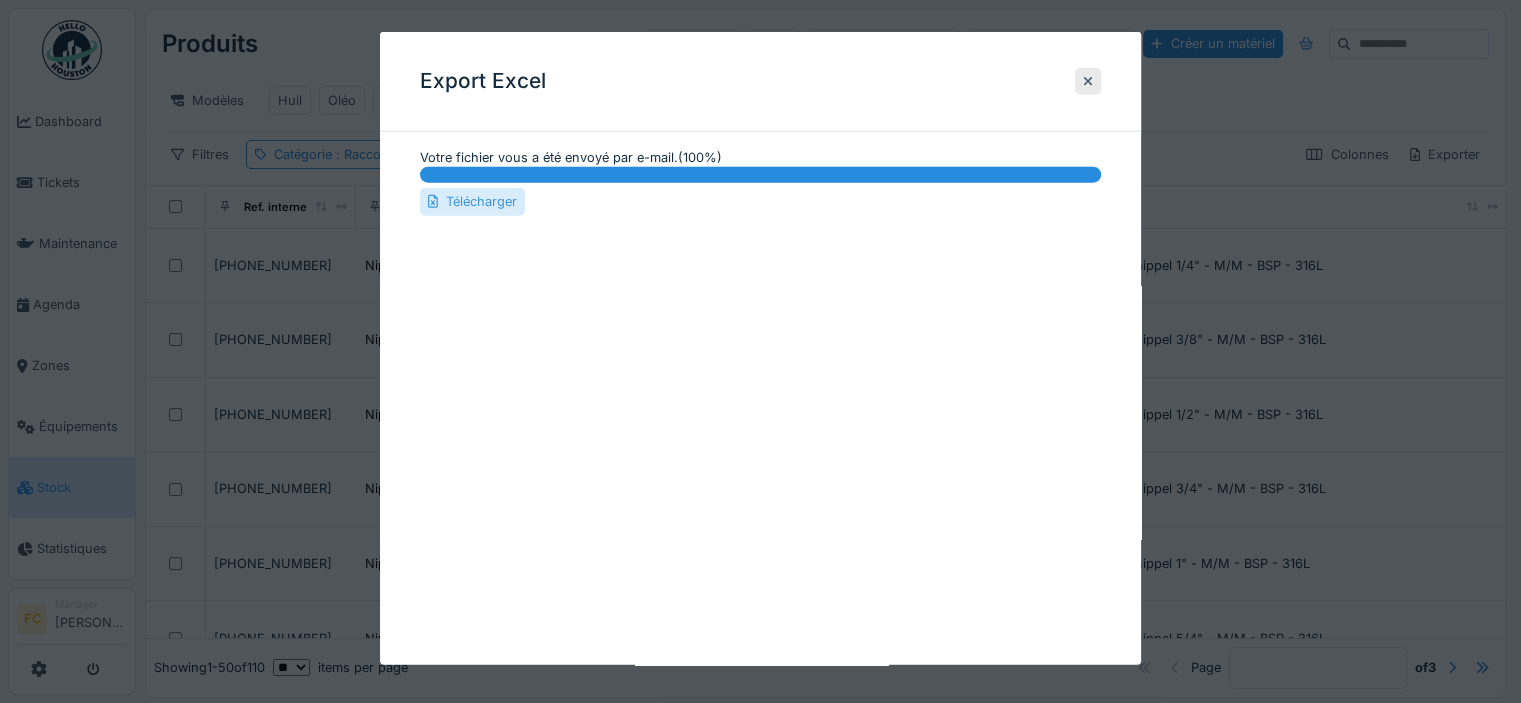 click on "Télécharger" at bounding box center (472, 201) 